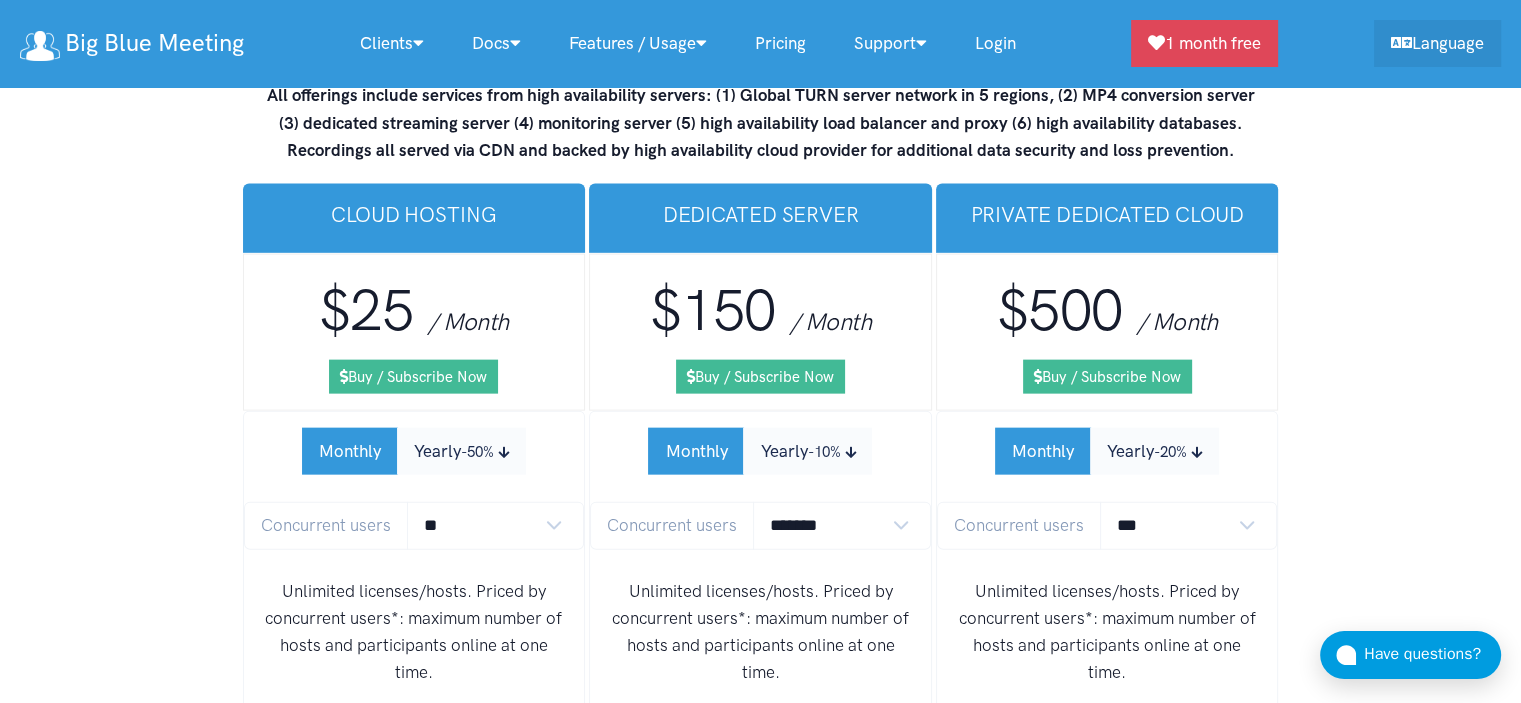 scroll, scrollTop: 12000, scrollLeft: 0, axis: vertical 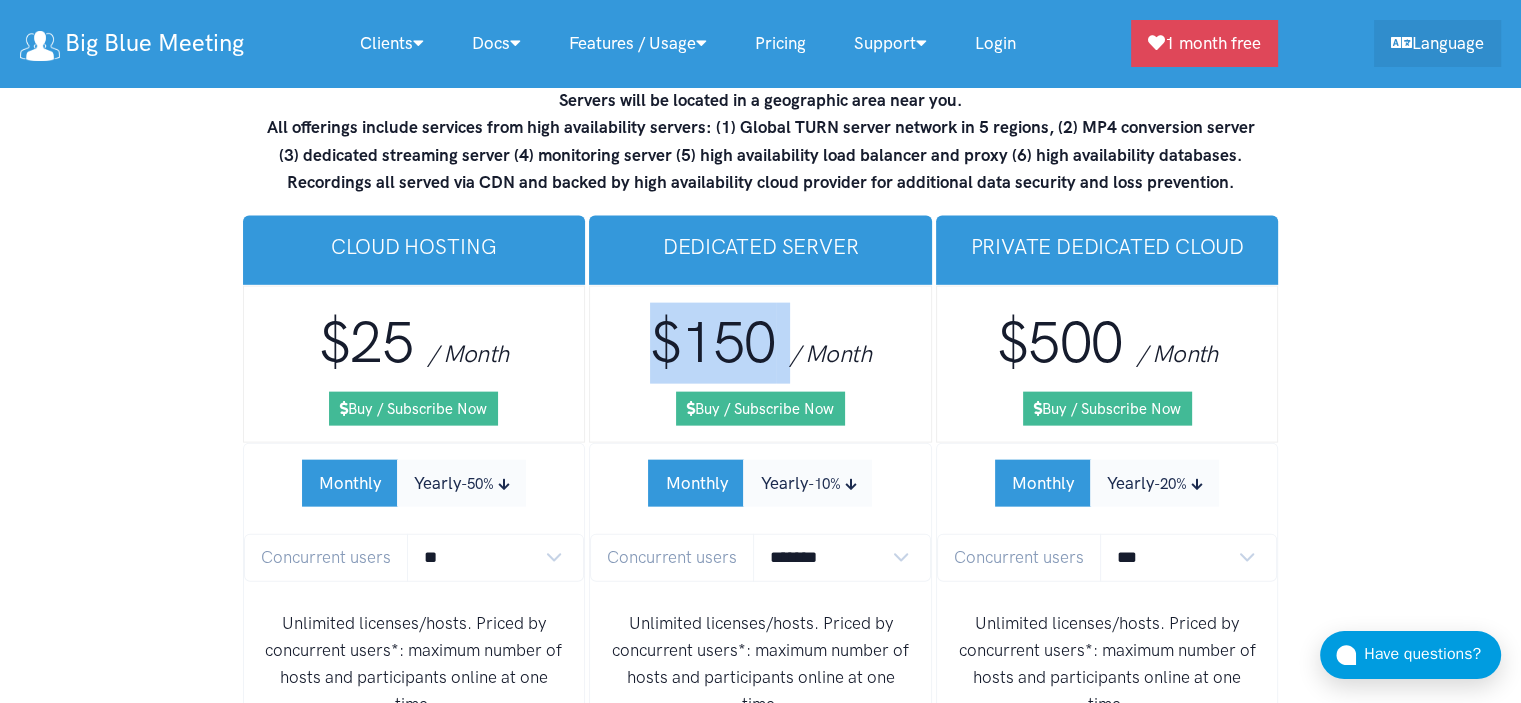 drag, startPoint x: 794, startPoint y: 236, endPoint x: 648, endPoint y: 238, distance: 146.0137 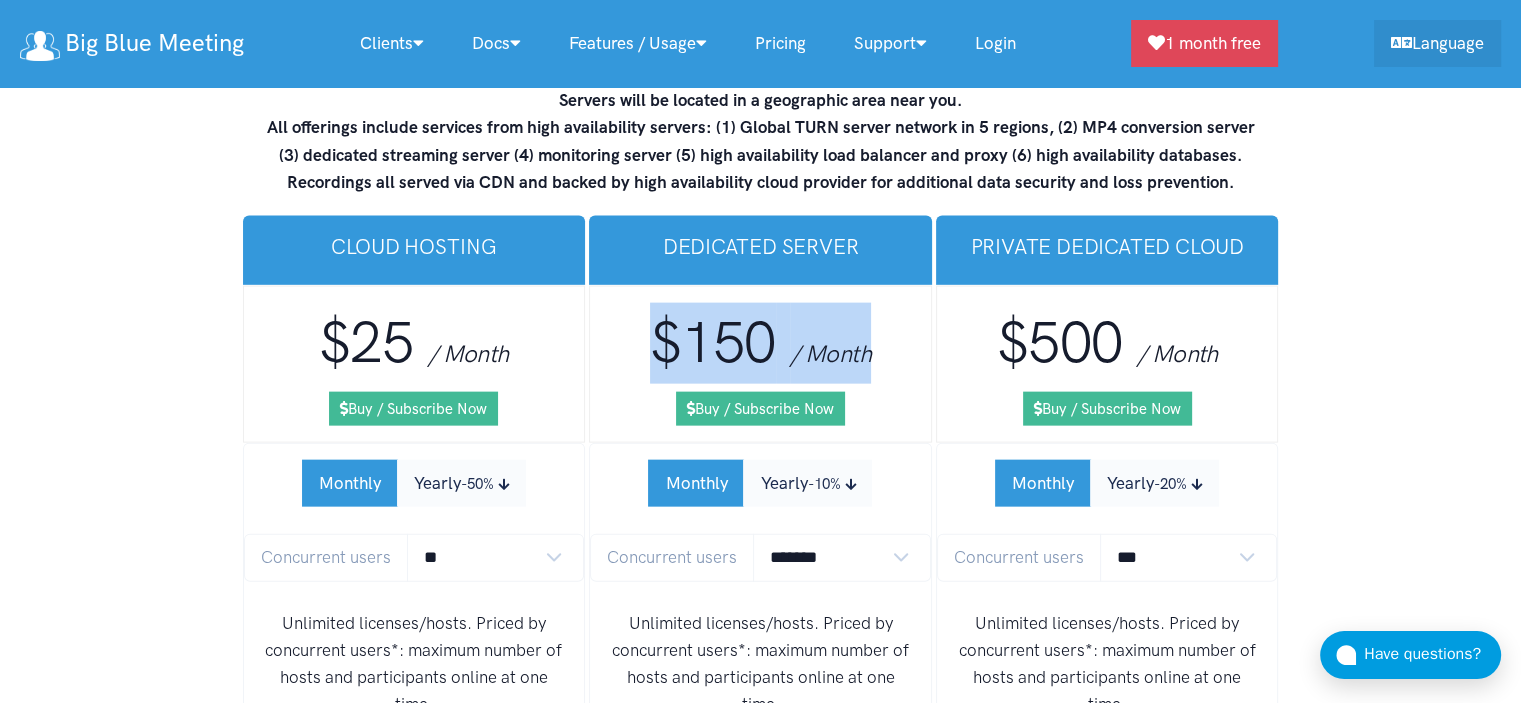 drag, startPoint x: 808, startPoint y: 263, endPoint x: 626, endPoint y: 260, distance: 182.02472 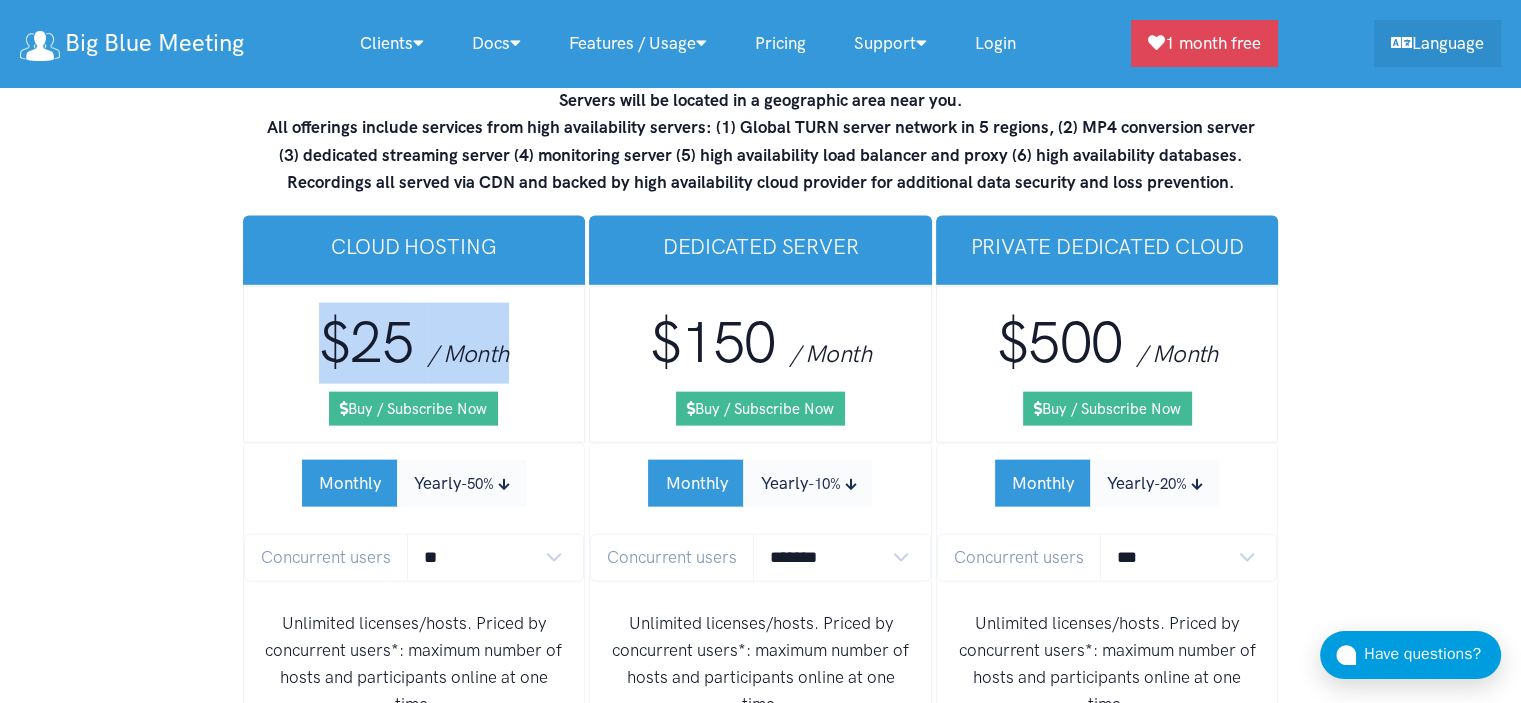 drag, startPoint x: 504, startPoint y: 263, endPoint x: 340, endPoint y: 259, distance: 164.04877 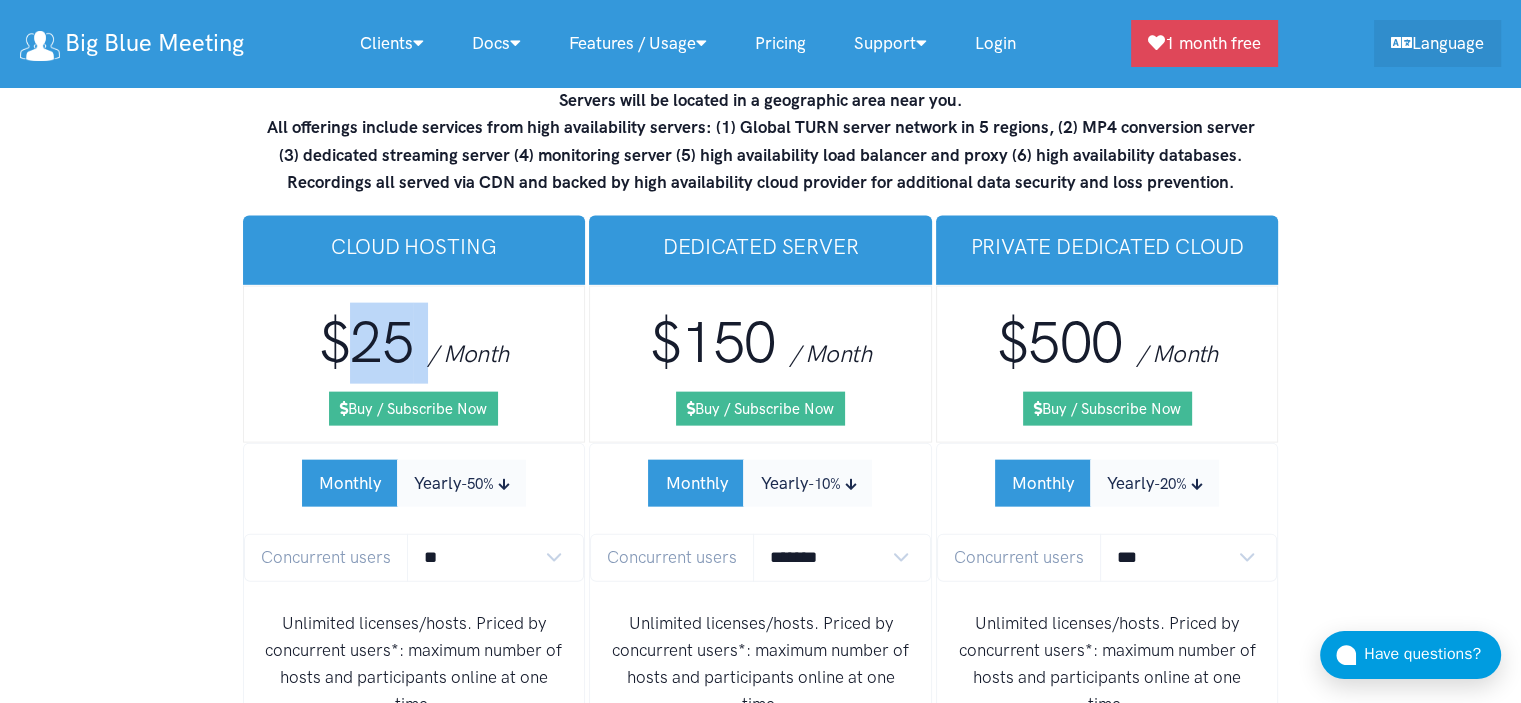 drag, startPoint x: 368, startPoint y: 256, endPoint x: 414, endPoint y: 265, distance: 46.872166 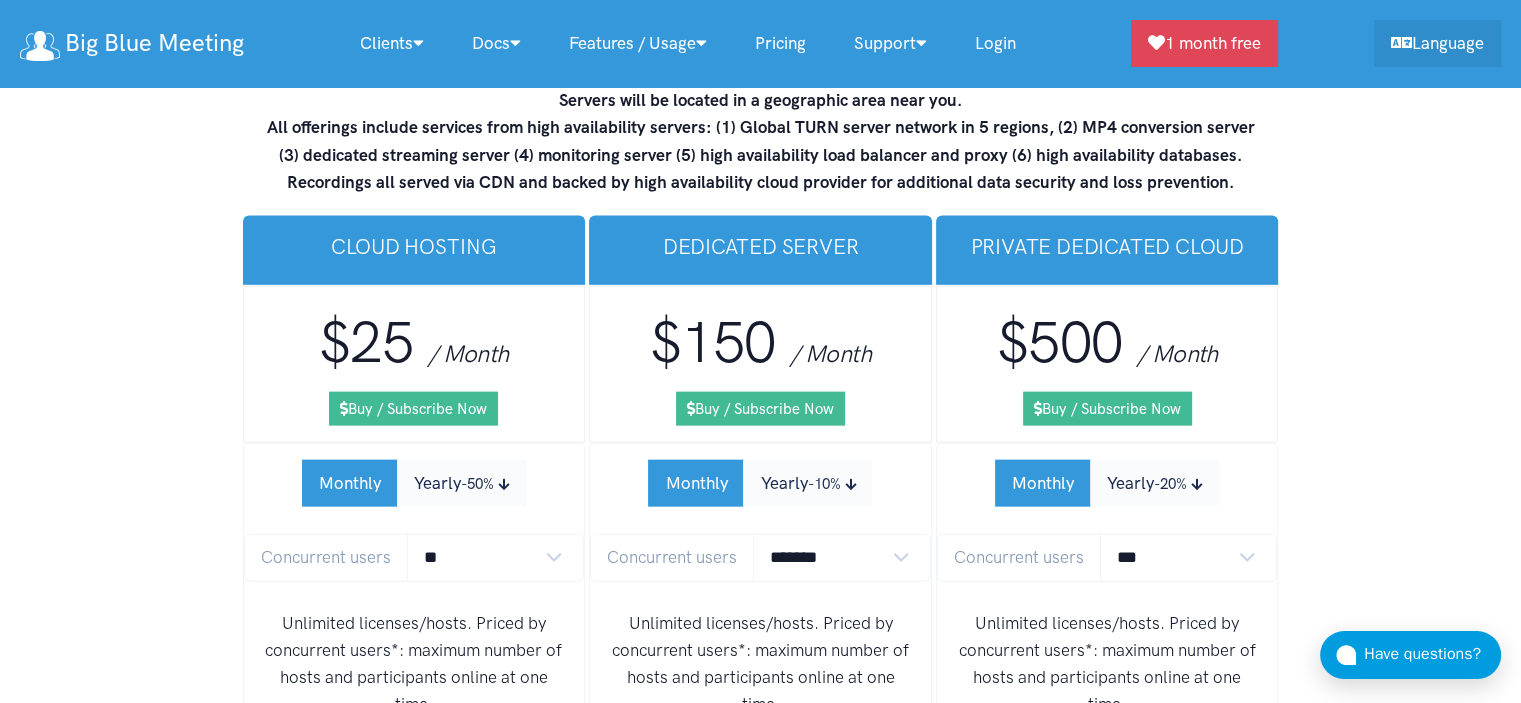 click on "/ Month" at bounding box center (468, 353) 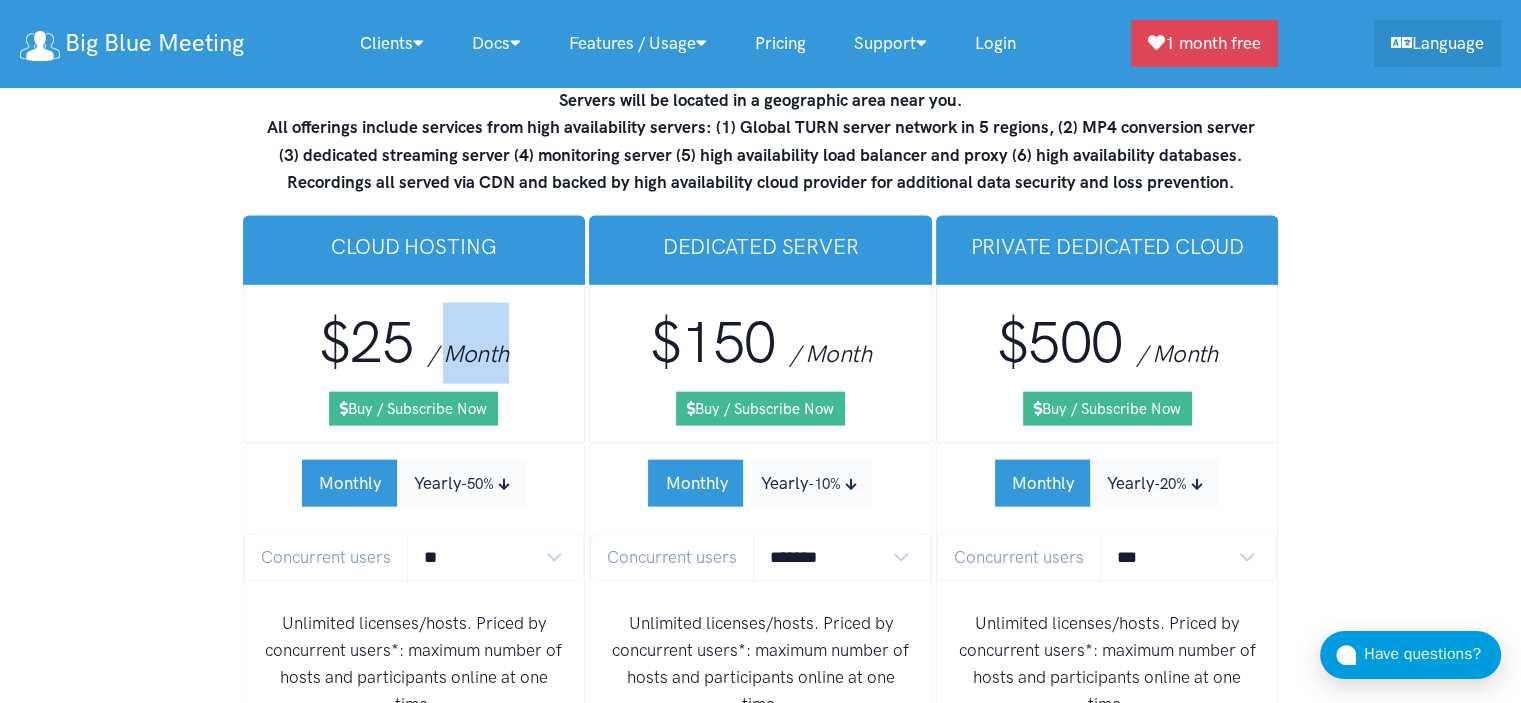 click on "/ Month" at bounding box center (468, 353) 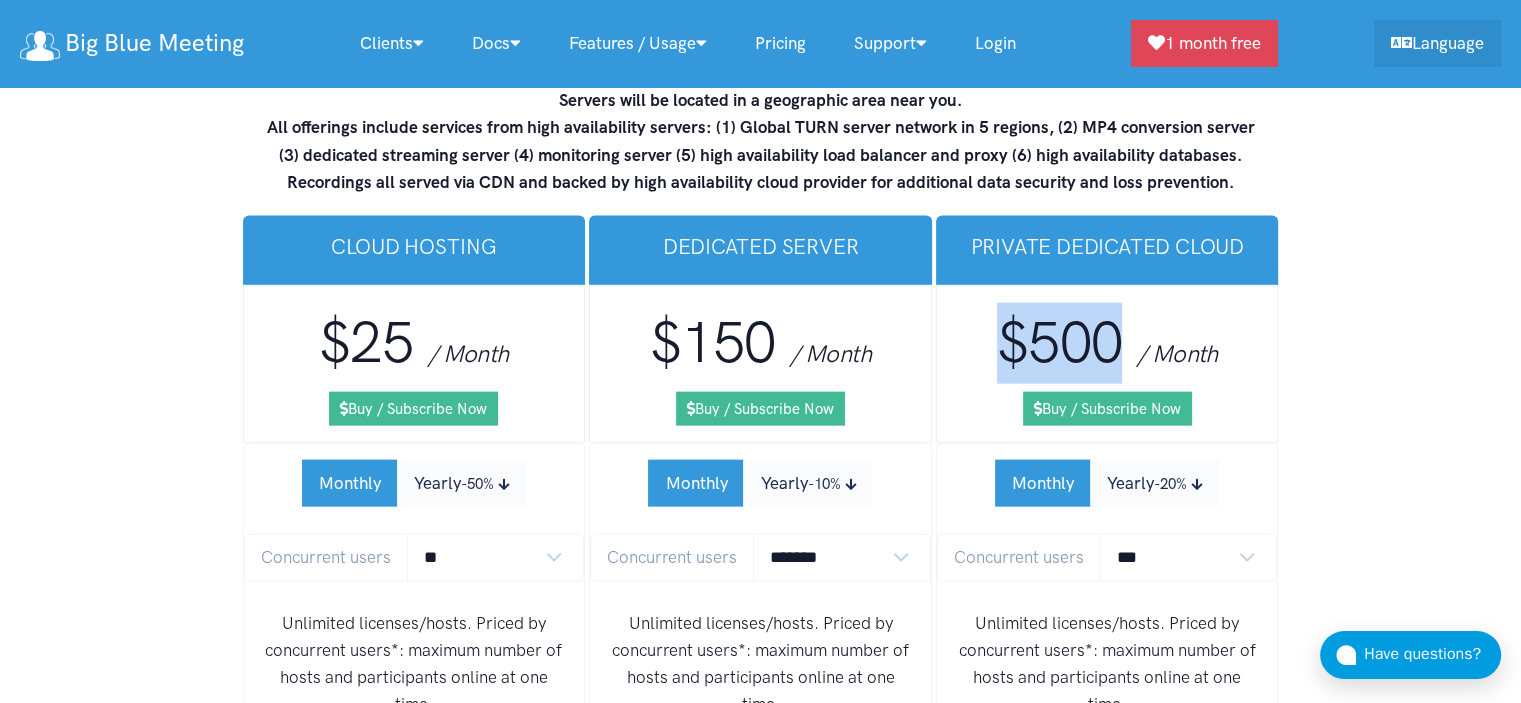 drag, startPoint x: 1124, startPoint y: 260, endPoint x: 921, endPoint y: 252, distance: 203.15758 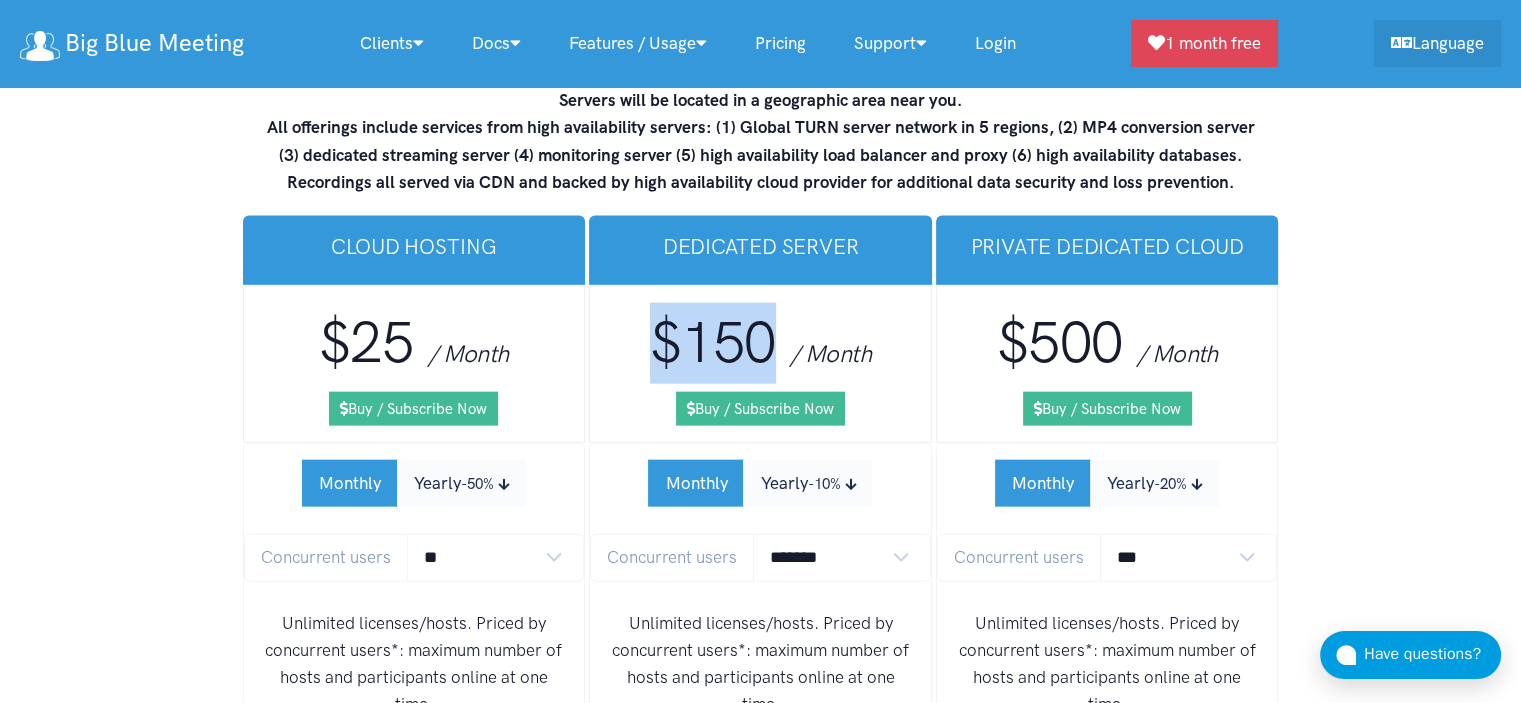 drag, startPoint x: 780, startPoint y: 259, endPoint x: 662, endPoint y: 251, distance: 118.270874 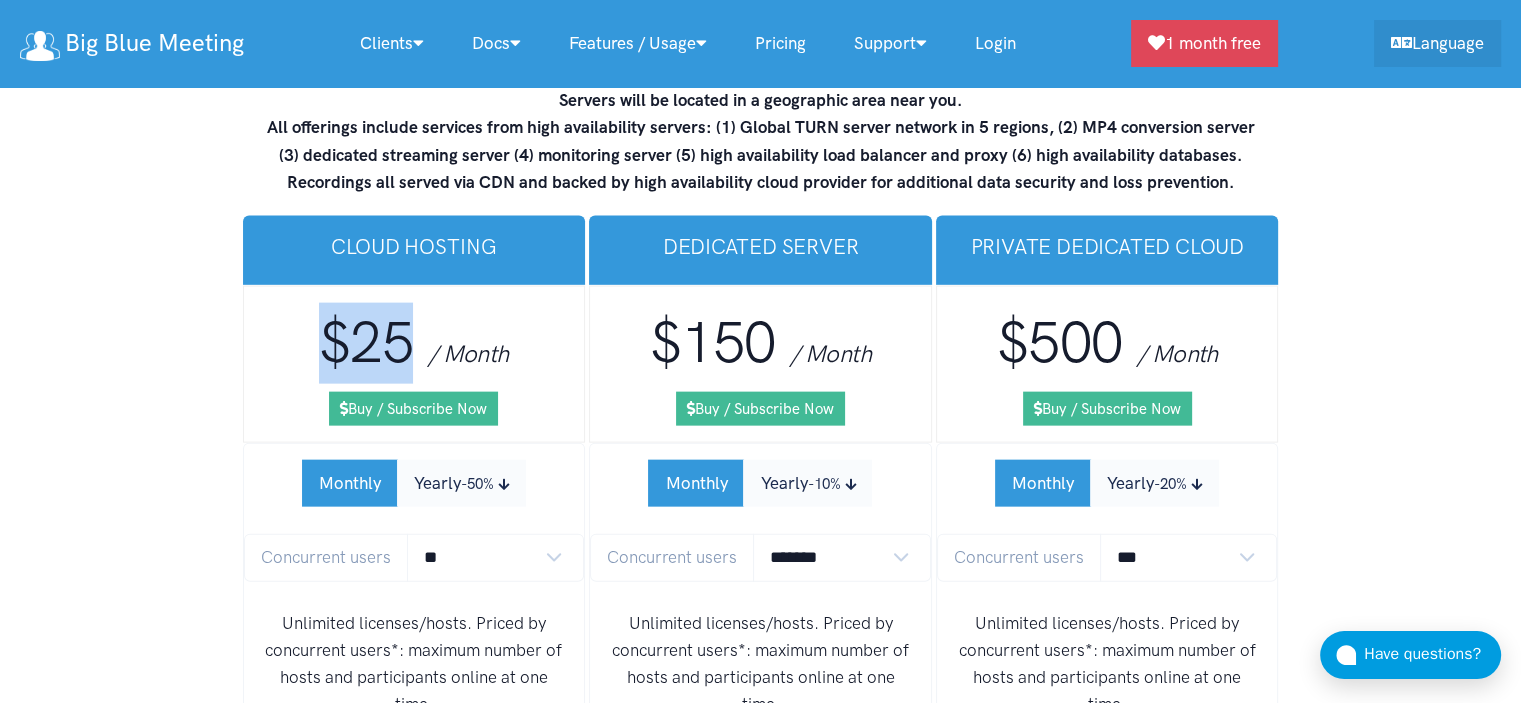 drag, startPoint x: 414, startPoint y: 254, endPoint x: 334, endPoint y: 251, distance: 80.05623 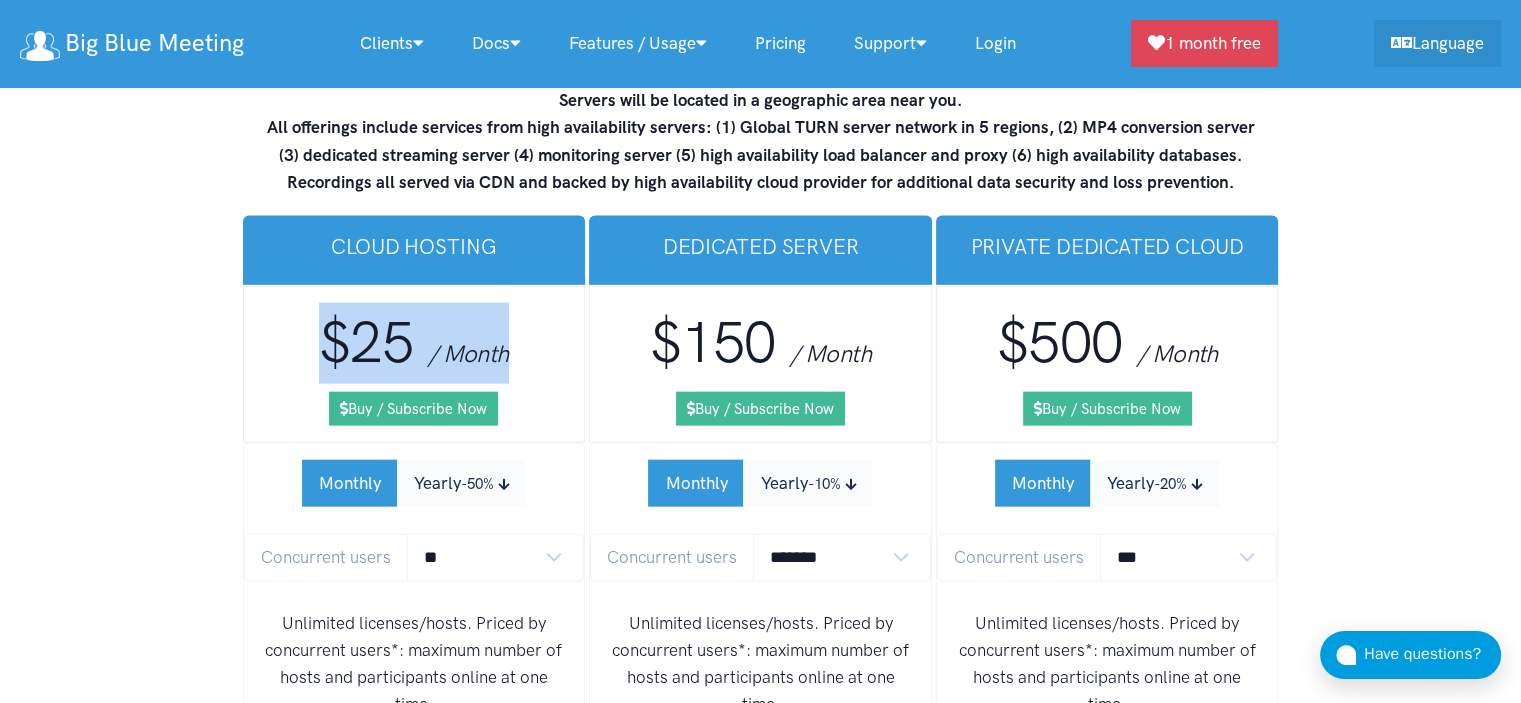 drag, startPoint x: 528, startPoint y: 263, endPoint x: 283, endPoint y: 260, distance: 245.01837 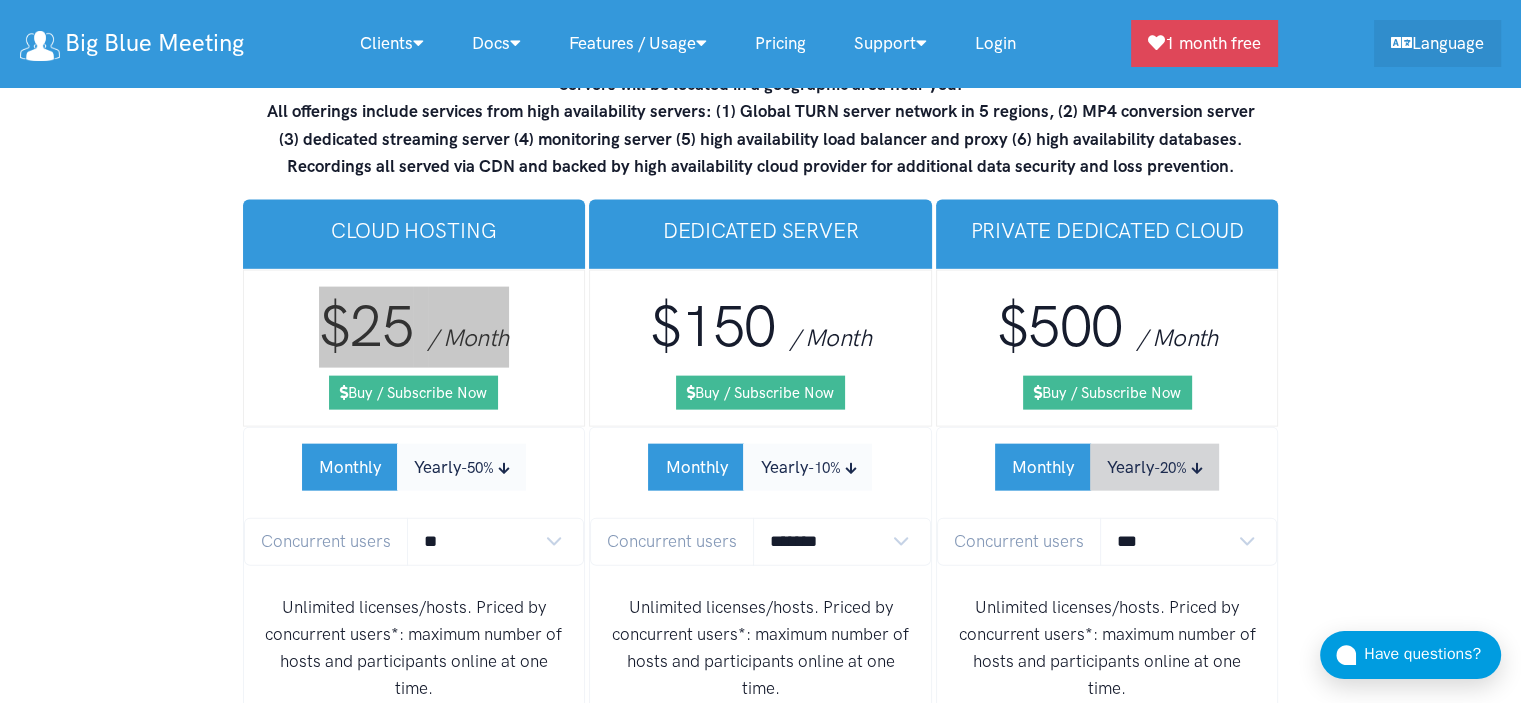 scroll, scrollTop: 12100, scrollLeft: 0, axis: vertical 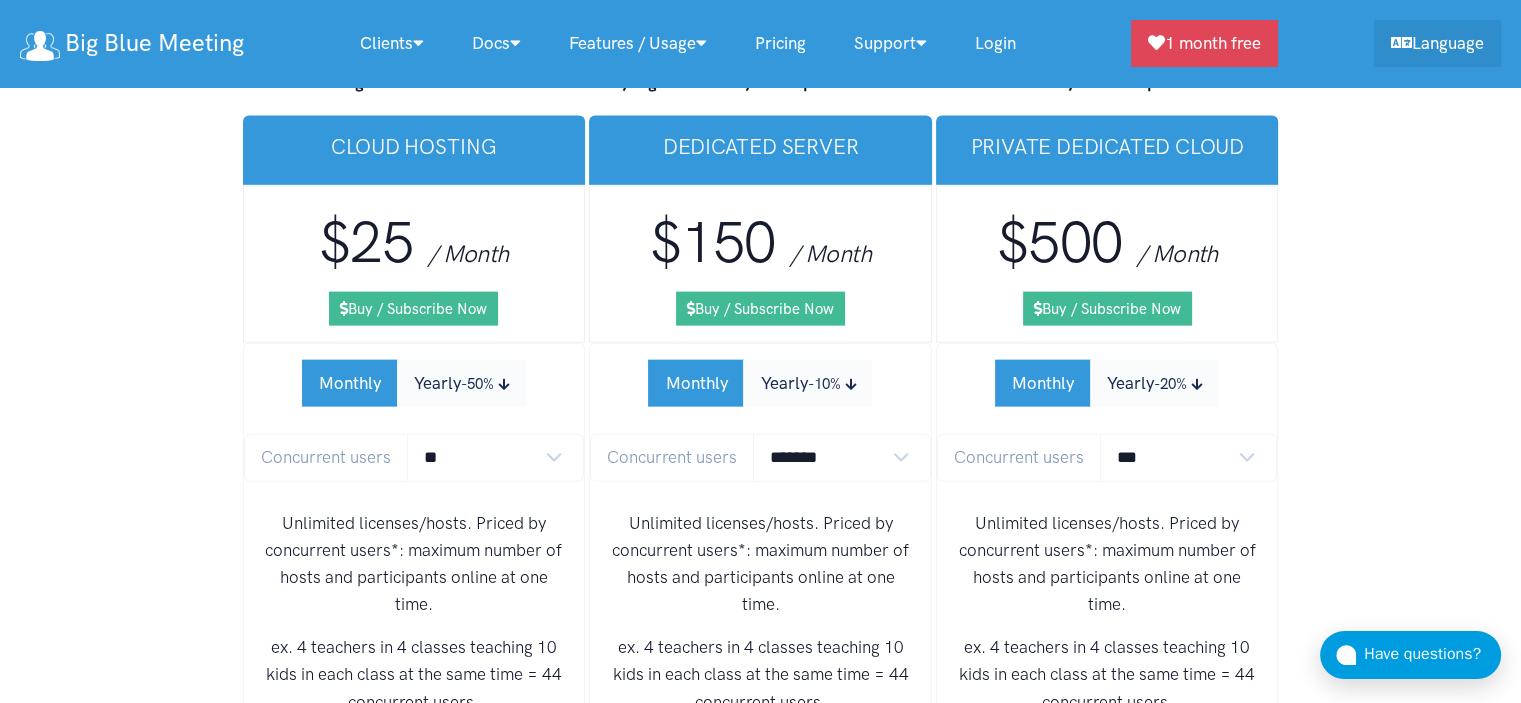 click on "BigBlueButton Managed Hosting Pricing   Premium high availability cloud, dedicated, and cluster hosting for BigBlueButton.    FULLY MANAGED AND SUPPORTED. 99.997% UPTIME.   Cloud hosting on shared hosting with powerful dedicated servers. Single dedicated server for privacy and customization. Private cloud on a set of dedicated servers along with a proxy which provides for dedicated server hosting for 500 or more users.    Servers will be located in a geographic area near you.
All offerings include services from high availability servers: (1) Global TURN server network in 5 regions, (2) MP4 conversion server (3) dedicated streaming server (4) monitoring server (5) high availability load balancer and proxy (6) high availability databases. Recordings all served via CDN and backed by high availability cloud provider for additional data security and loss prevention.   Cloud Hosting   $25   / Month        Buy / Subscribe Now   Monthly
Yearly  -50%       Concurrent users   ** ** ** **" at bounding box center (760, 1166) 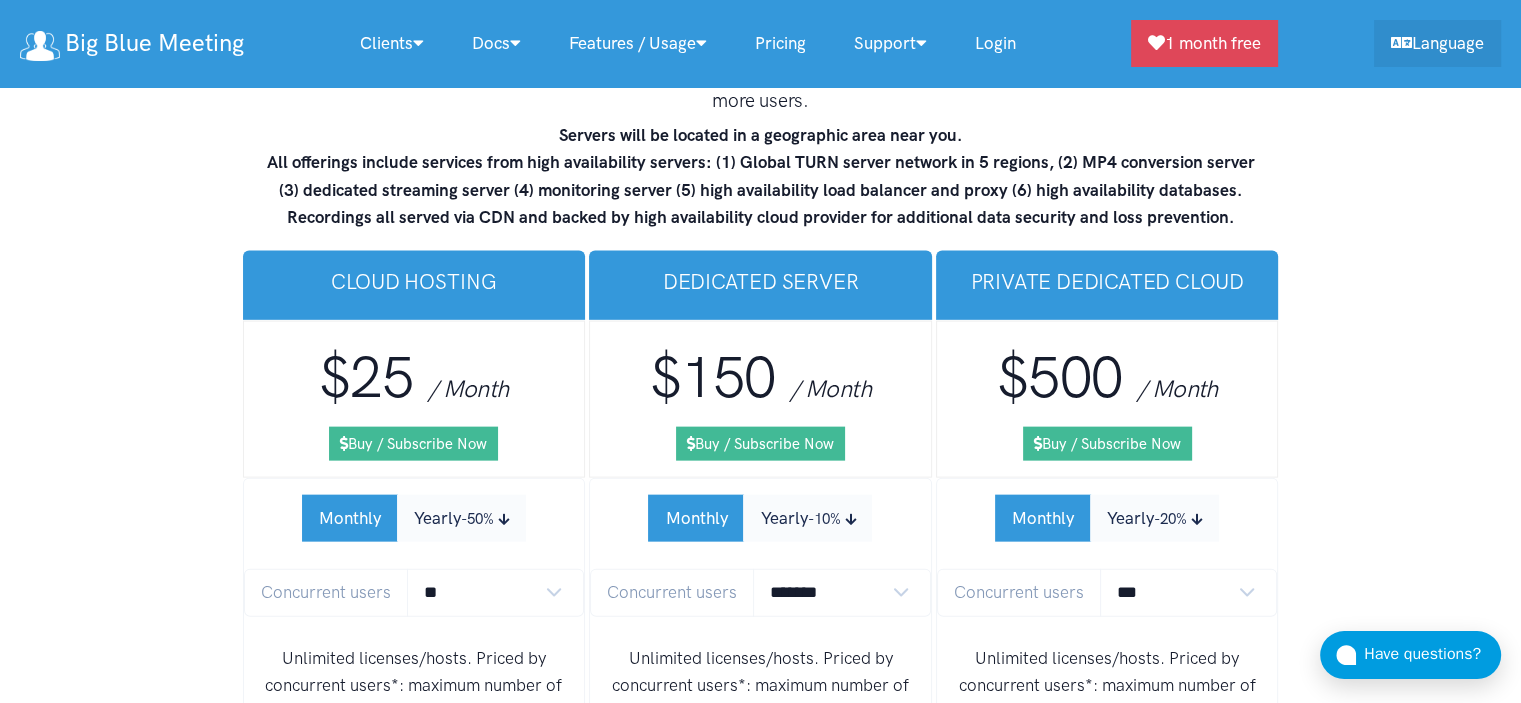 scroll, scrollTop: 12000, scrollLeft: 0, axis: vertical 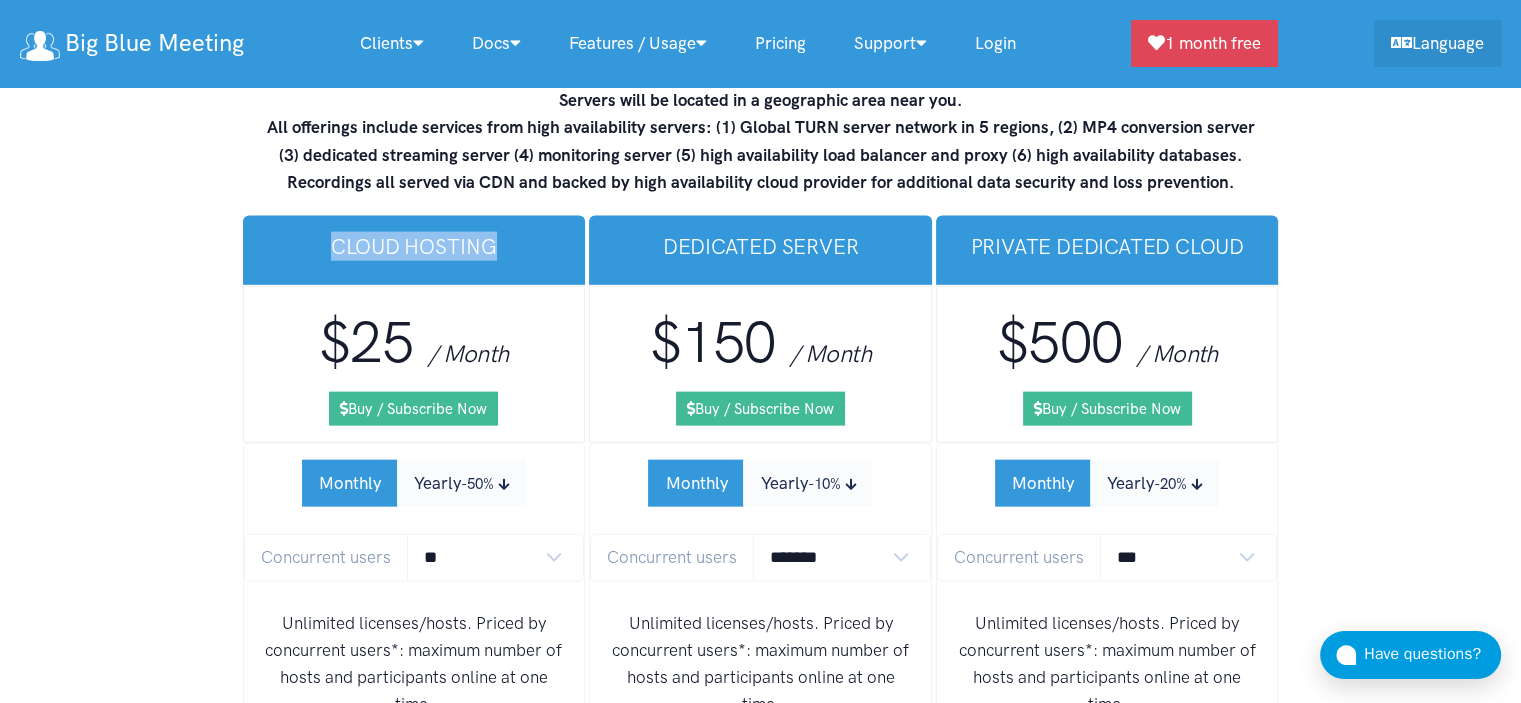 drag, startPoint x: 328, startPoint y: 154, endPoint x: 498, endPoint y: 159, distance: 170.07352 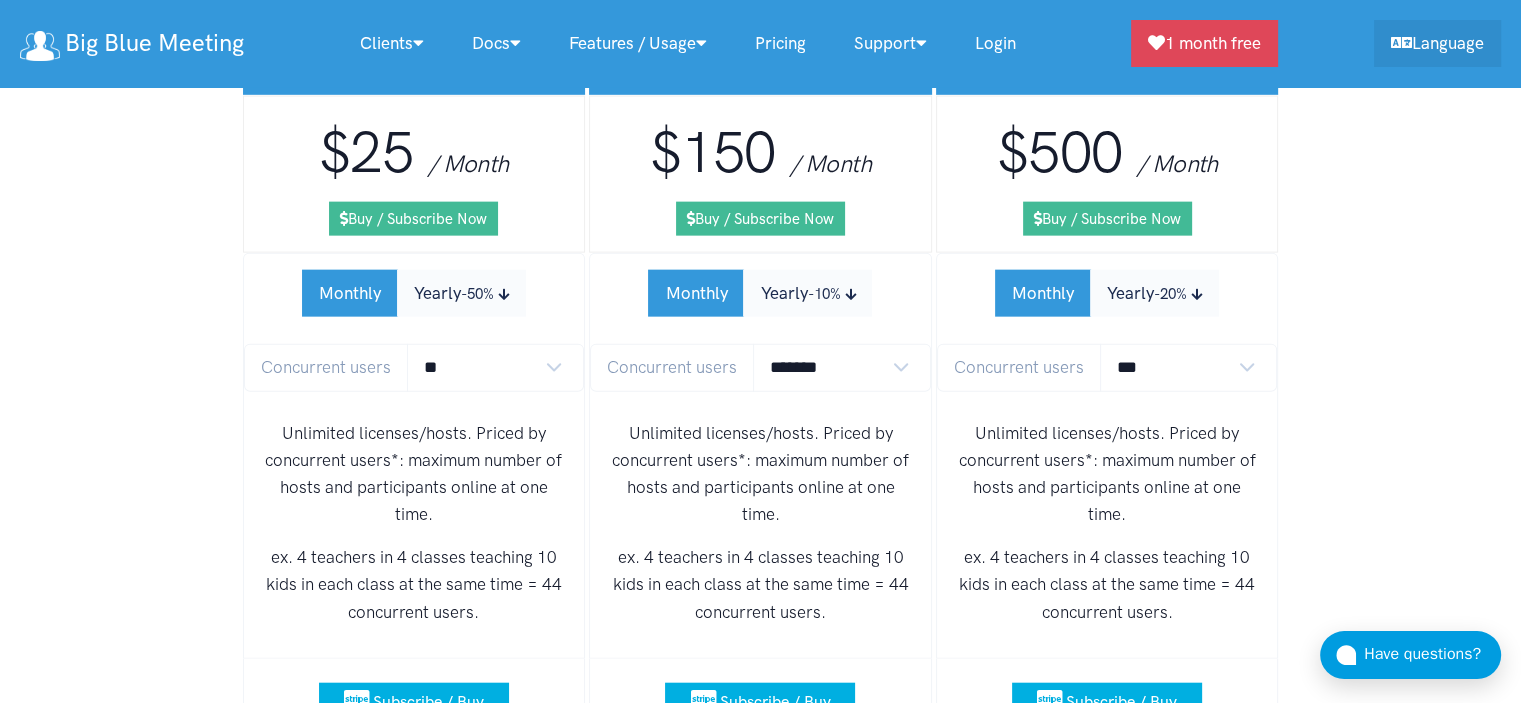 scroll, scrollTop: 12200, scrollLeft: 0, axis: vertical 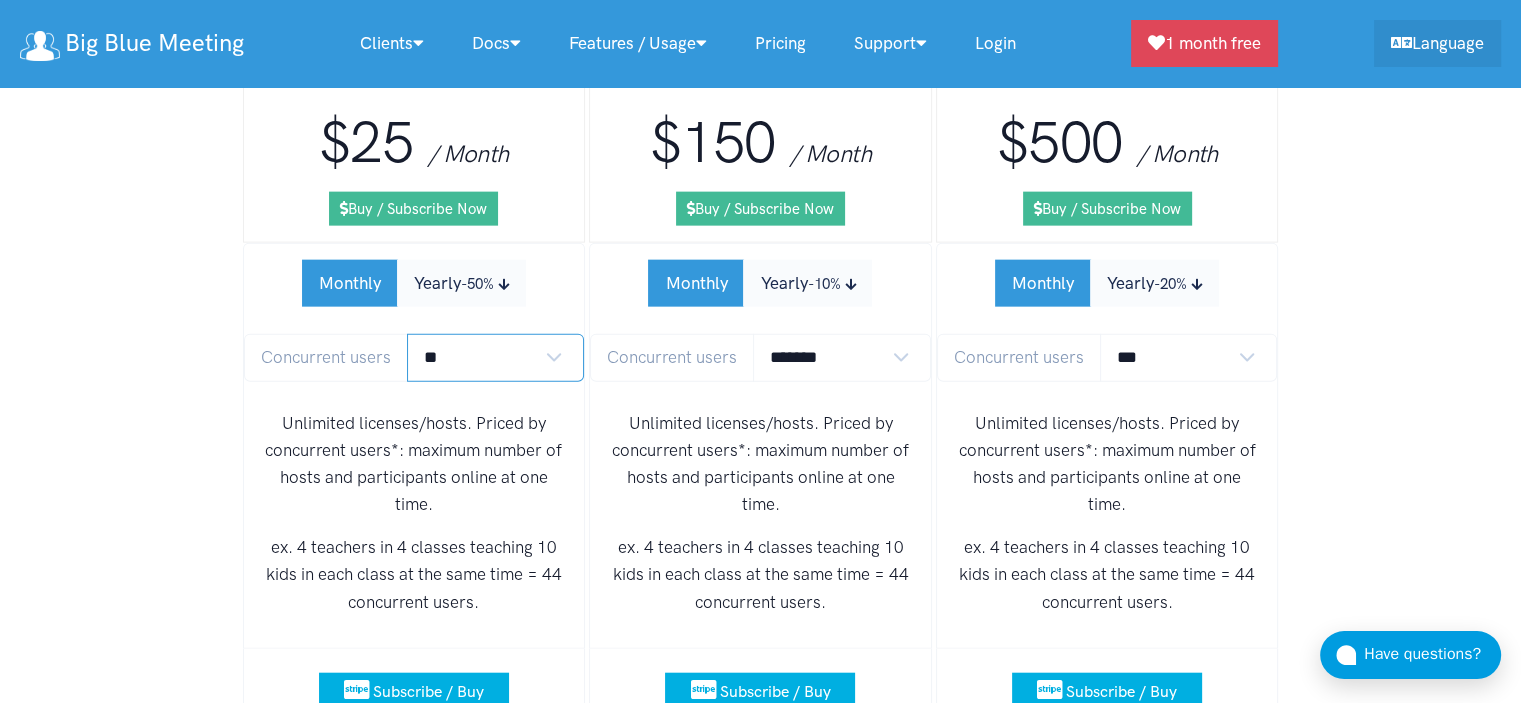 click on "** ** ** ** *** ***" at bounding box center (496, 357) 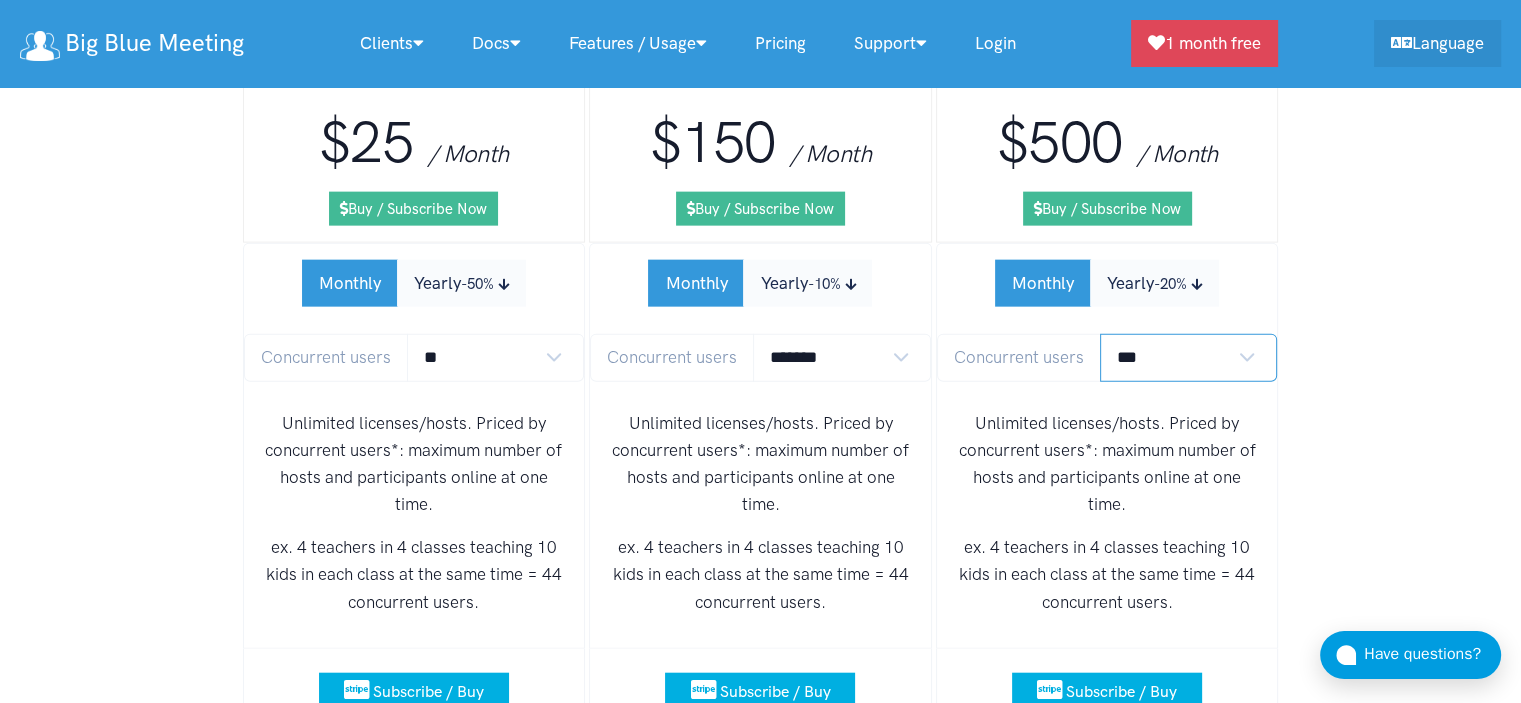 click on "*** **** **** **** **** **** **** **** **** **** **** **** *****" at bounding box center (1189, 357) 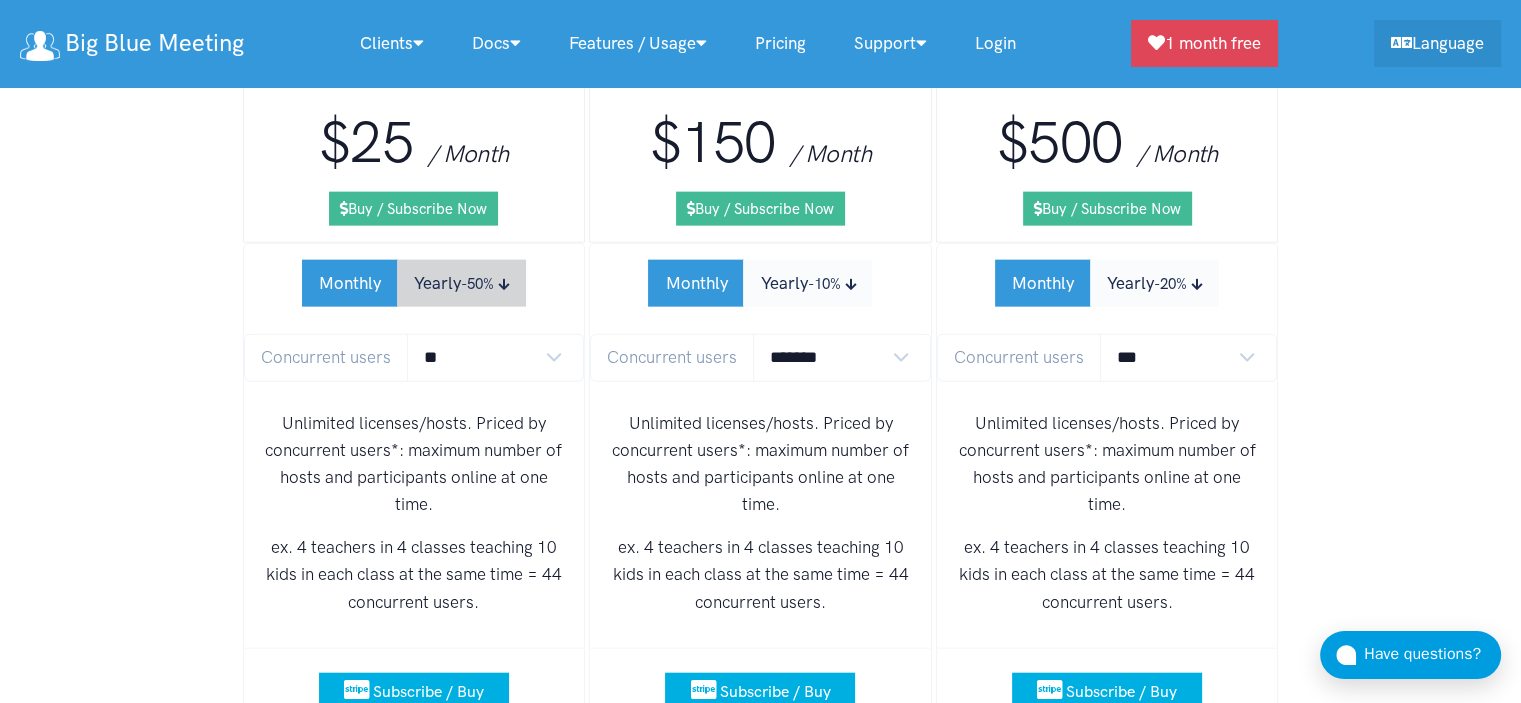 drag, startPoint x: 799, startPoint y: 202, endPoint x: 488, endPoint y: 204, distance: 311.00644 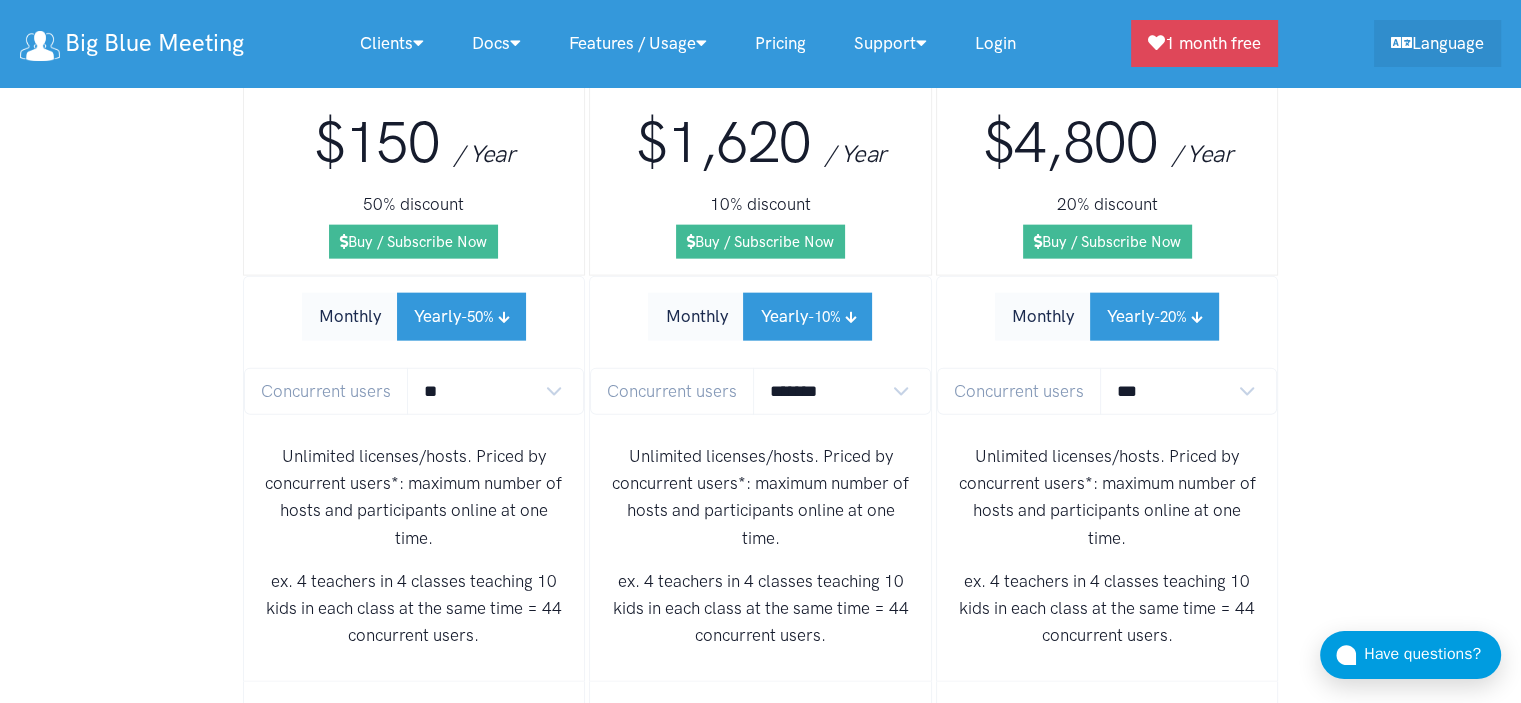 click on "Monthly
Yearly  -50%       Concurrent users   ** ** ** ** *** ***   Unlimited licenses/hosts. Priced by concurrent users*: maximum number of hosts and participants online at one time.   ex. 4 teachers in 4 classes teaching 10 kids in each class at the same time = 44 concurrent users." at bounding box center [414, 479] 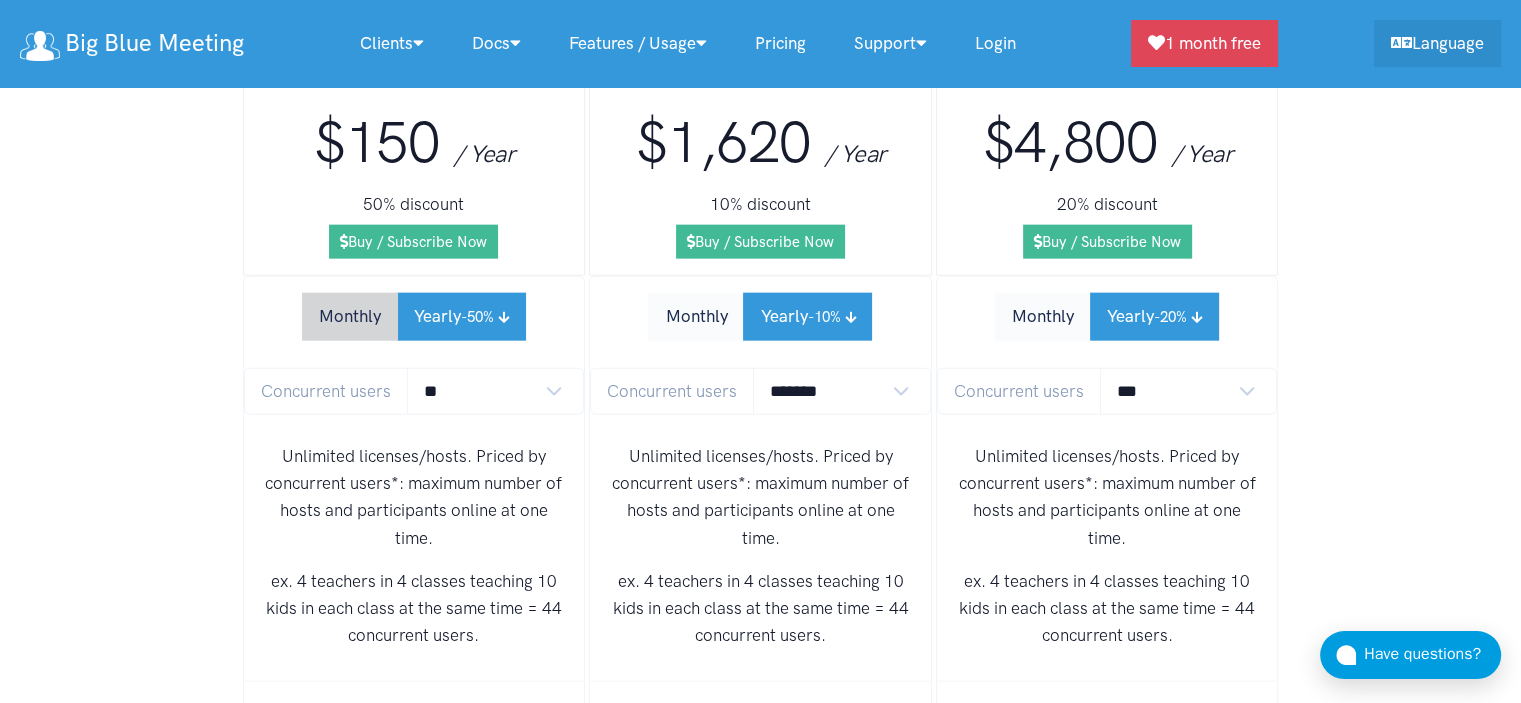 click on "Monthly" at bounding box center (350, 316) 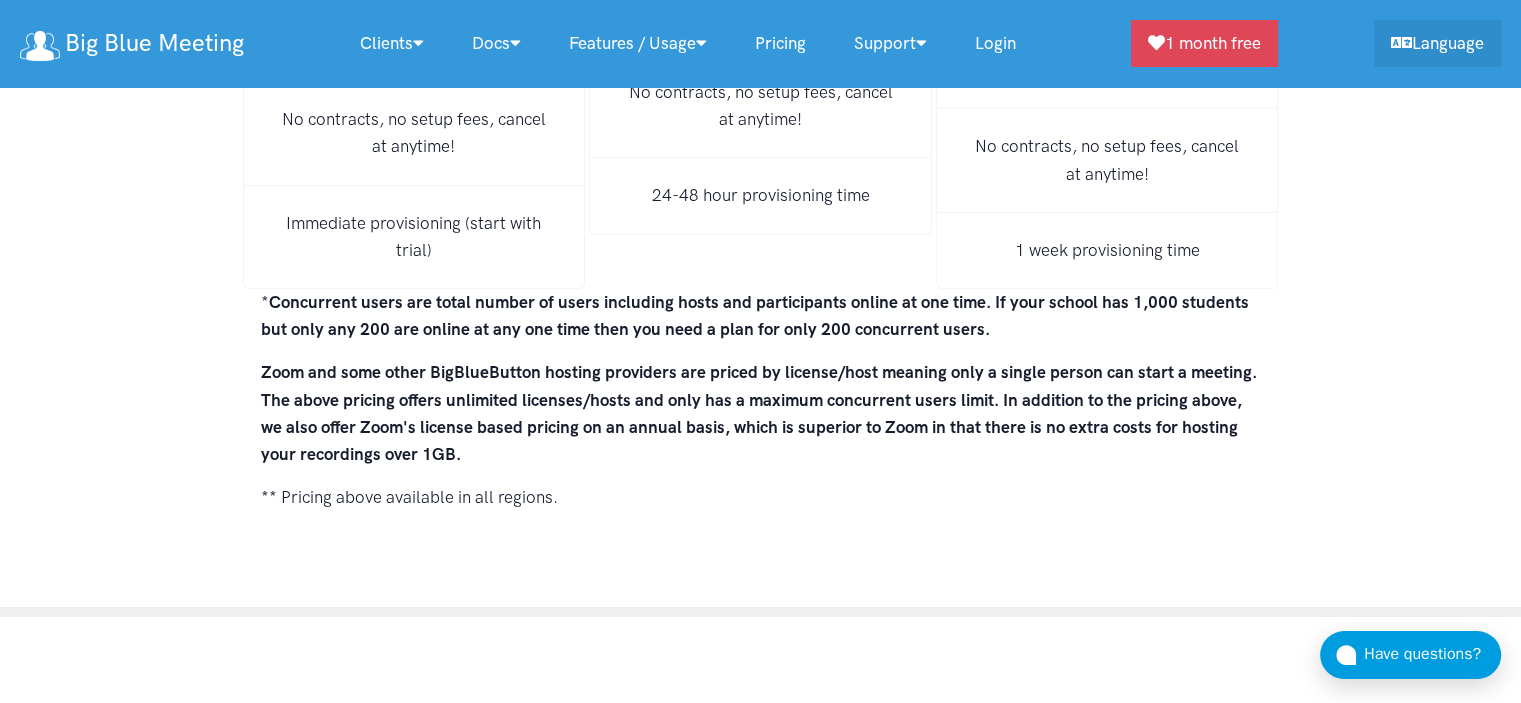 scroll, scrollTop: 14000, scrollLeft: 0, axis: vertical 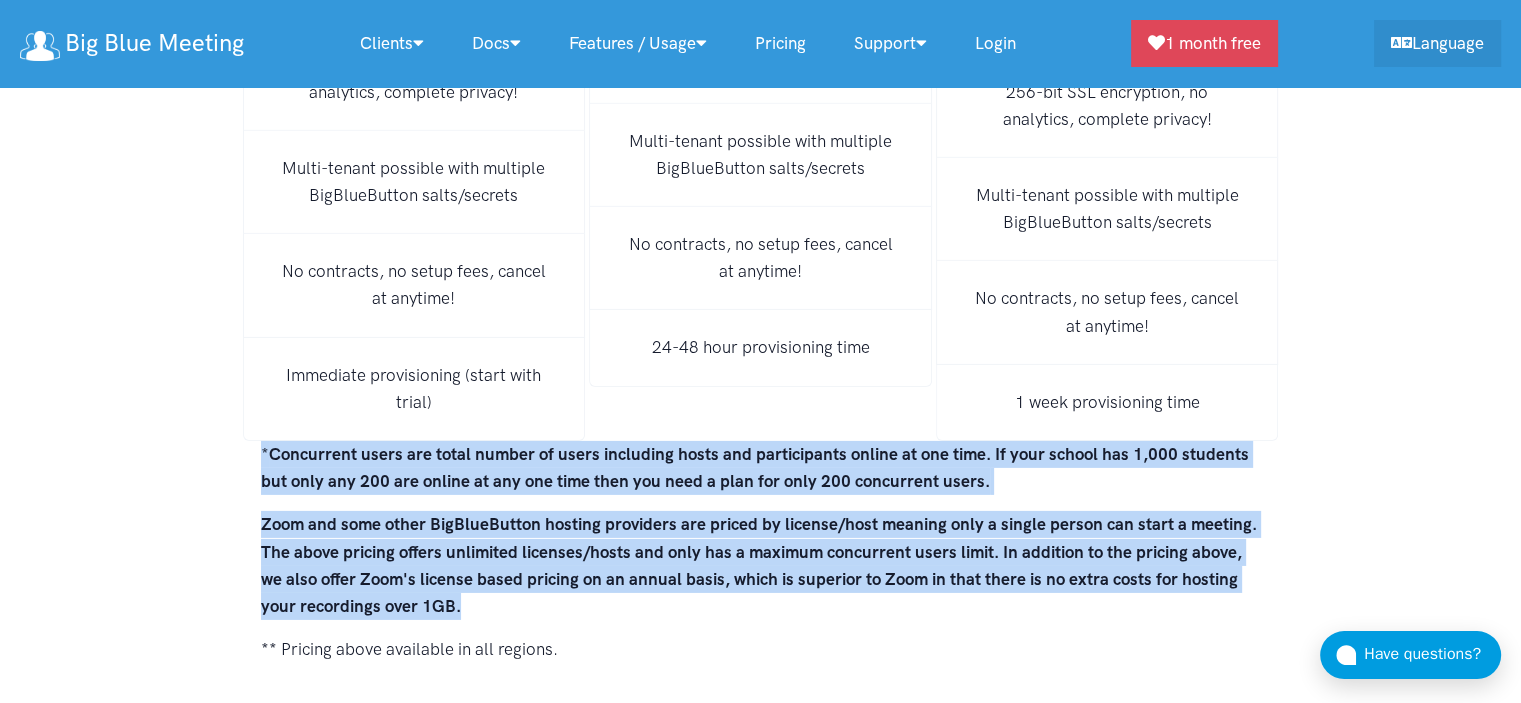 drag, startPoint x: 256, startPoint y: 348, endPoint x: 696, endPoint y: 513, distance: 469.9202 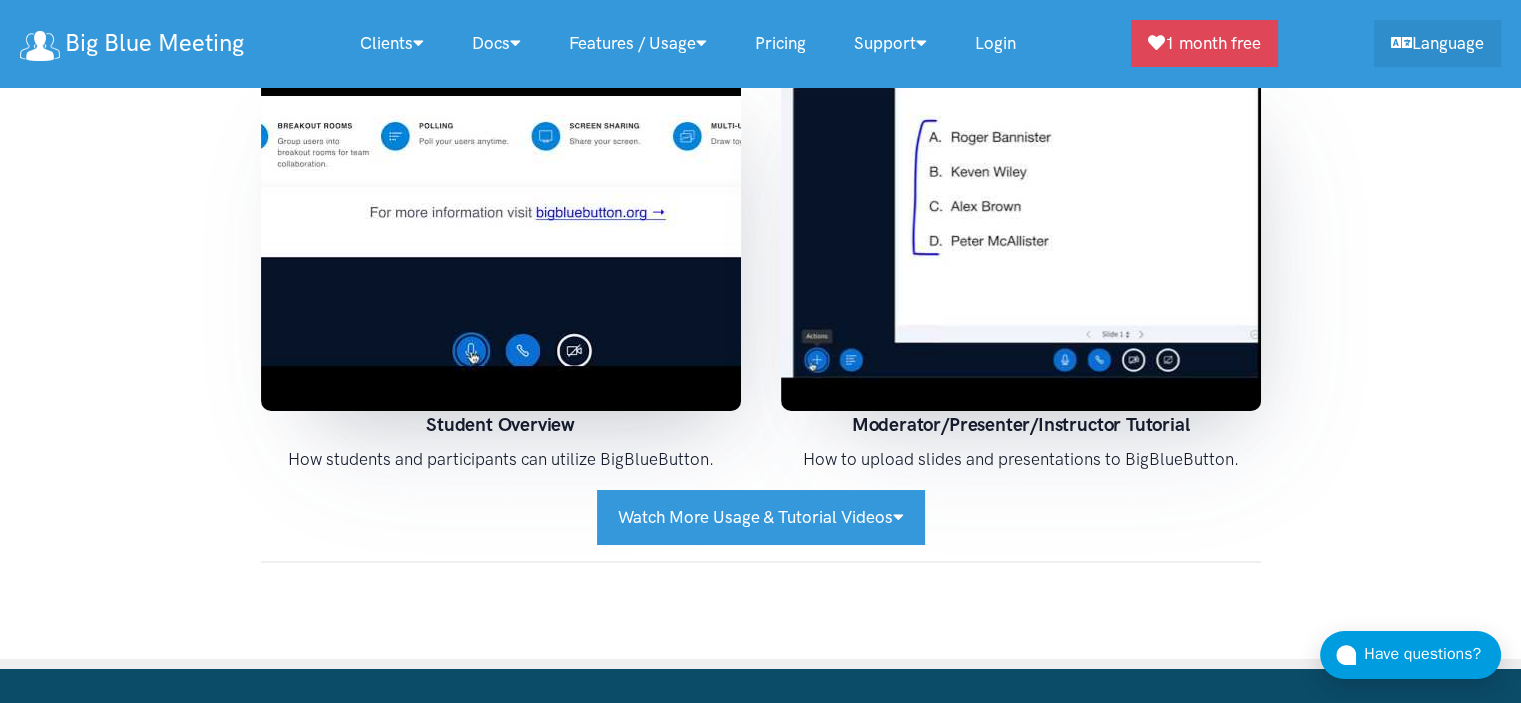 scroll, scrollTop: 15300, scrollLeft: 0, axis: vertical 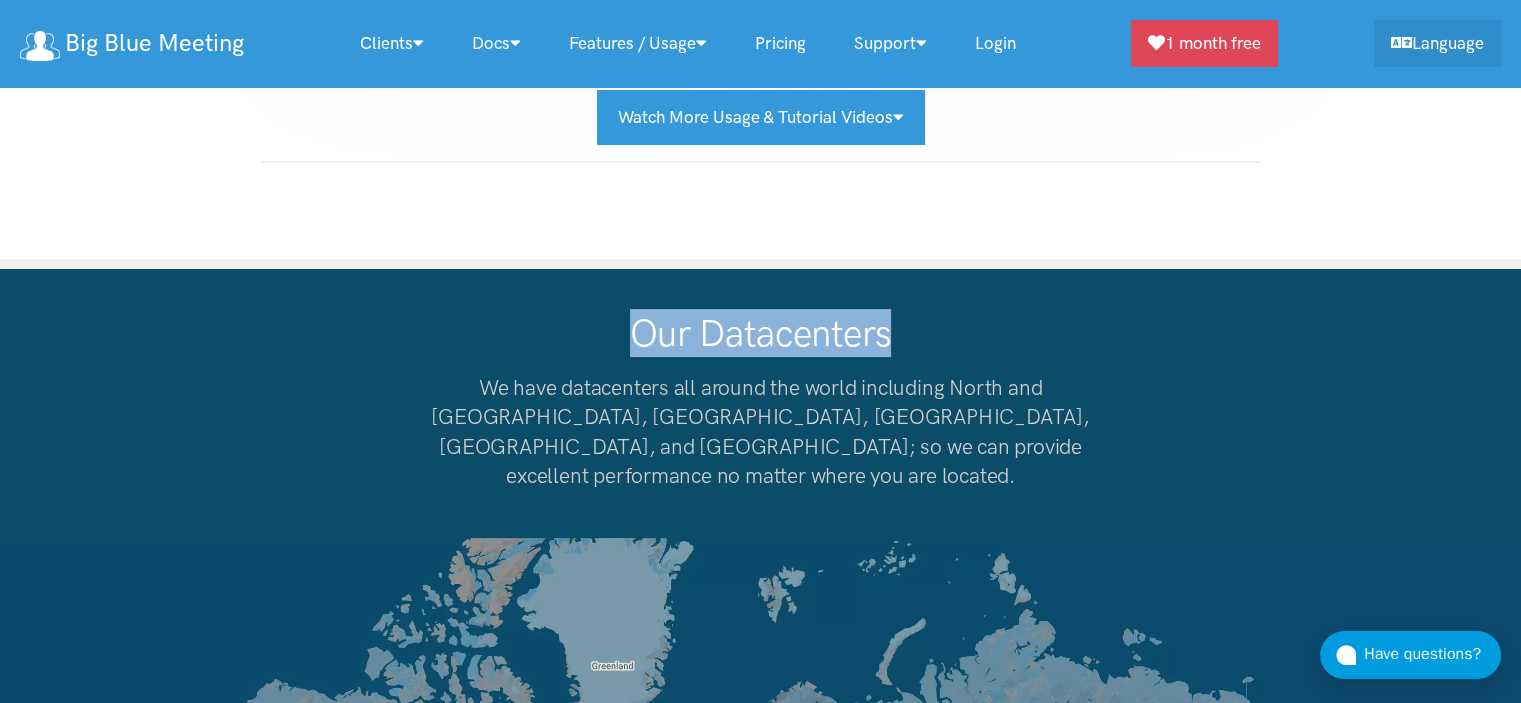 drag, startPoint x: 582, startPoint y: 232, endPoint x: 950, endPoint y: 245, distance: 368.22955 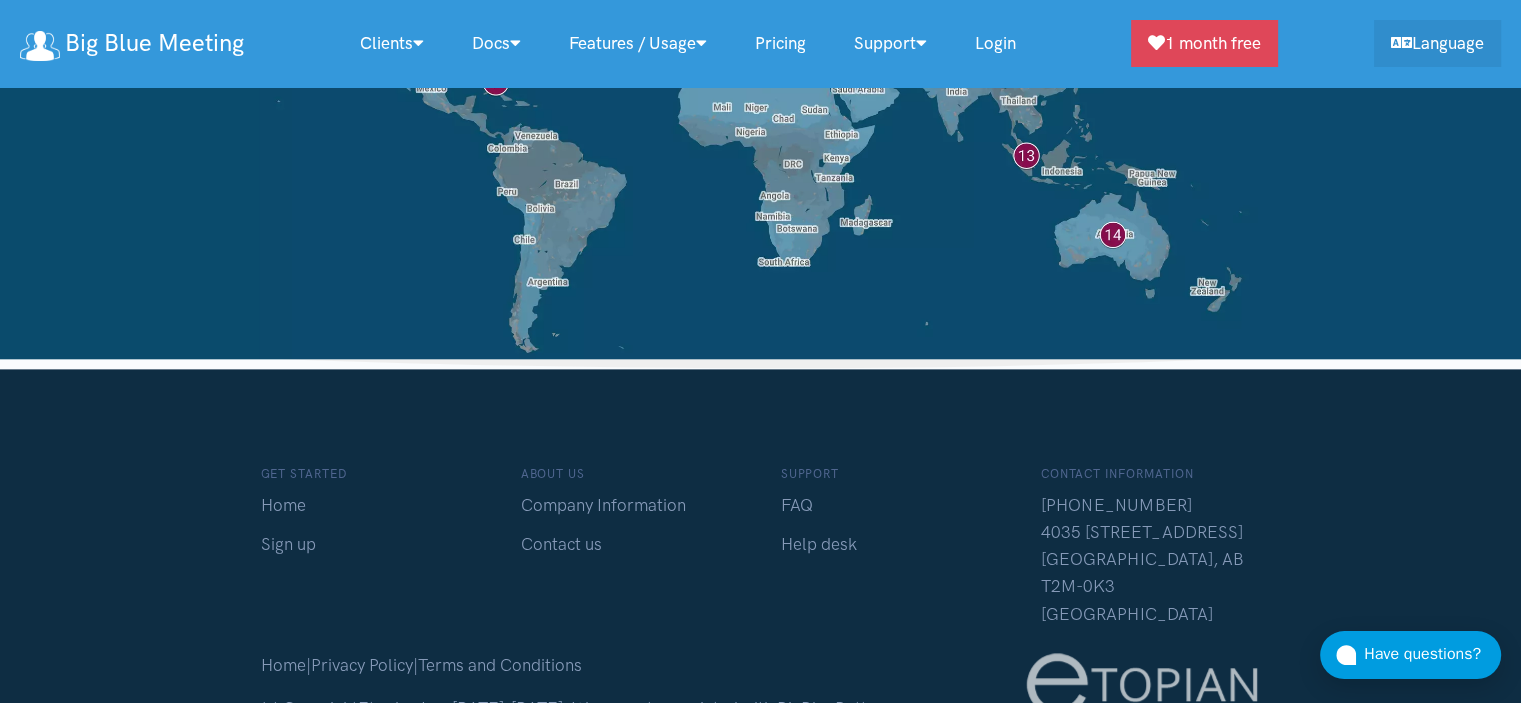 scroll, scrollTop: 16124, scrollLeft: 0, axis: vertical 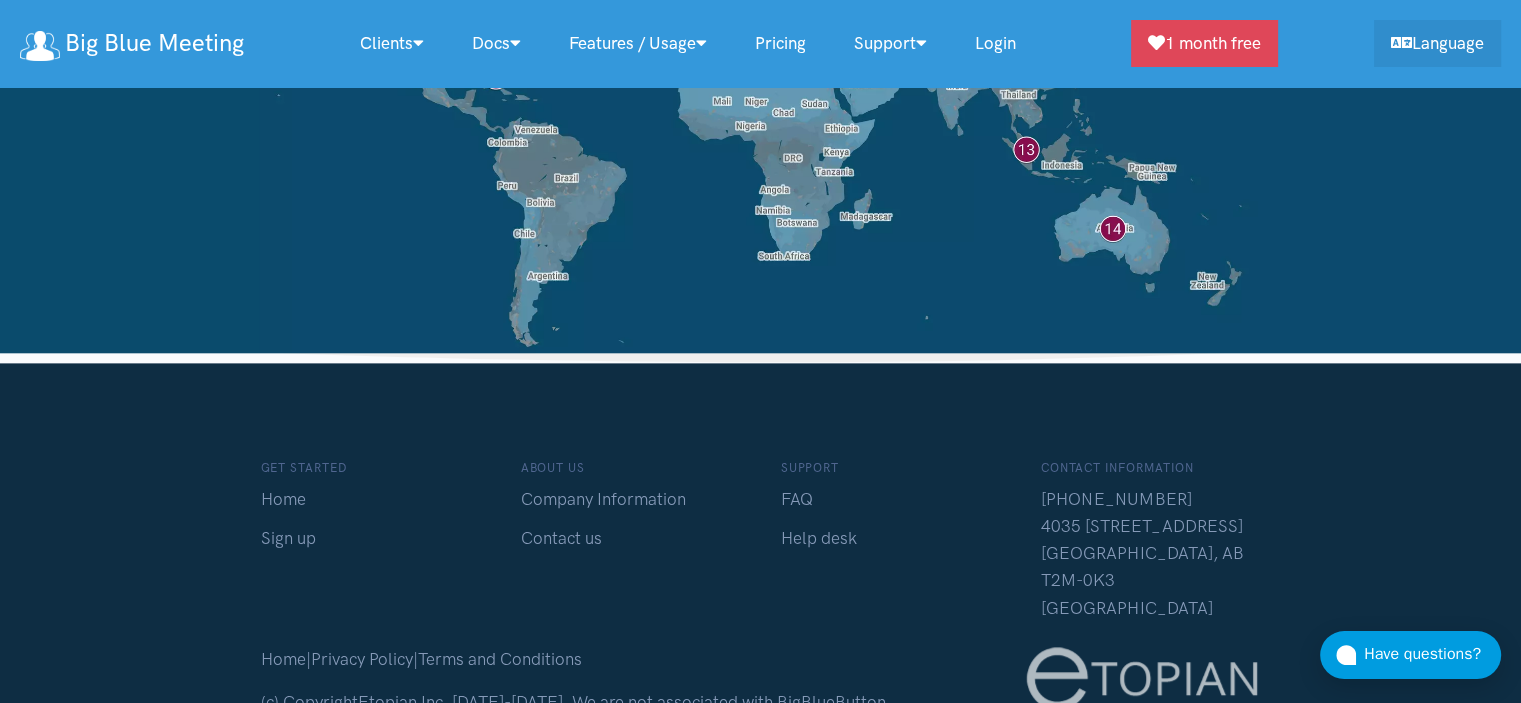 drag, startPoint x: 806, startPoint y: 343, endPoint x: 770, endPoint y: 343, distance: 36 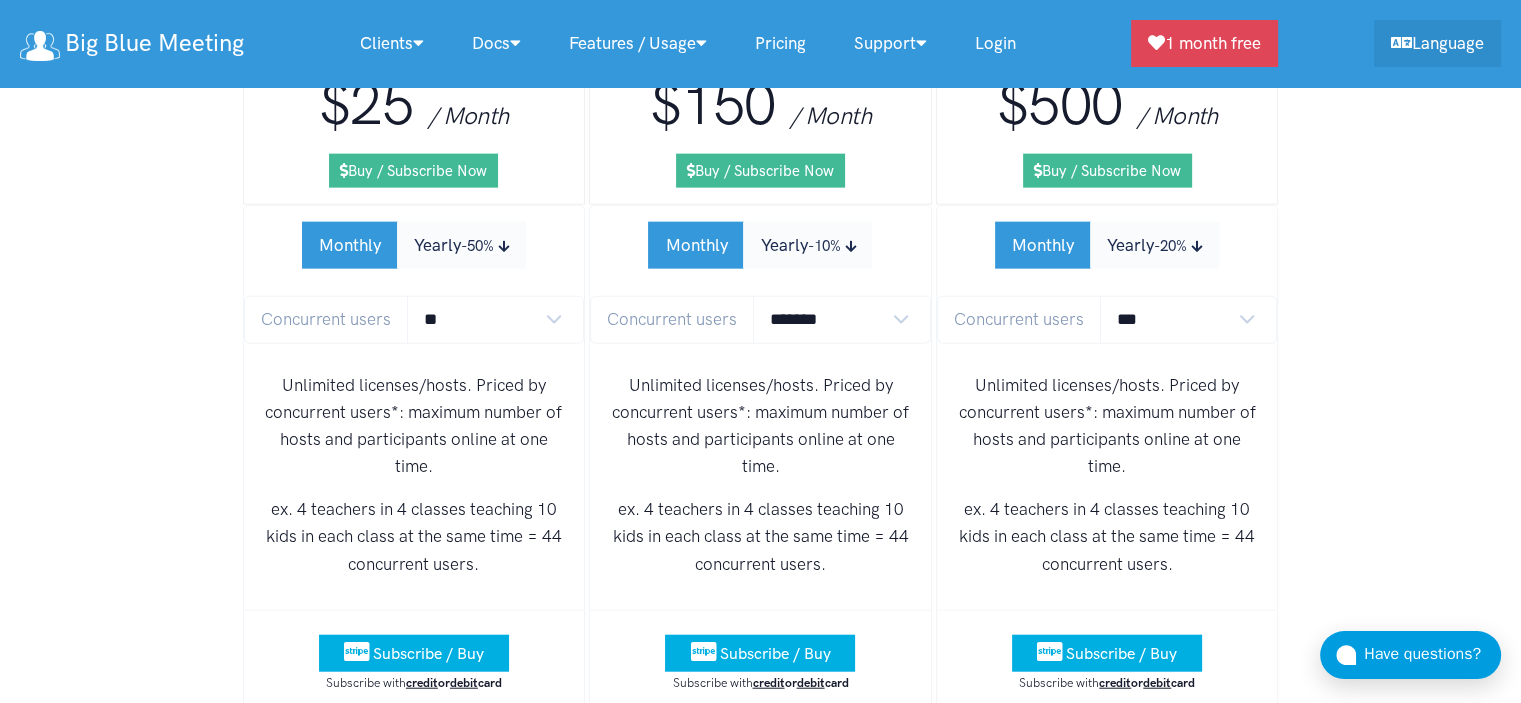 scroll, scrollTop: 12272, scrollLeft: 0, axis: vertical 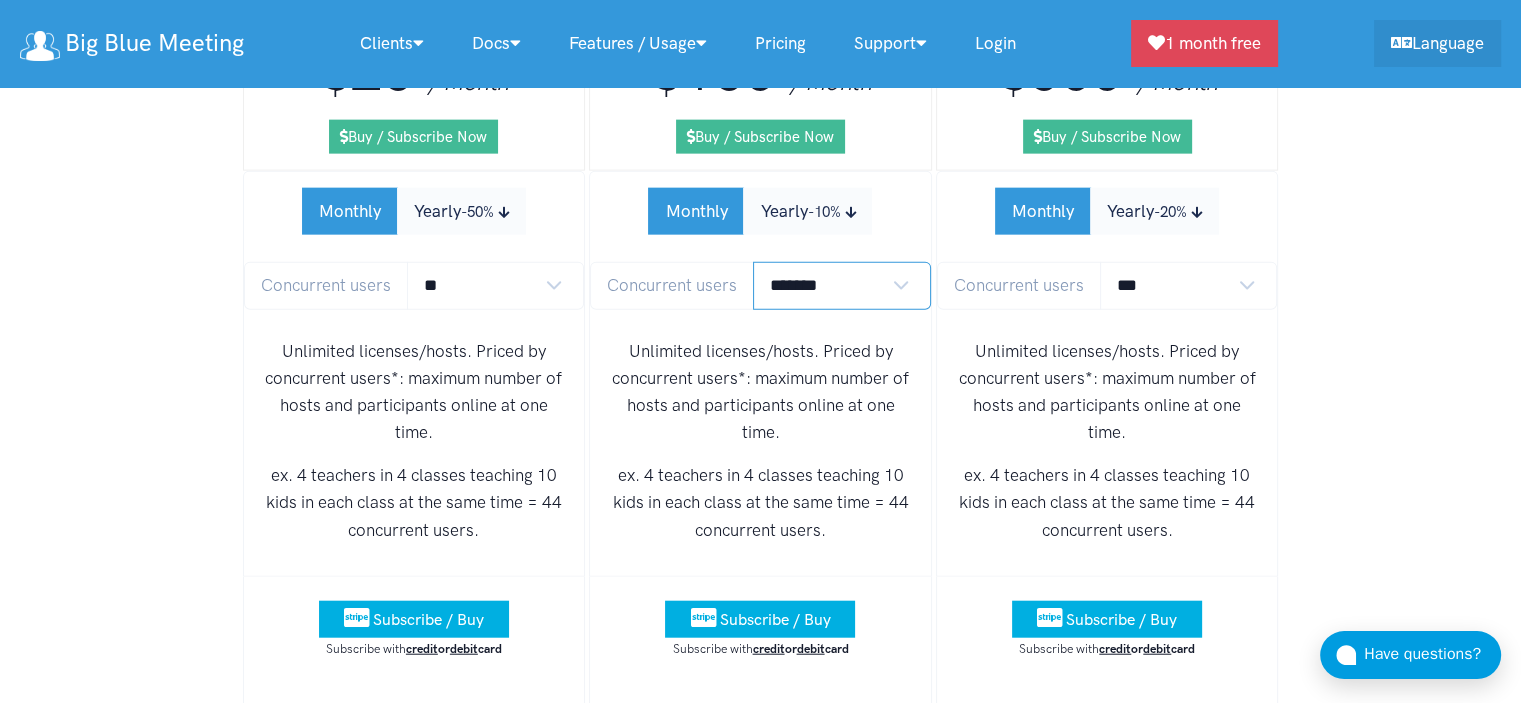 click on "******* ******* *******" at bounding box center (842, 285) 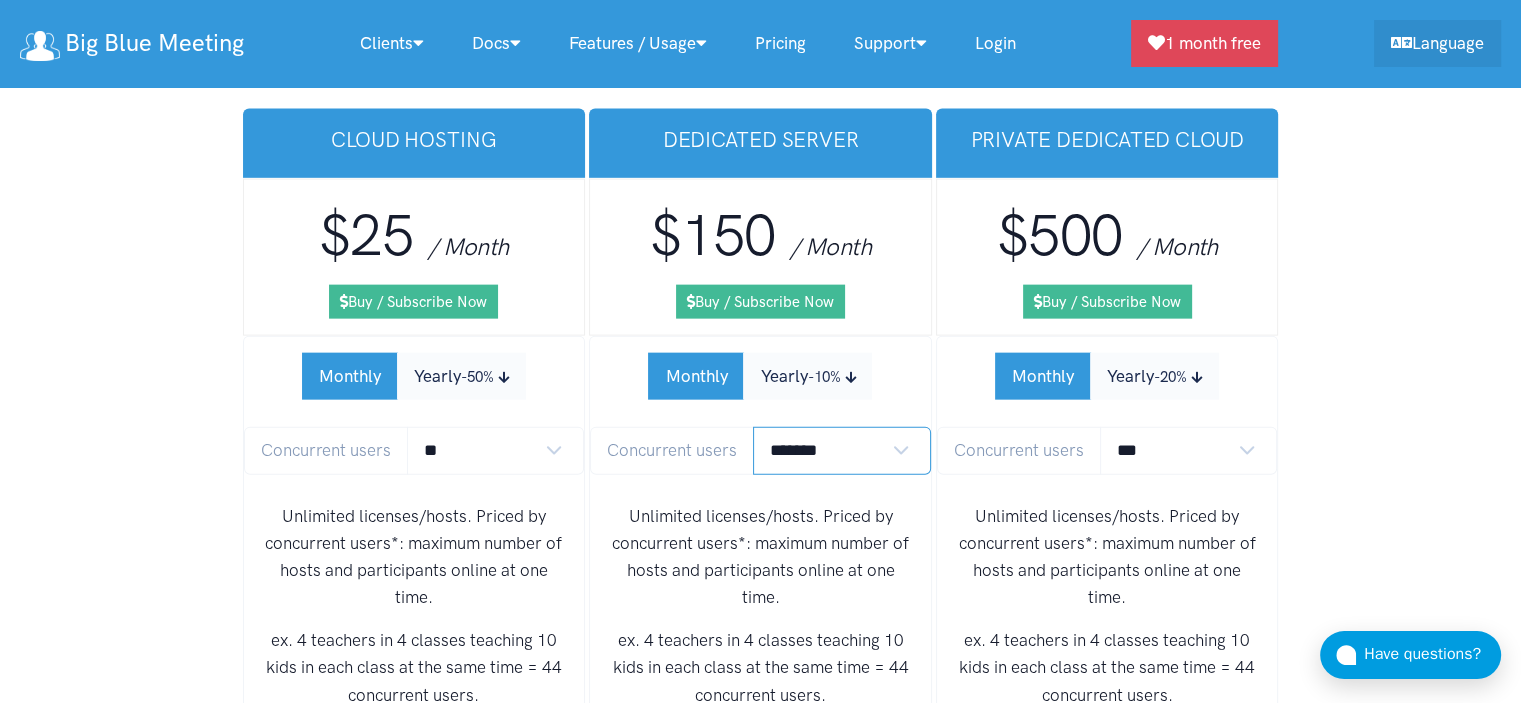 scroll, scrollTop: 11972, scrollLeft: 0, axis: vertical 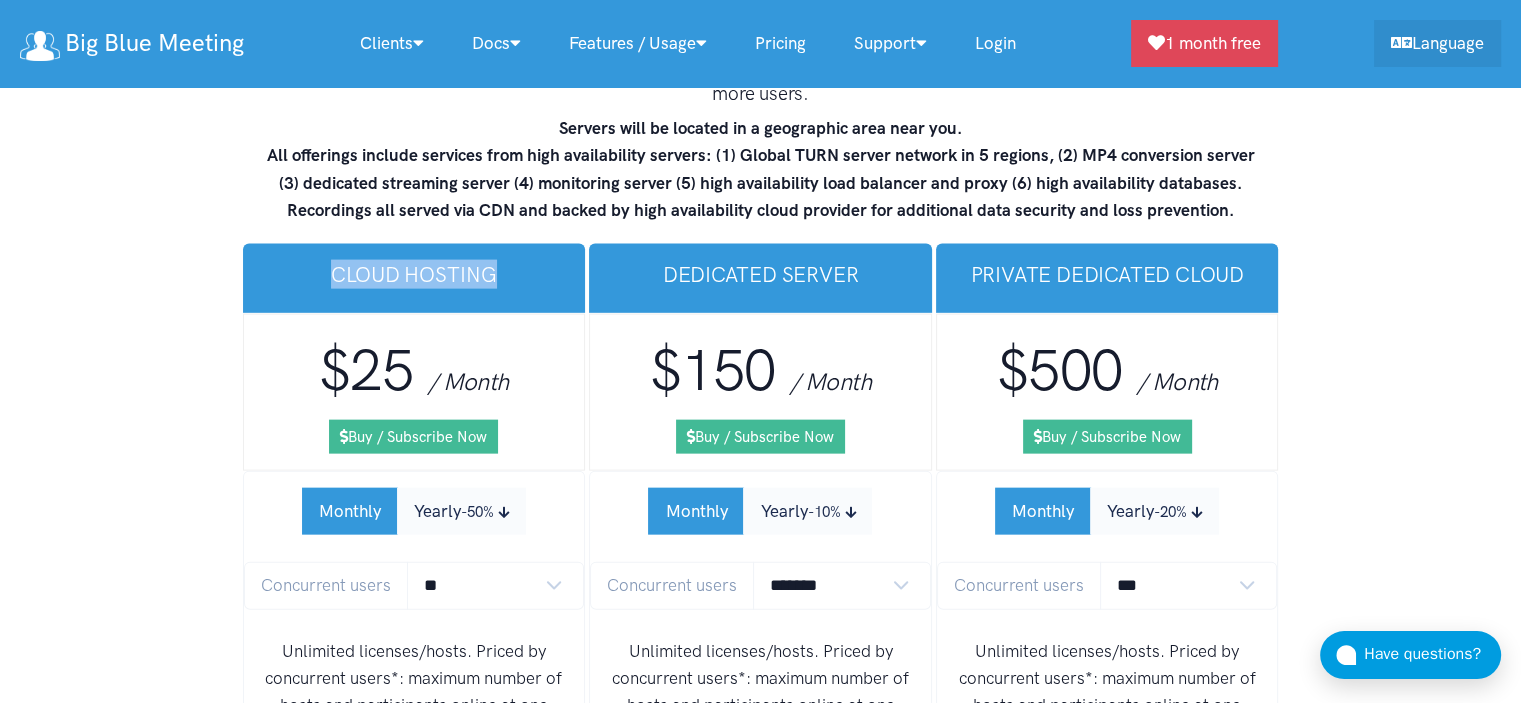 drag, startPoint x: 383, startPoint y: 170, endPoint x: 508, endPoint y: 183, distance: 125.67418 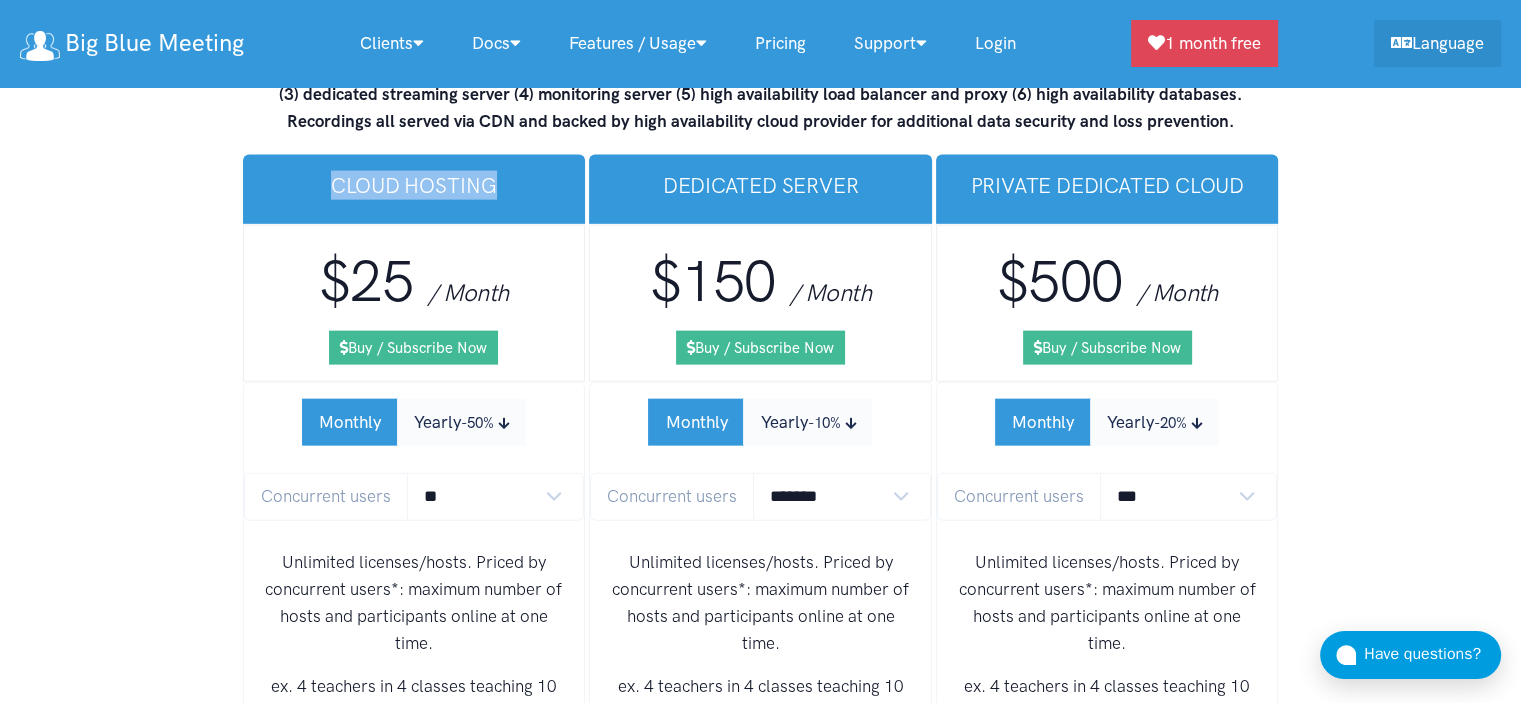 scroll, scrollTop: 12072, scrollLeft: 0, axis: vertical 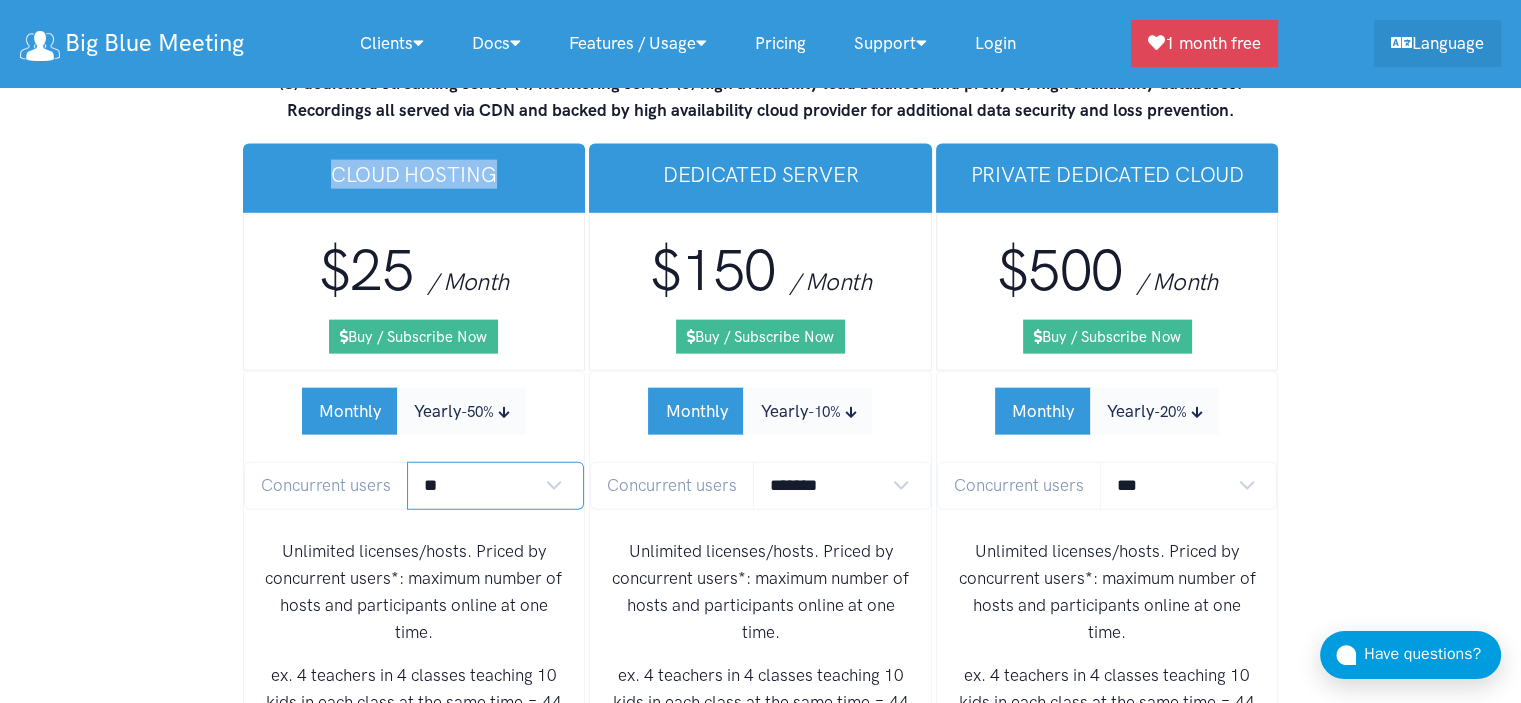click on "** ** ** ** *** ***" at bounding box center [496, 485] 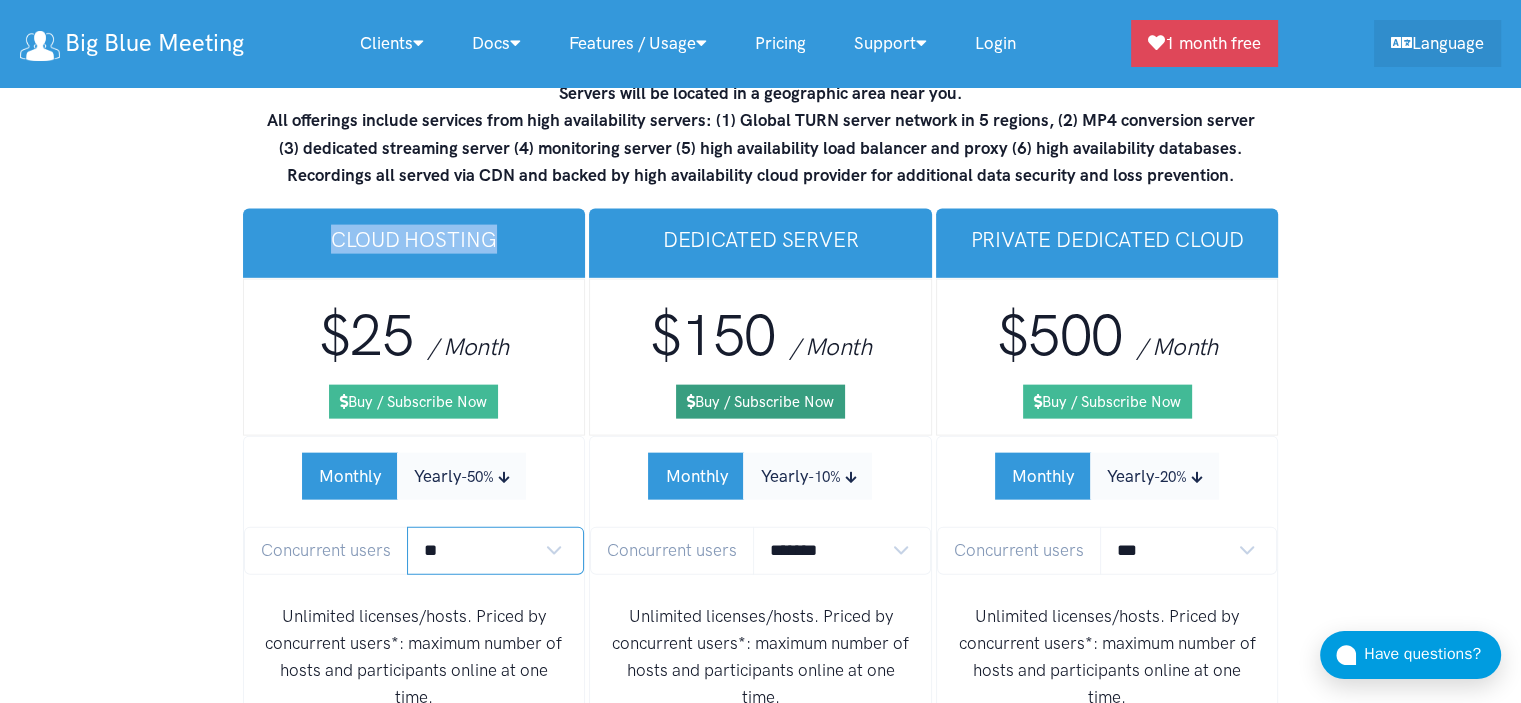 scroll, scrollTop: 11972, scrollLeft: 0, axis: vertical 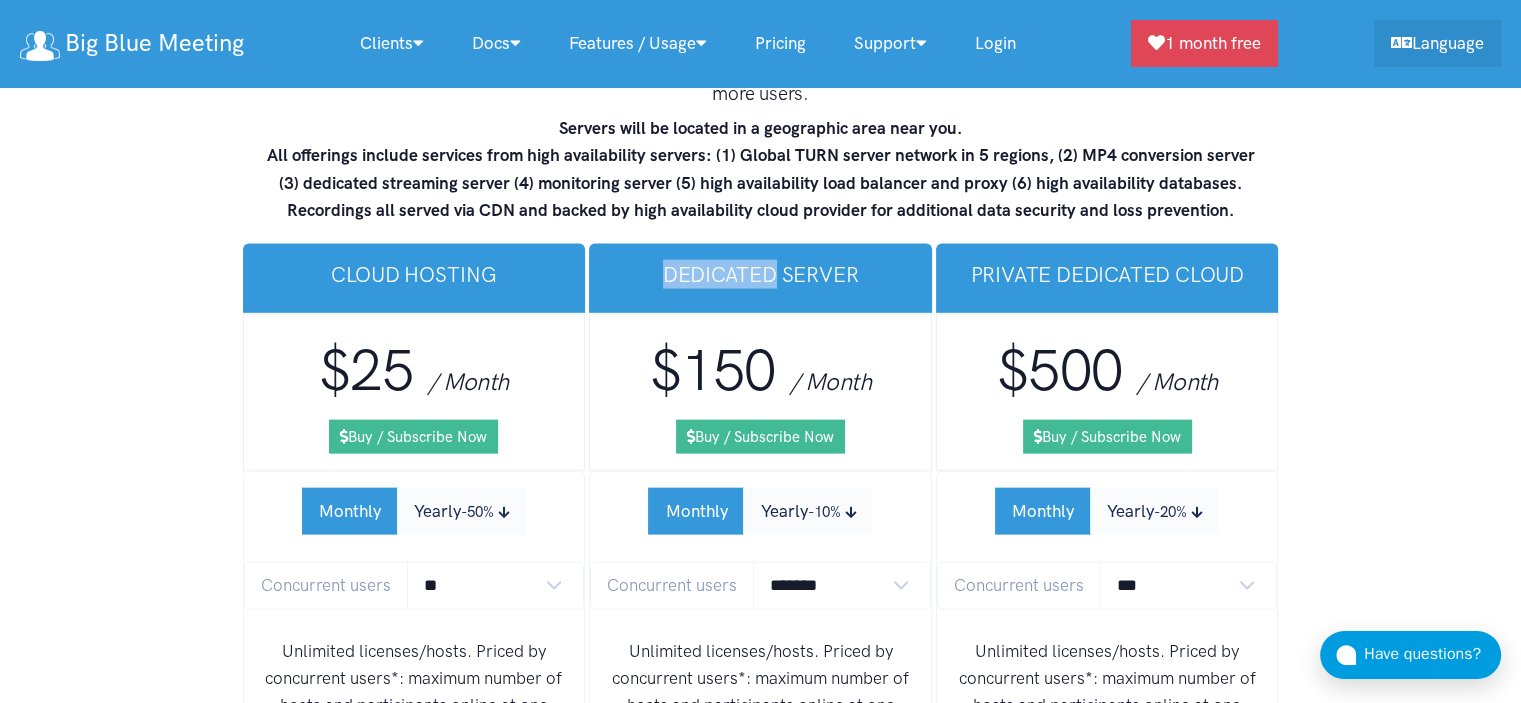 drag, startPoint x: 685, startPoint y: 184, endPoint x: 876, endPoint y: 406, distance: 292.85663 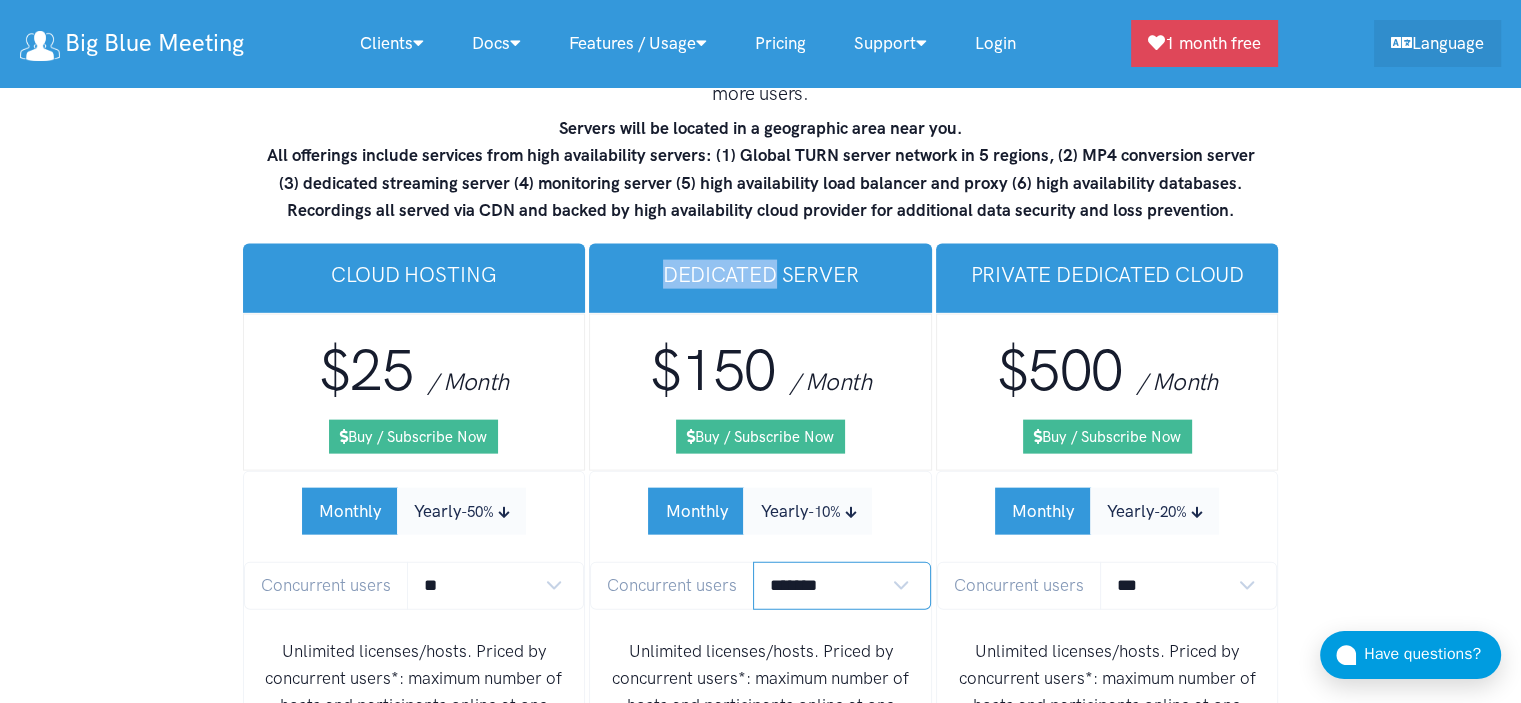 click on "******* ******* *******" at bounding box center [842, 585] 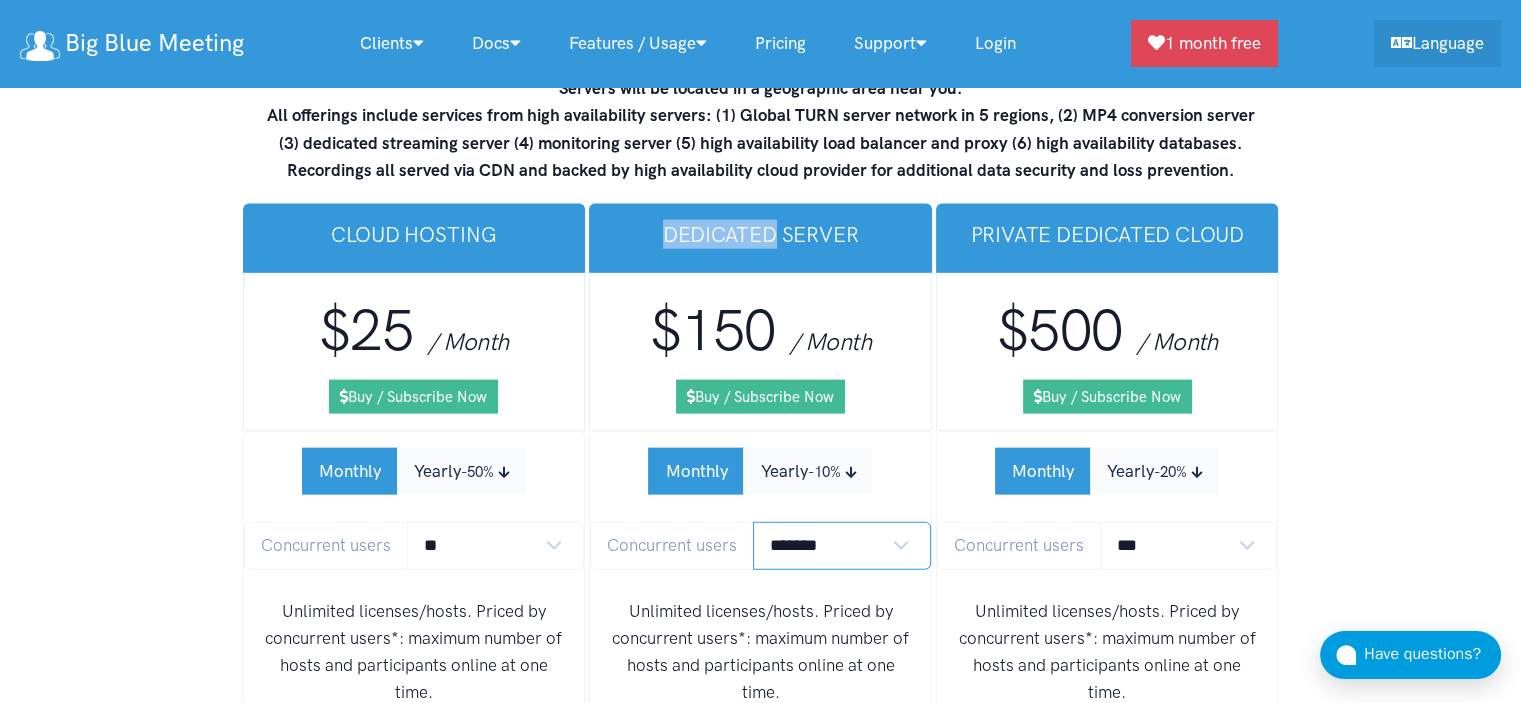 scroll, scrollTop: 12072, scrollLeft: 0, axis: vertical 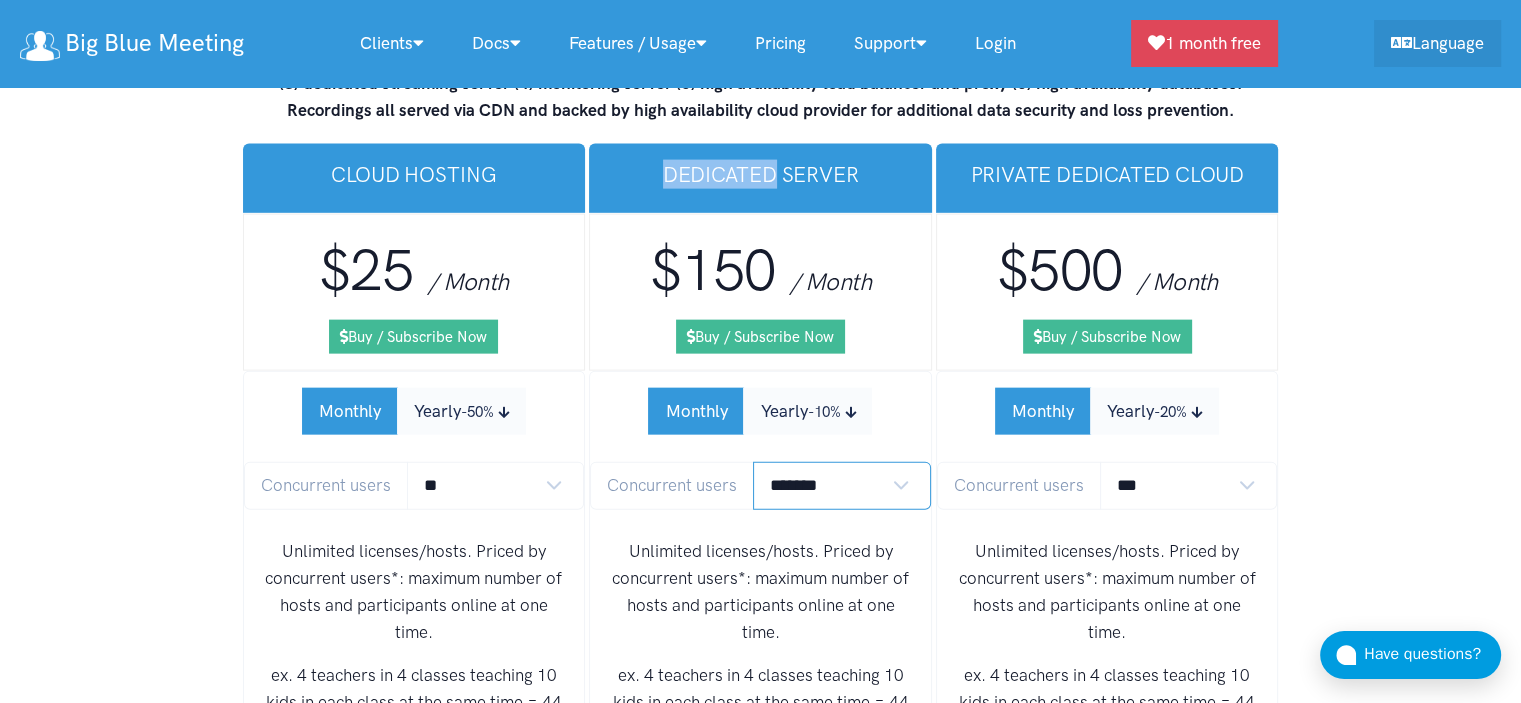click on "******* ******* *******" at bounding box center [842, 485] 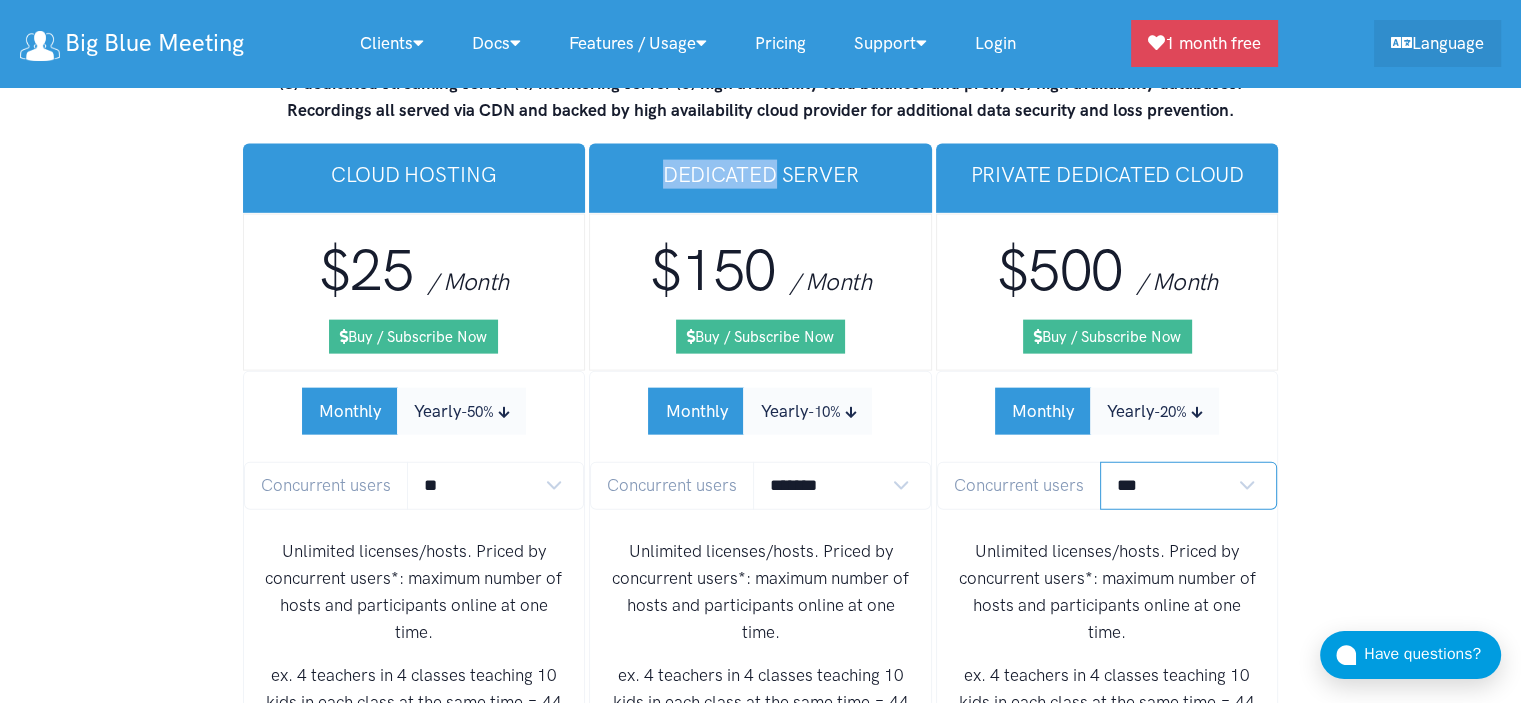 click on "*** **** **** **** **** **** **** **** **** **** **** **** *****" at bounding box center [1189, 485] 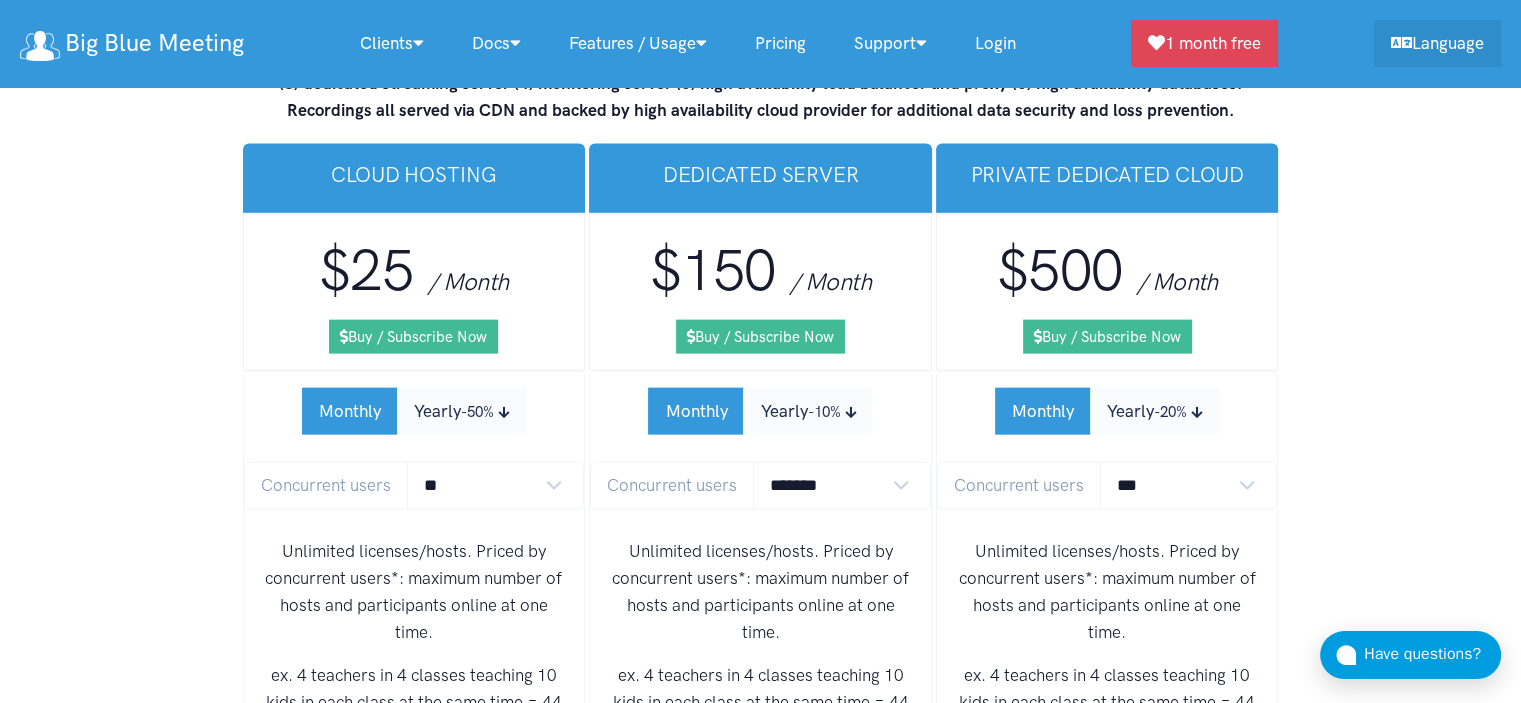 drag, startPoint x: 1434, startPoint y: 378, endPoint x: 1402, endPoint y: 387, distance: 33.24154 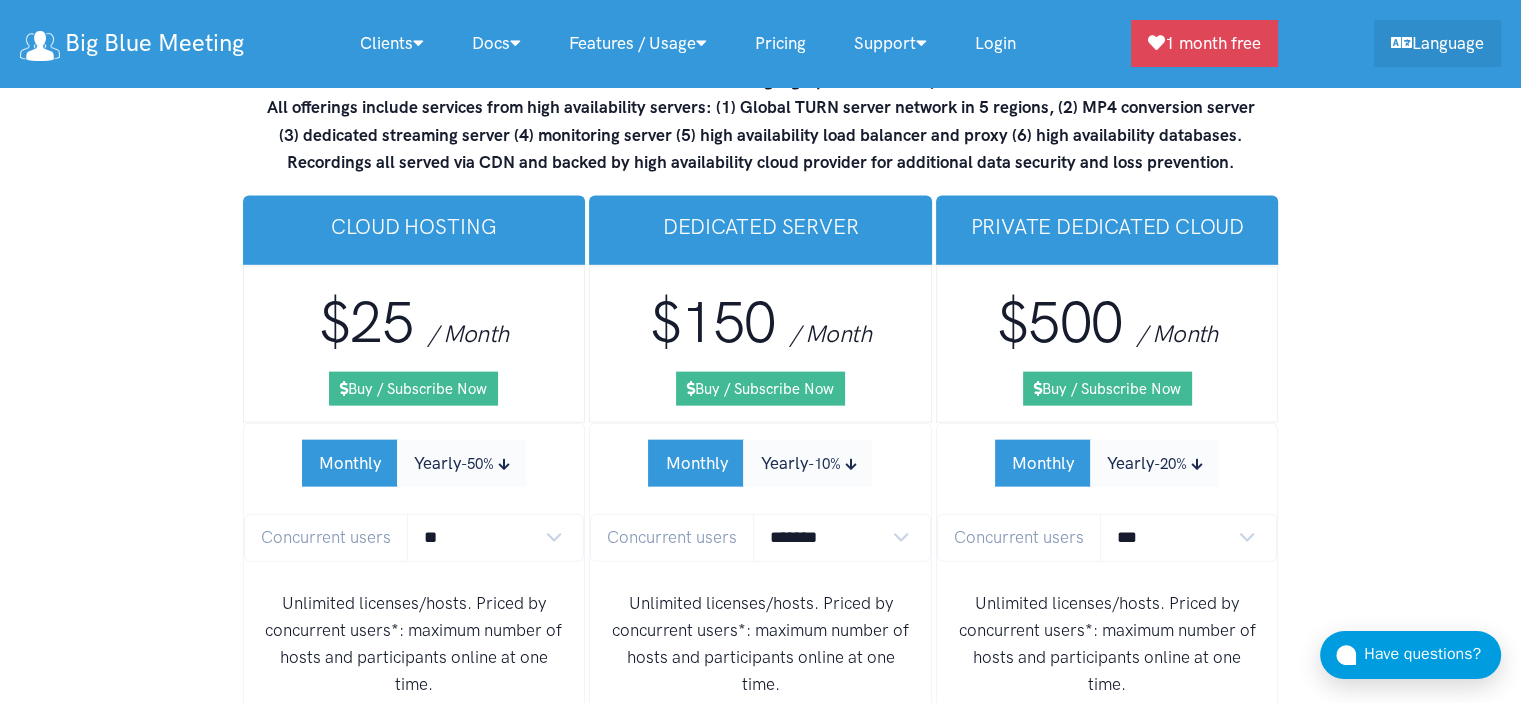 scroll, scrollTop: 11972, scrollLeft: 0, axis: vertical 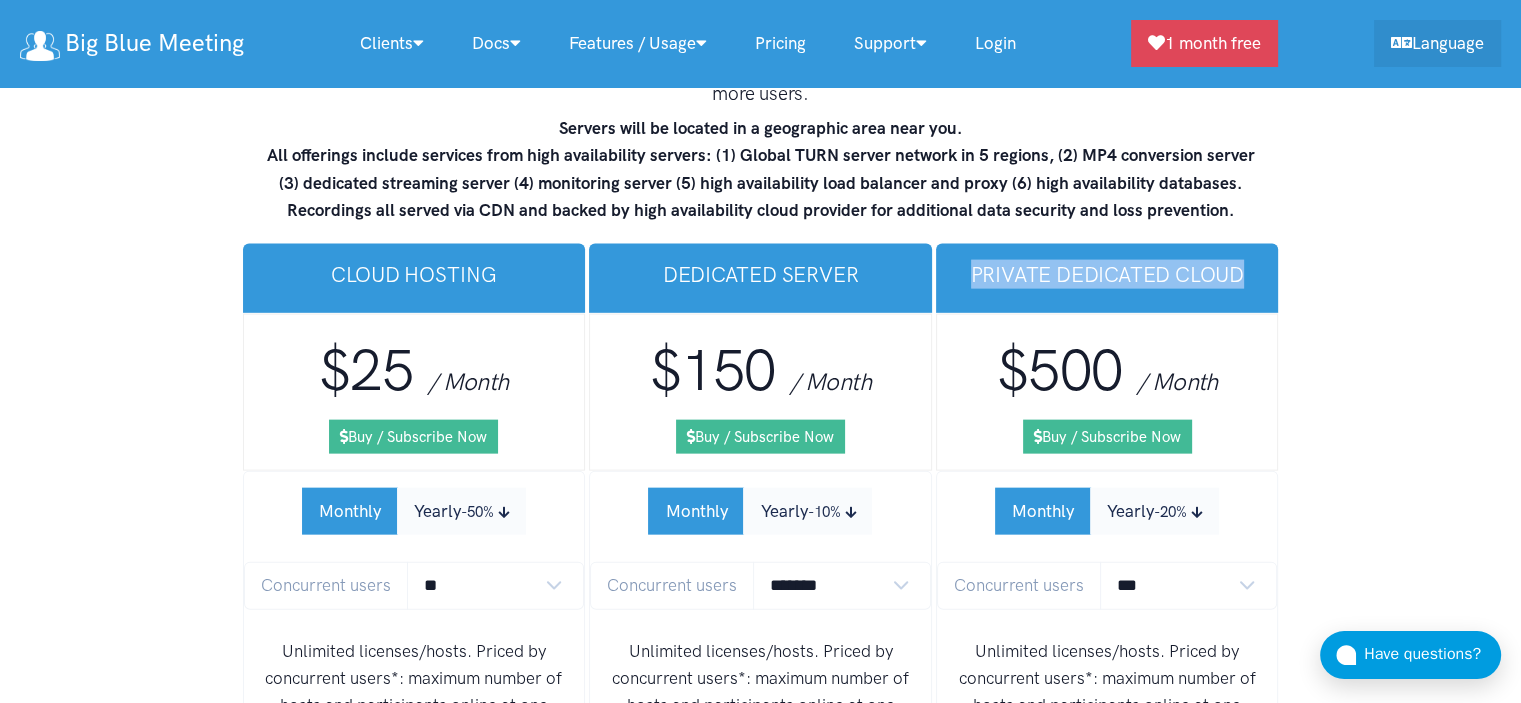 drag, startPoint x: 1251, startPoint y: 187, endPoint x: 966, endPoint y: 188, distance: 285.00174 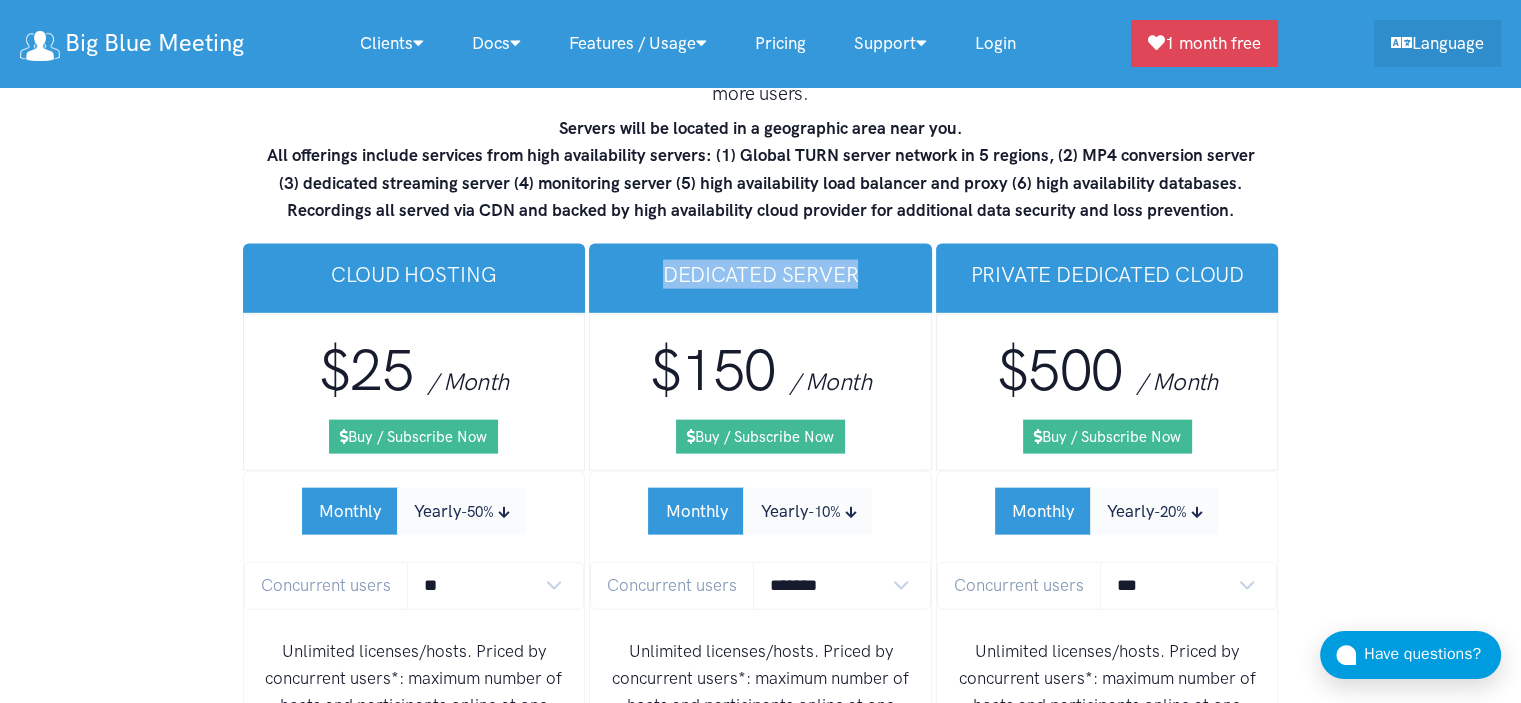 drag, startPoint x: 867, startPoint y: 185, endPoint x: 632, endPoint y: 184, distance: 235.00212 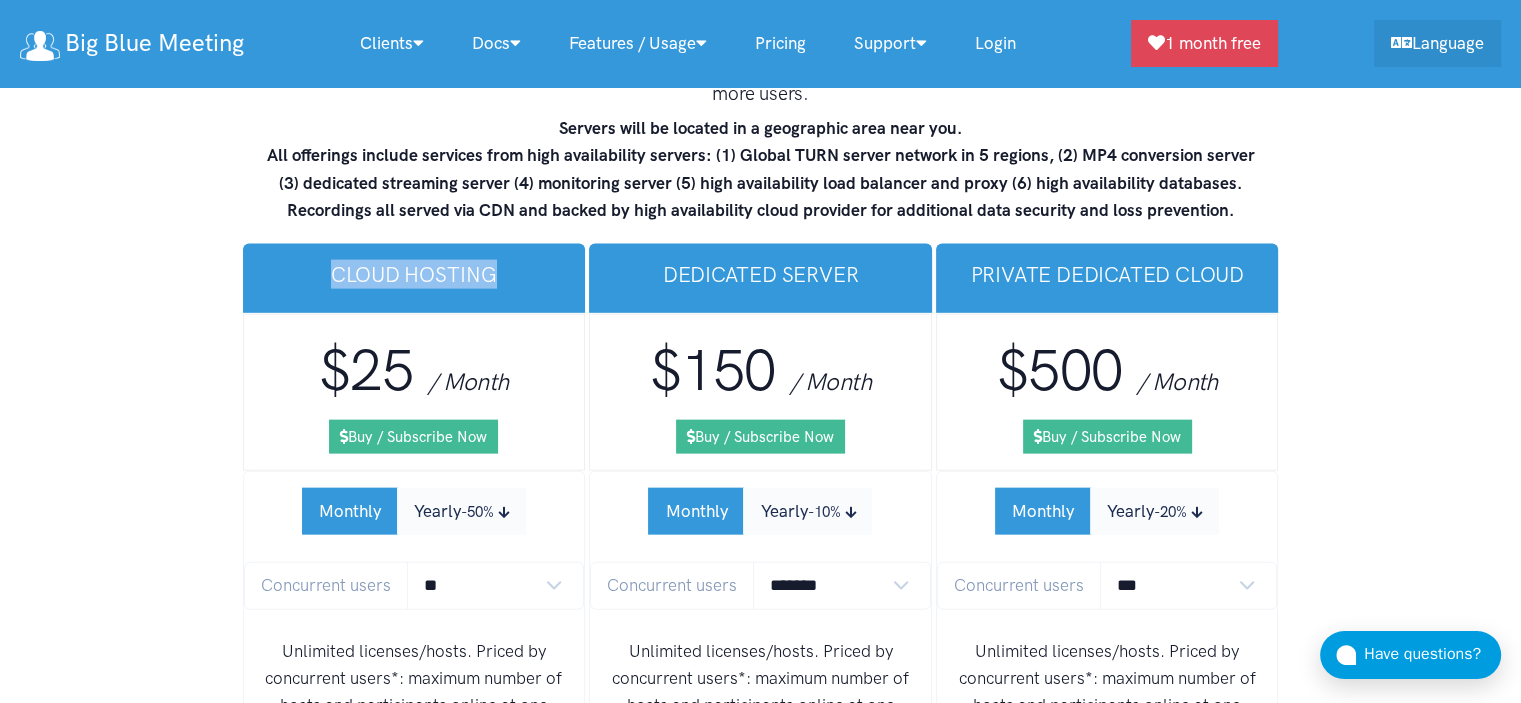 drag, startPoint x: 507, startPoint y: 183, endPoint x: 330, endPoint y: 190, distance: 177.13837 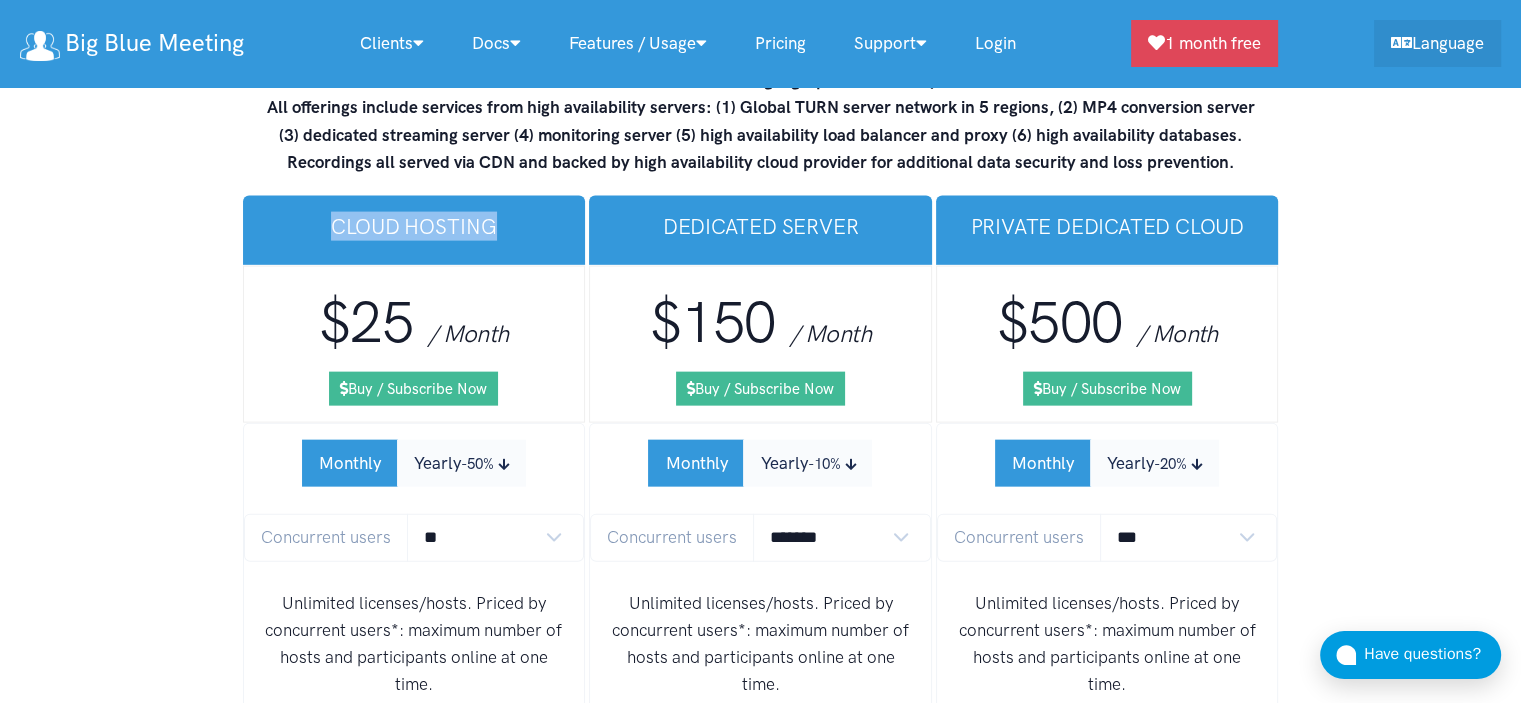 scroll, scrollTop: 11972, scrollLeft: 0, axis: vertical 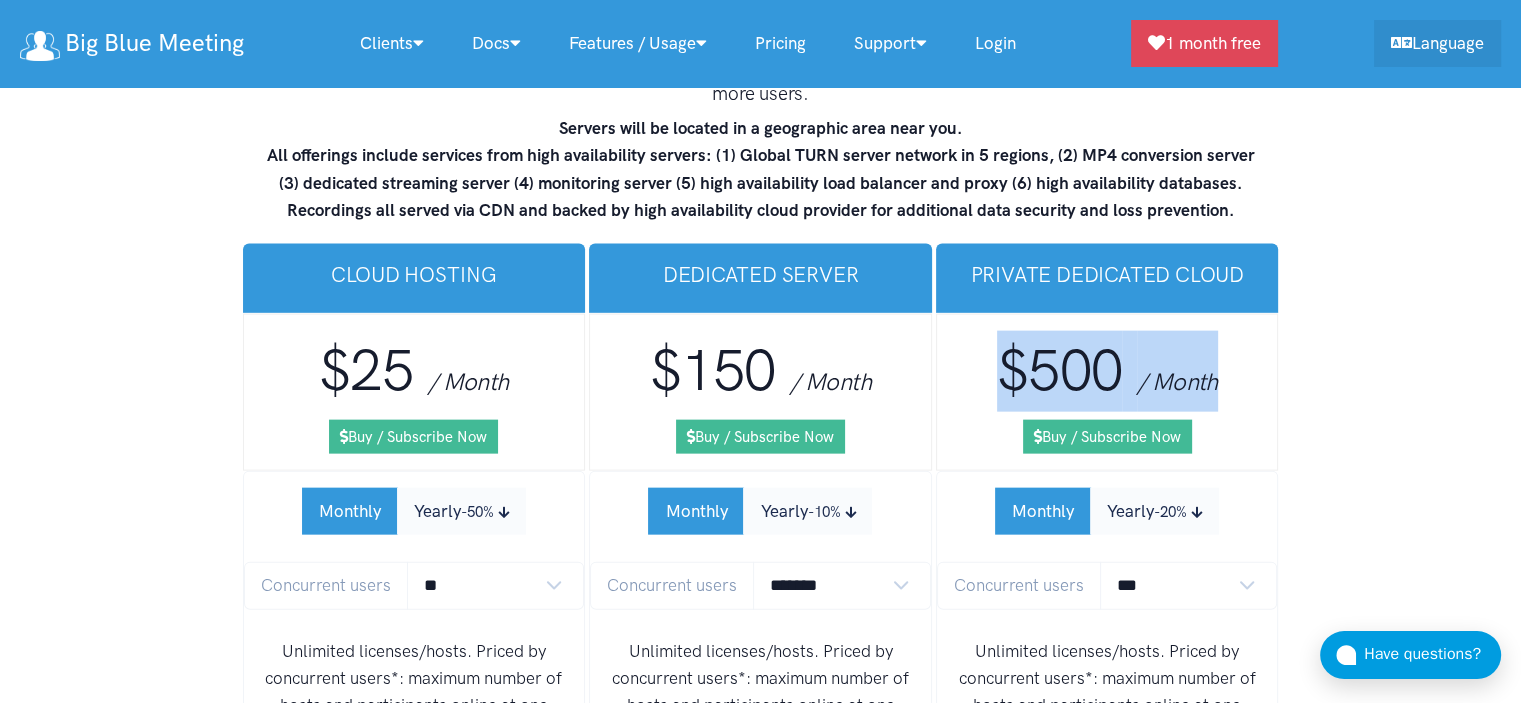 drag, startPoint x: 1224, startPoint y: 296, endPoint x: 975, endPoint y: 283, distance: 249.33913 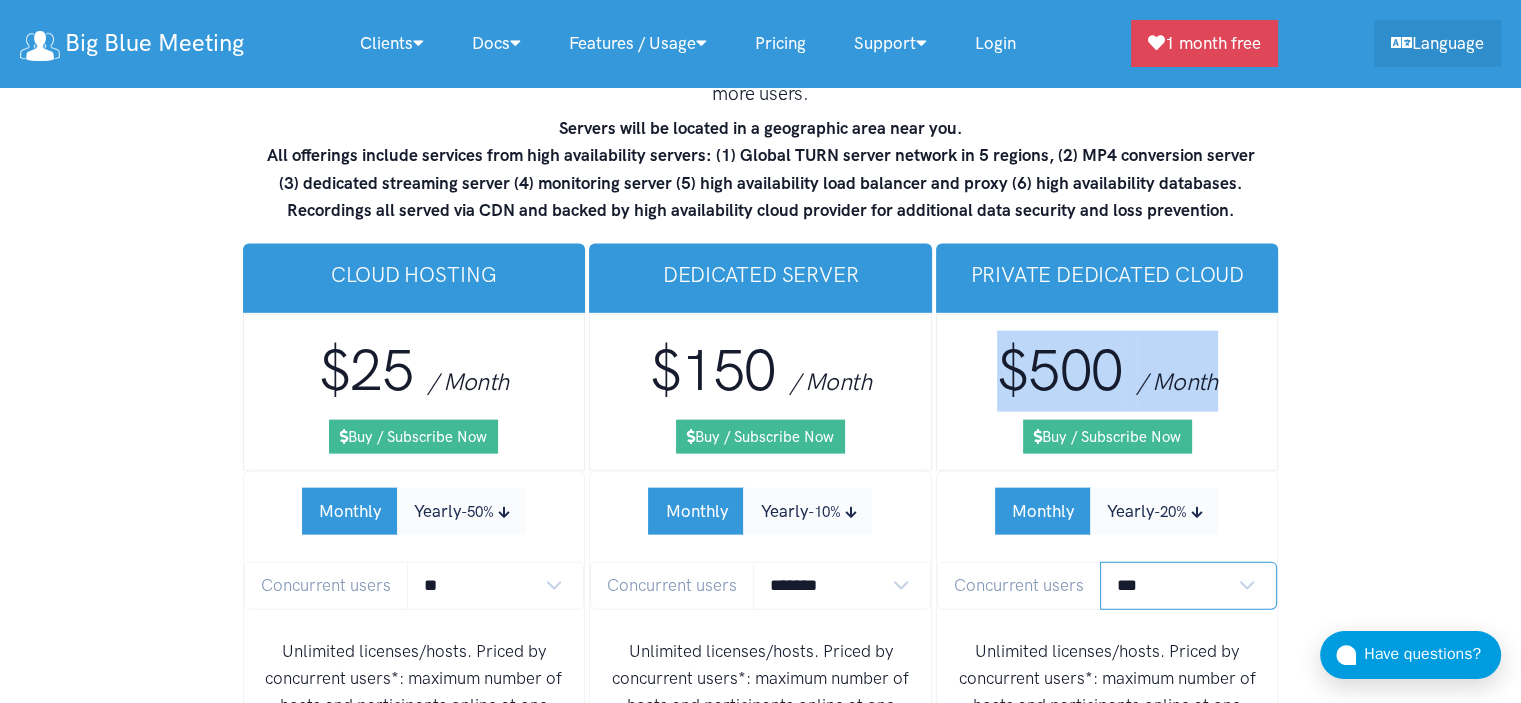 click on "*** **** **** **** **** **** **** **** **** **** **** **** *****" at bounding box center (1189, 585) 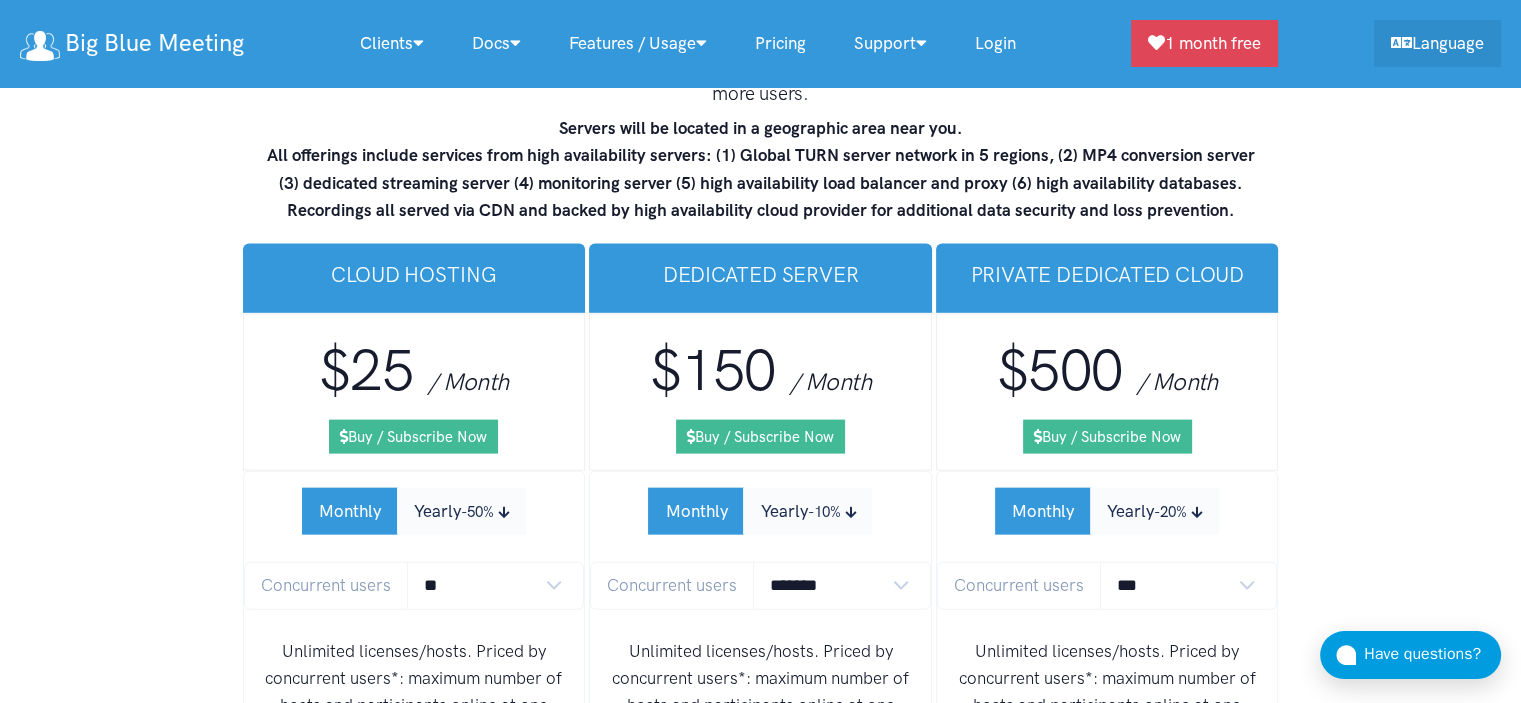 click on "Concurrent users" at bounding box center (326, 585) 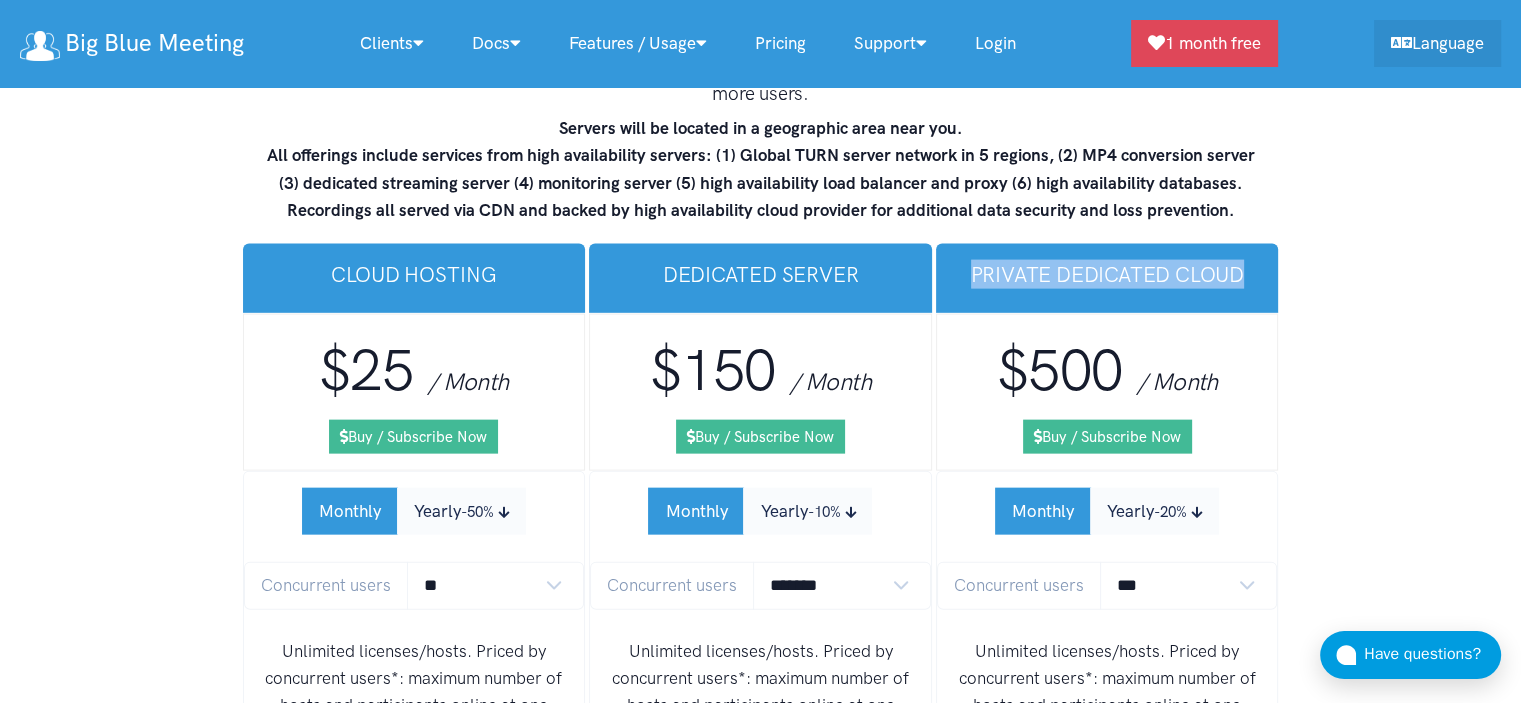 drag, startPoint x: 1256, startPoint y: 180, endPoint x: 951, endPoint y: 175, distance: 305.041 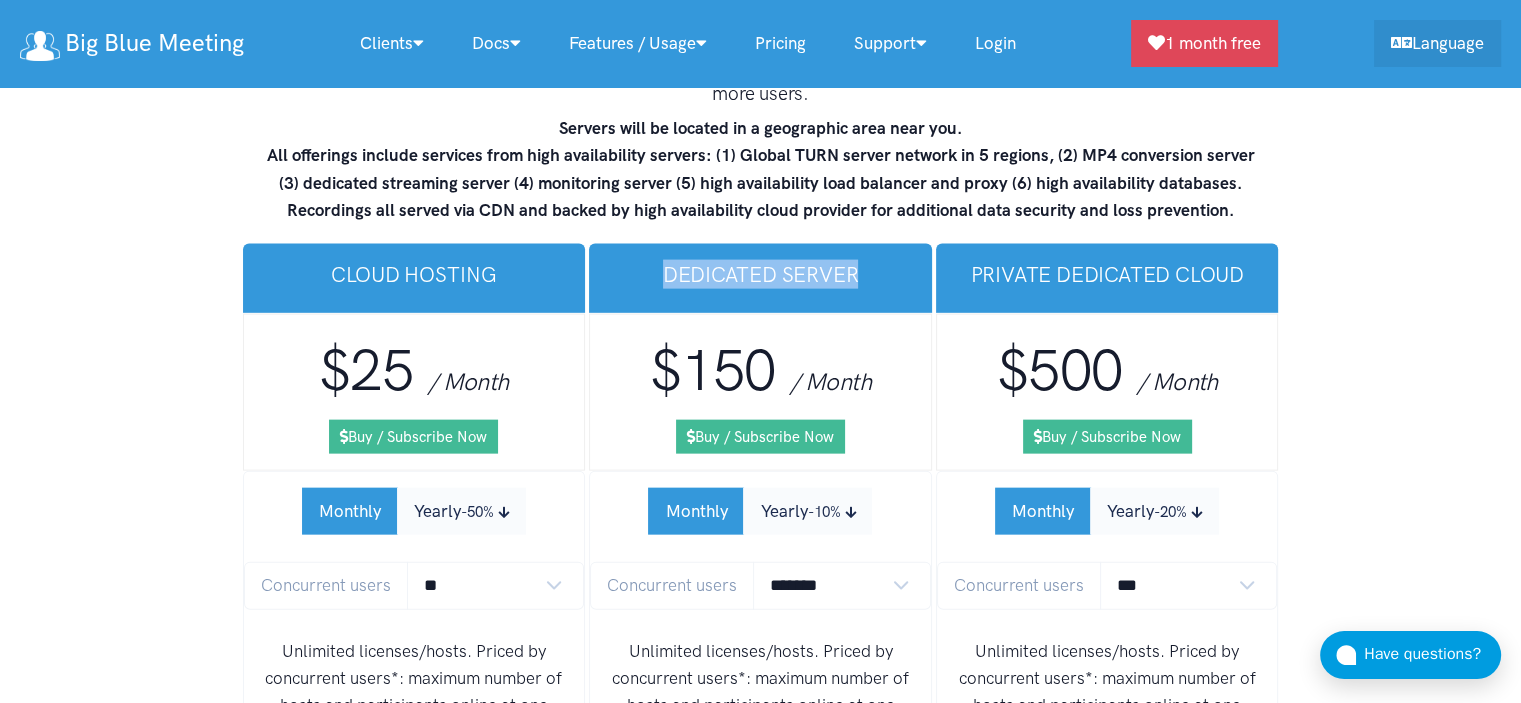 drag, startPoint x: 875, startPoint y: 188, endPoint x: 652, endPoint y: 199, distance: 223.27113 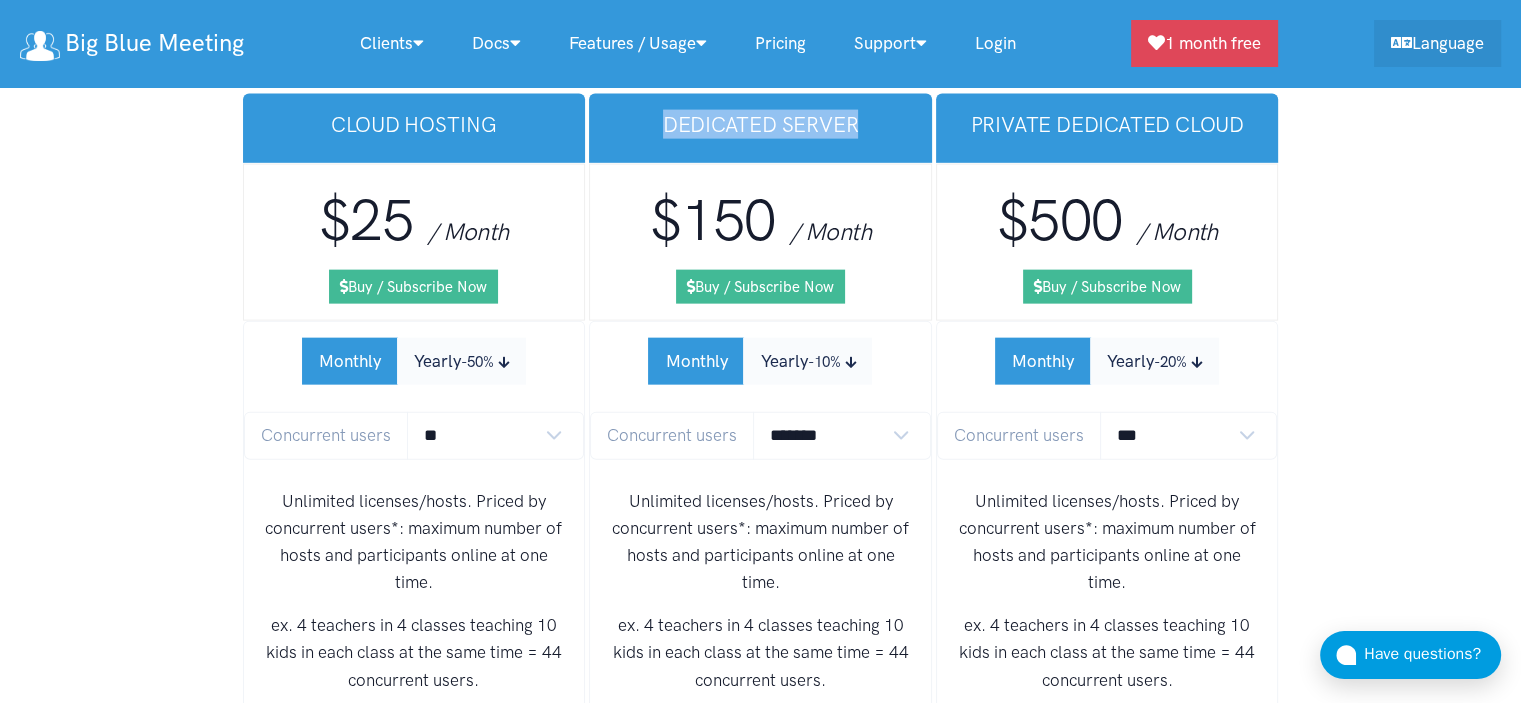 scroll, scrollTop: 12072, scrollLeft: 0, axis: vertical 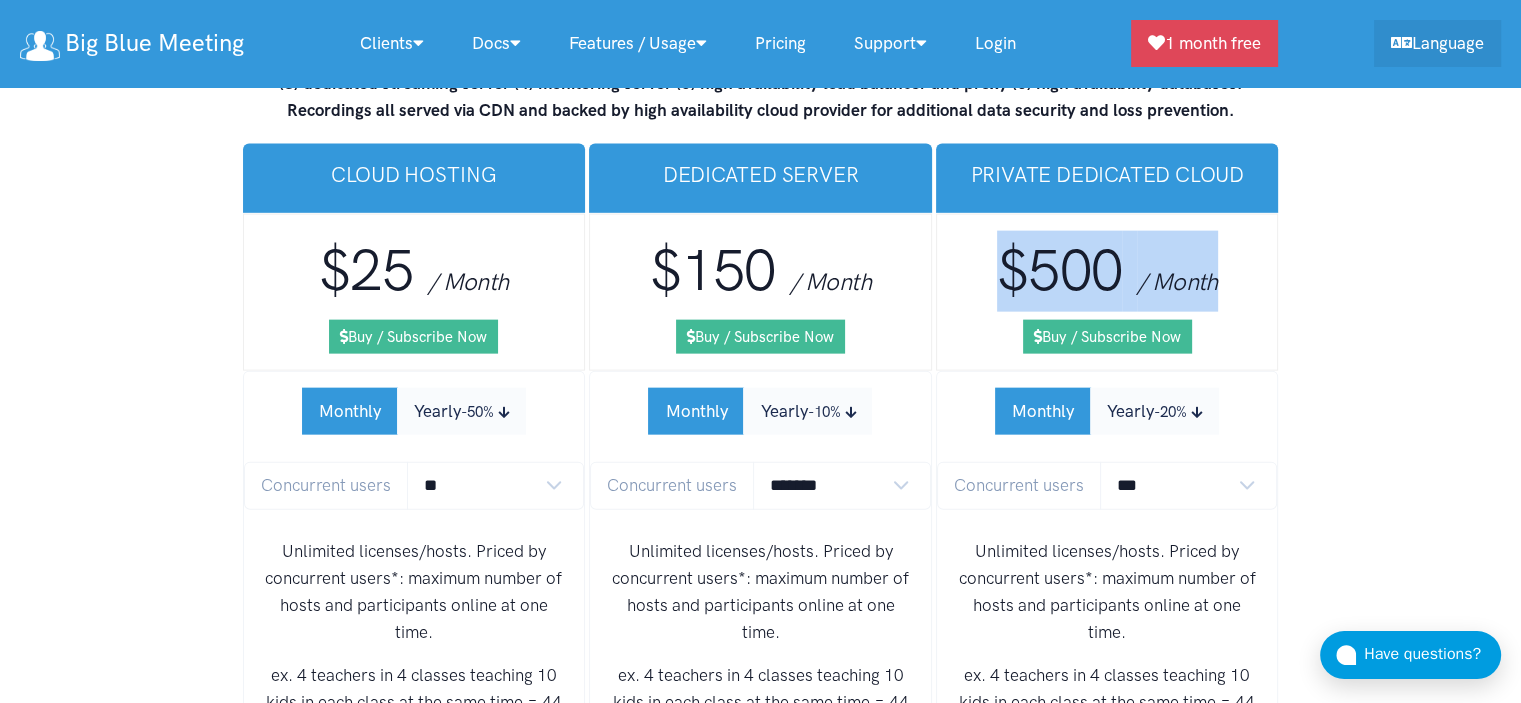 drag, startPoint x: 1255, startPoint y: 189, endPoint x: 1001, endPoint y: 183, distance: 254.07086 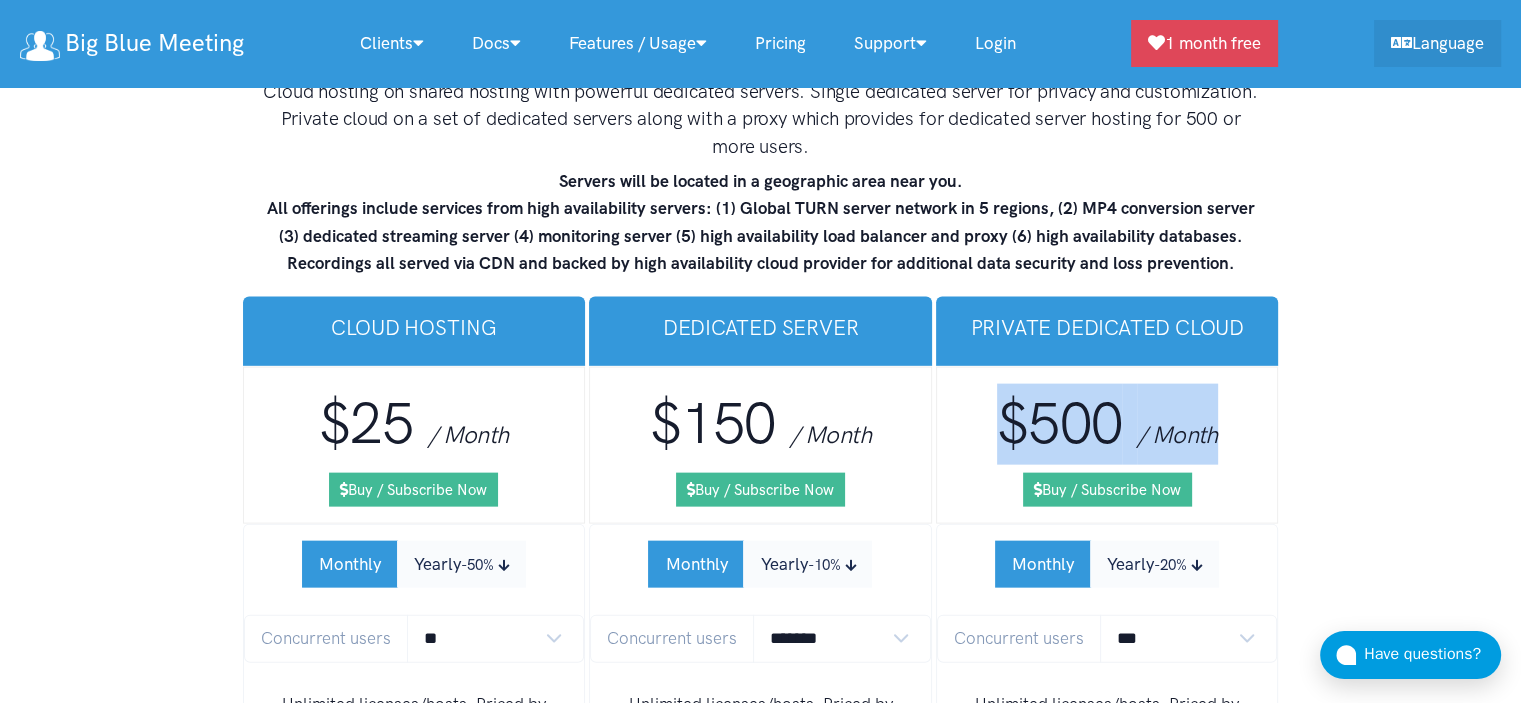 scroll, scrollTop: 11872, scrollLeft: 0, axis: vertical 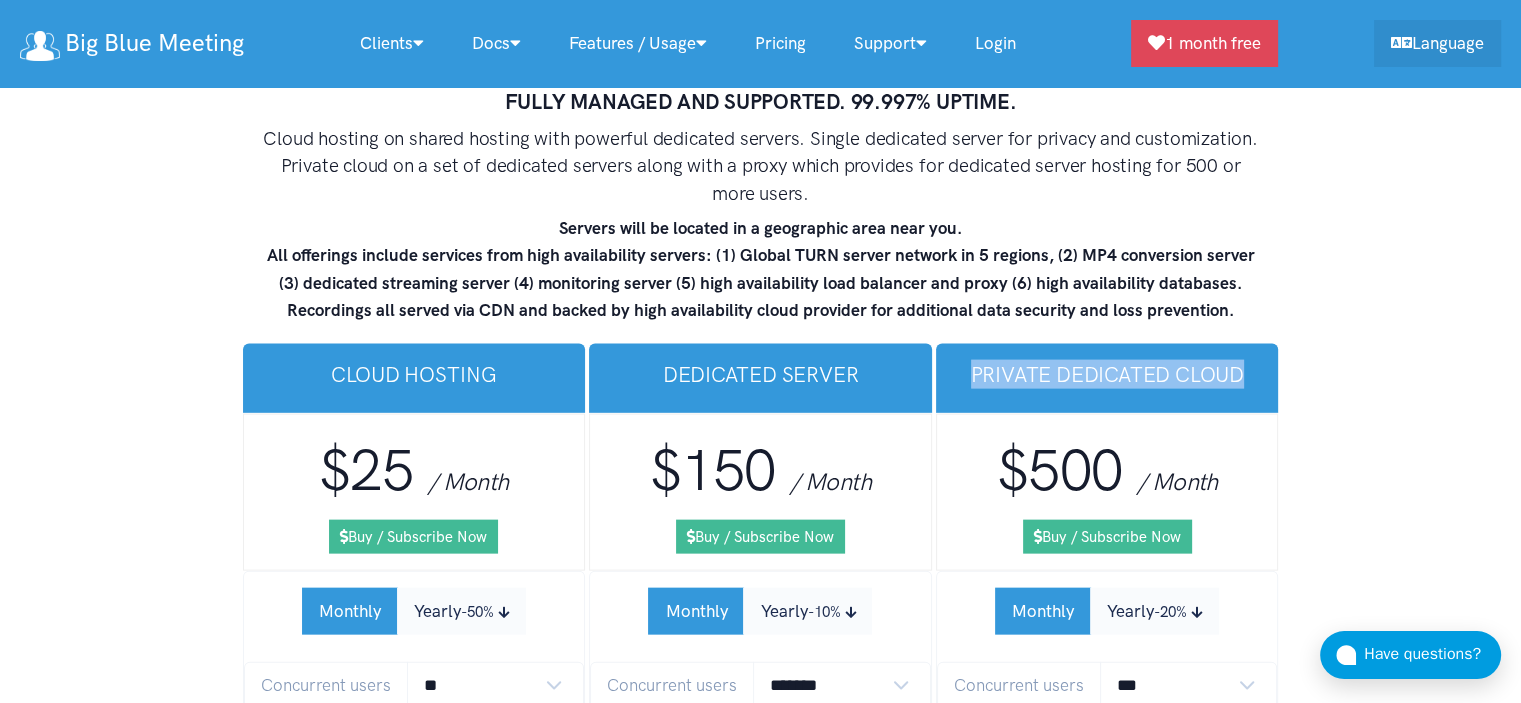 drag, startPoint x: 1248, startPoint y: 283, endPoint x: 978, endPoint y: 275, distance: 270.1185 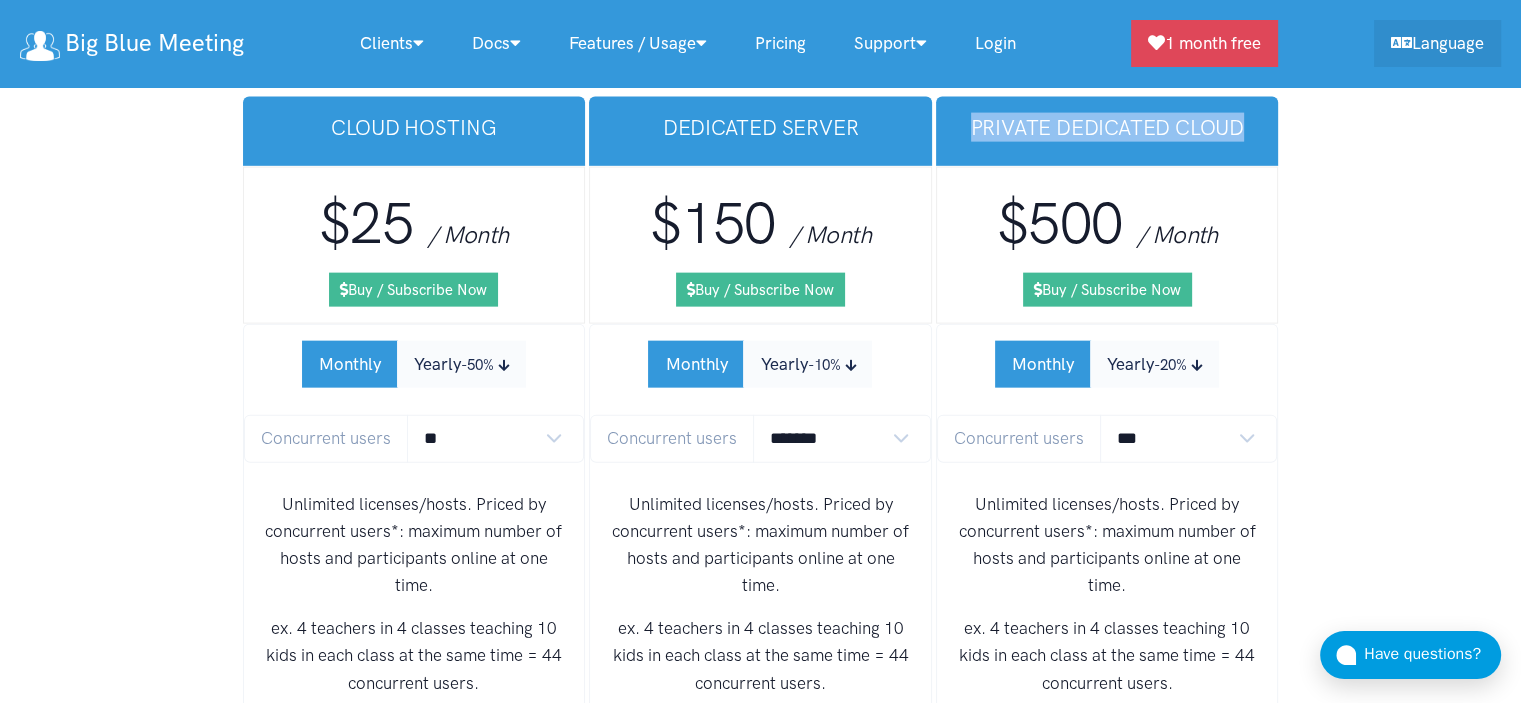 scroll, scrollTop: 12072, scrollLeft: 0, axis: vertical 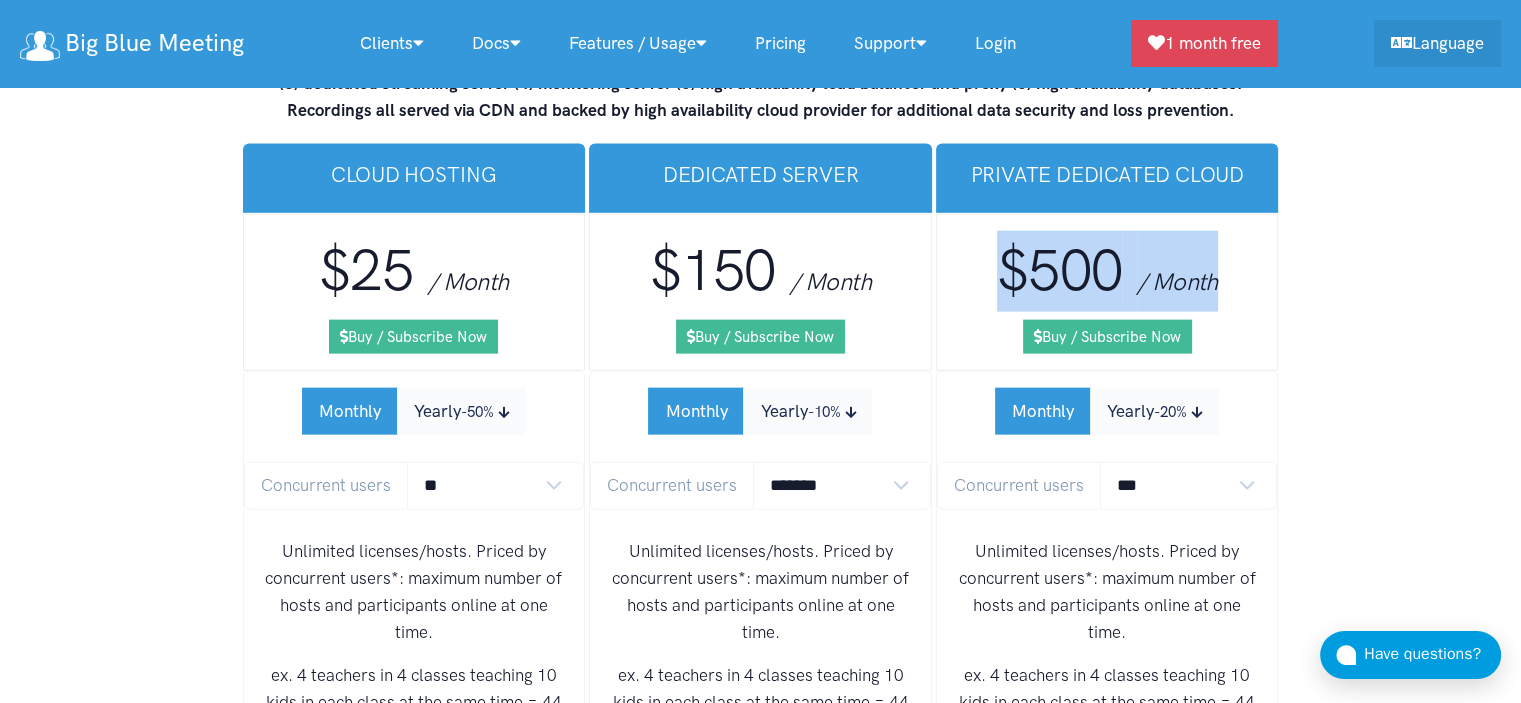 drag, startPoint x: 966, startPoint y: 181, endPoint x: 1238, endPoint y: 203, distance: 272.88824 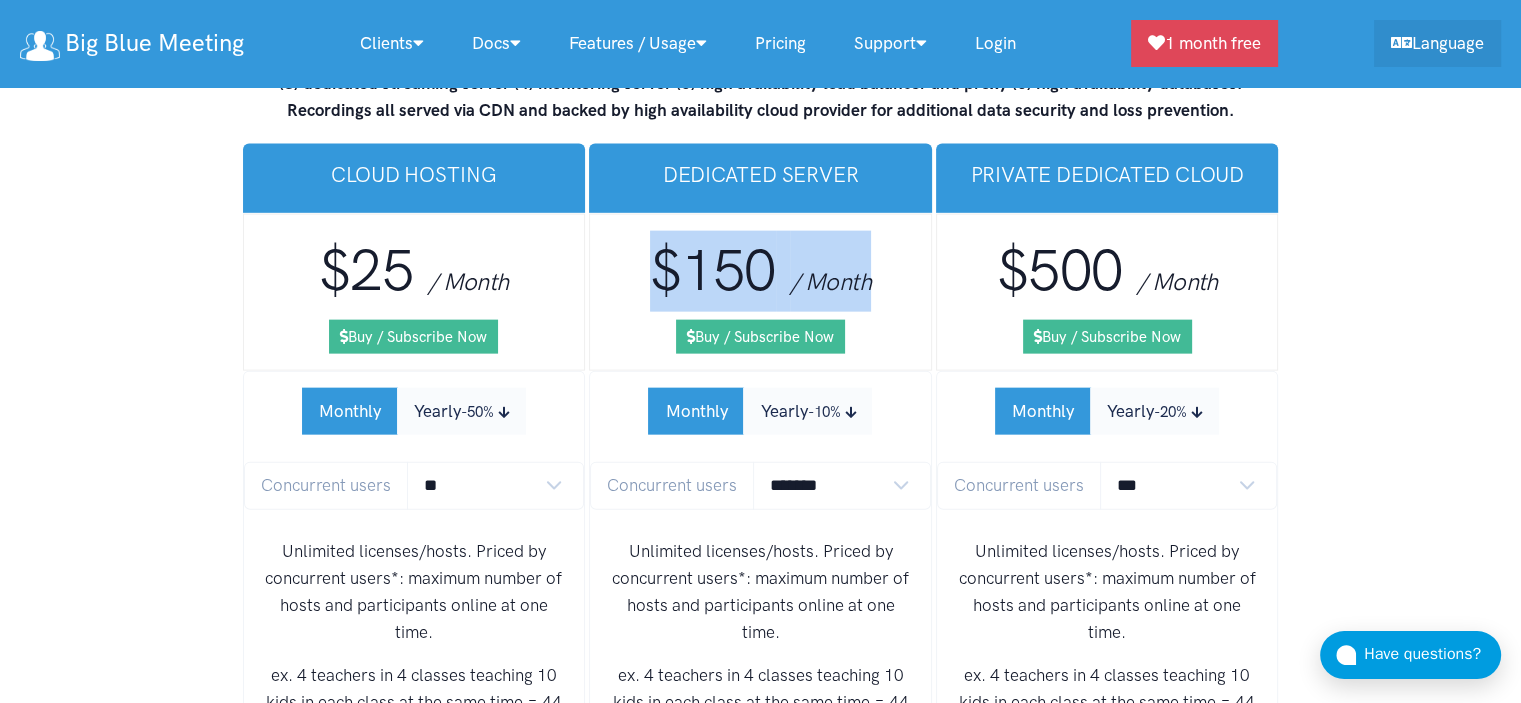 drag, startPoint x: 663, startPoint y: 177, endPoint x: 902, endPoint y: 196, distance: 239.75404 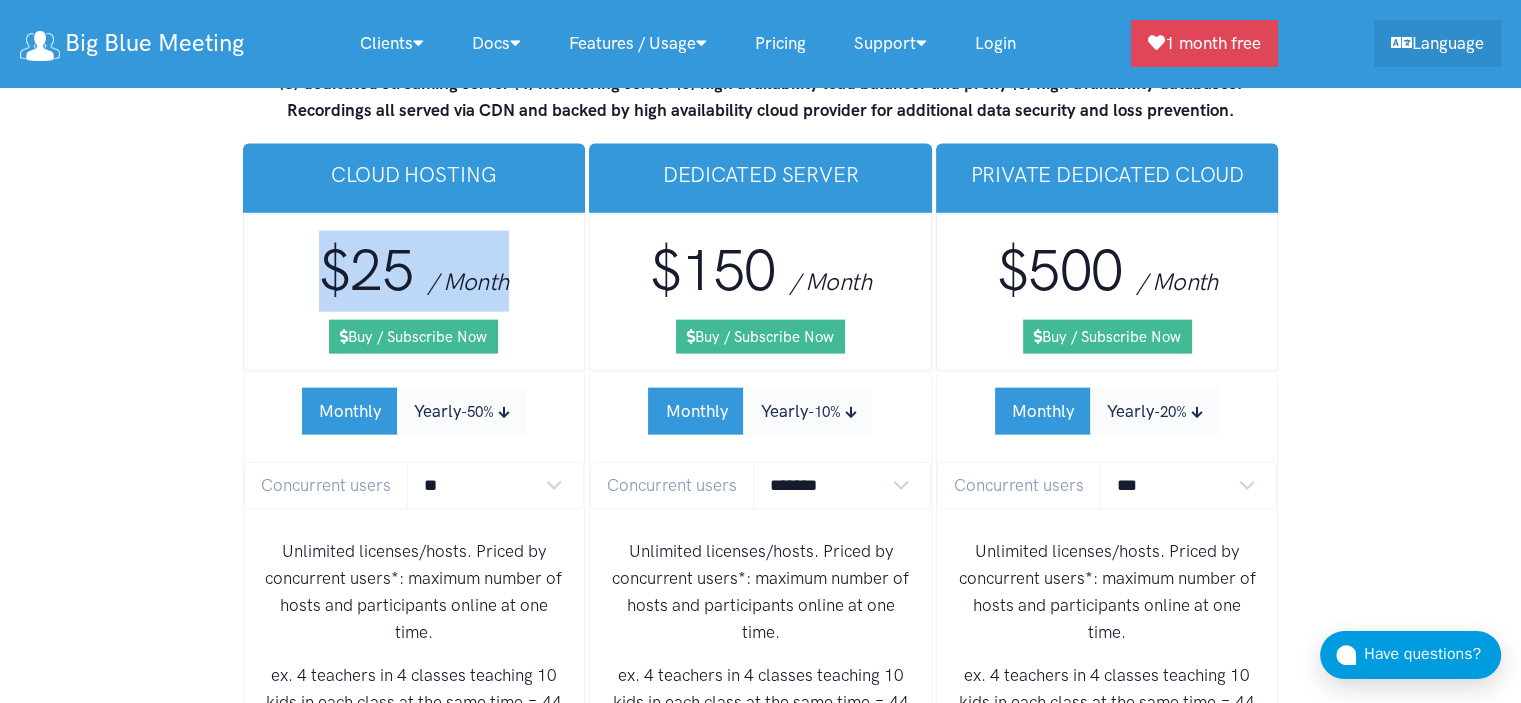drag, startPoint x: 426, startPoint y: 179, endPoint x: 552, endPoint y: 191, distance: 126.57014 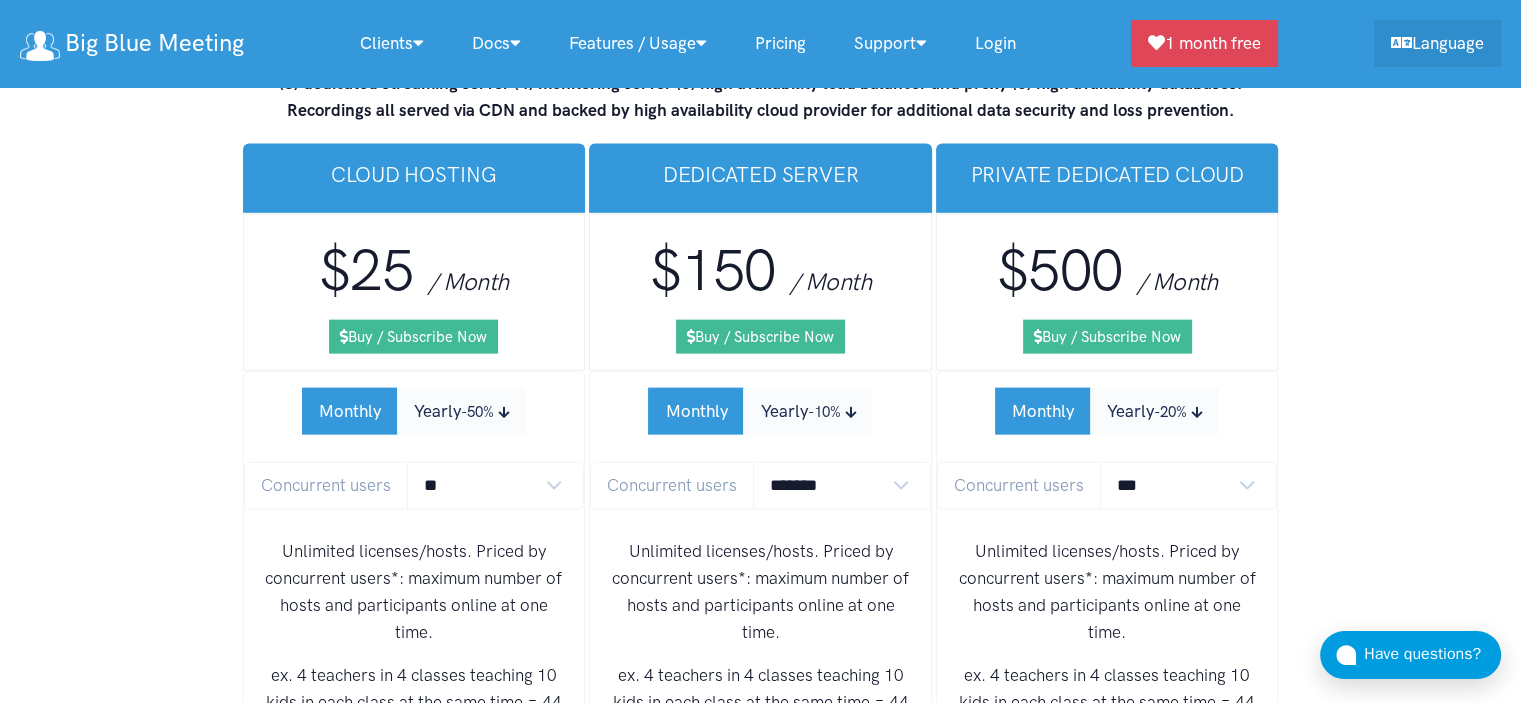 click on "BigBlueButton Managed Hosting Pricing   Premium high availability cloud, dedicated, and cluster hosting for BigBlueButton.    FULLY MANAGED AND SUPPORTED. 99.997% UPTIME.   Cloud hosting on shared hosting with powerful dedicated servers. Single dedicated server for privacy and customization. Private cloud on a set of dedicated servers along with a proxy which provides for dedicated server hosting for 500 or more users.    Servers will be located in a geographic area near you.
All offerings include services from high availability servers: (1) Global TURN server network in 5 regions, (2) MP4 conversion server (3) dedicated streaming server (4) monitoring server (5) high availability load balancer and proxy (6) high availability databases. Recordings all served via CDN and backed by high availability cloud provider for additional data security and loss prevention.   Cloud Hosting   $25   / Month        Buy / Subscribe Now   Monthly
Yearly  -50%       Concurrent users   ** ** ** **" at bounding box center [760, 1194] 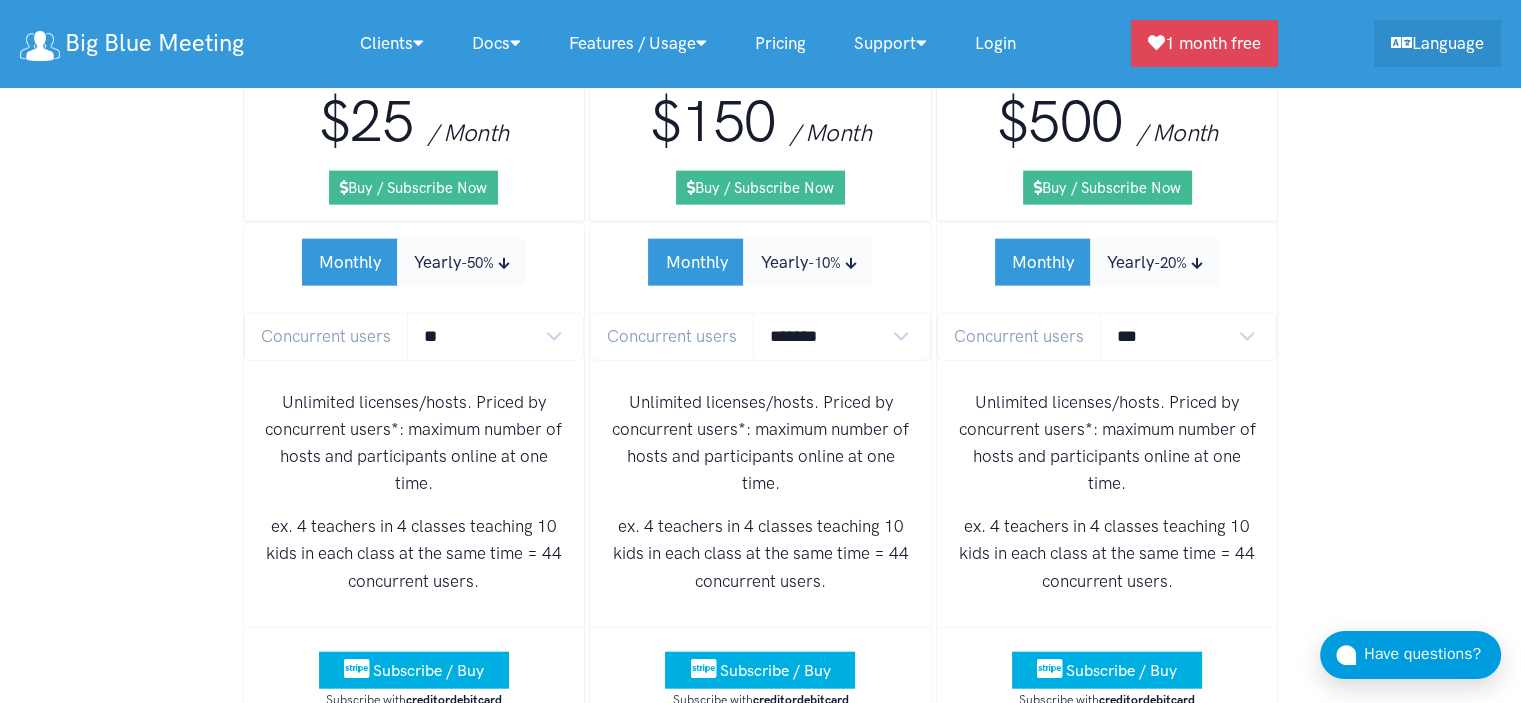 scroll, scrollTop: 12172, scrollLeft: 0, axis: vertical 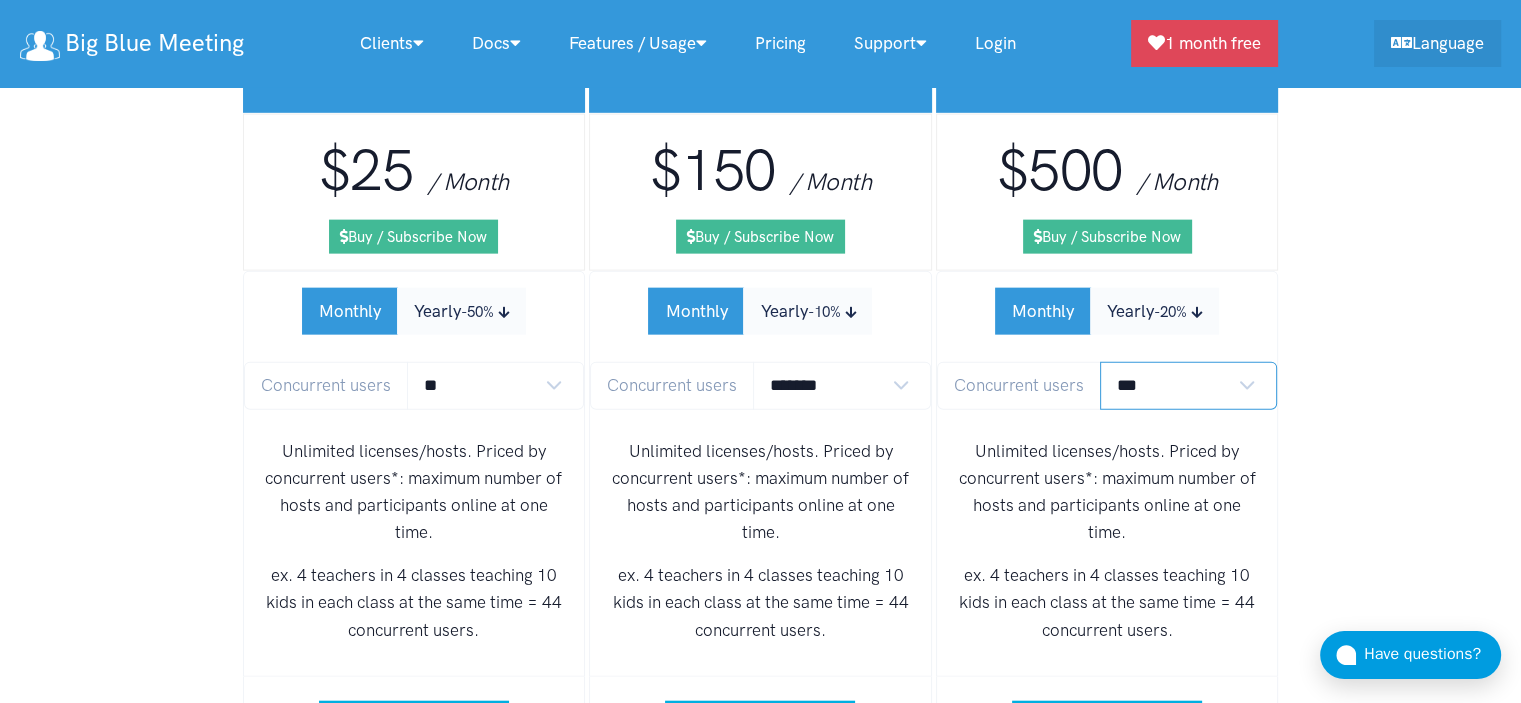 click on "*** **** **** **** **** **** **** **** **** **** **** **** *****" at bounding box center [1189, 385] 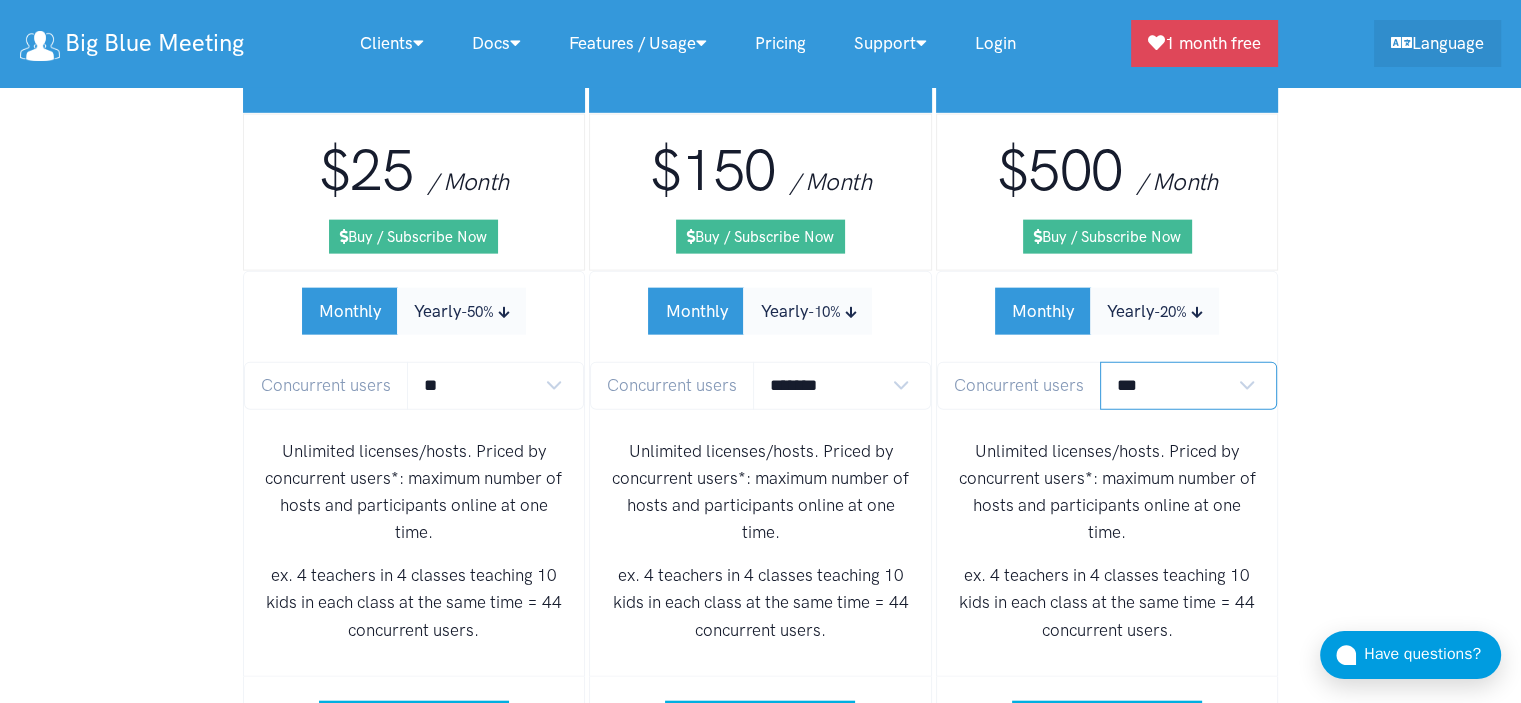 click on "*** **** **** **** **** **** **** **** **** **** **** **** *****" at bounding box center [1189, 385] 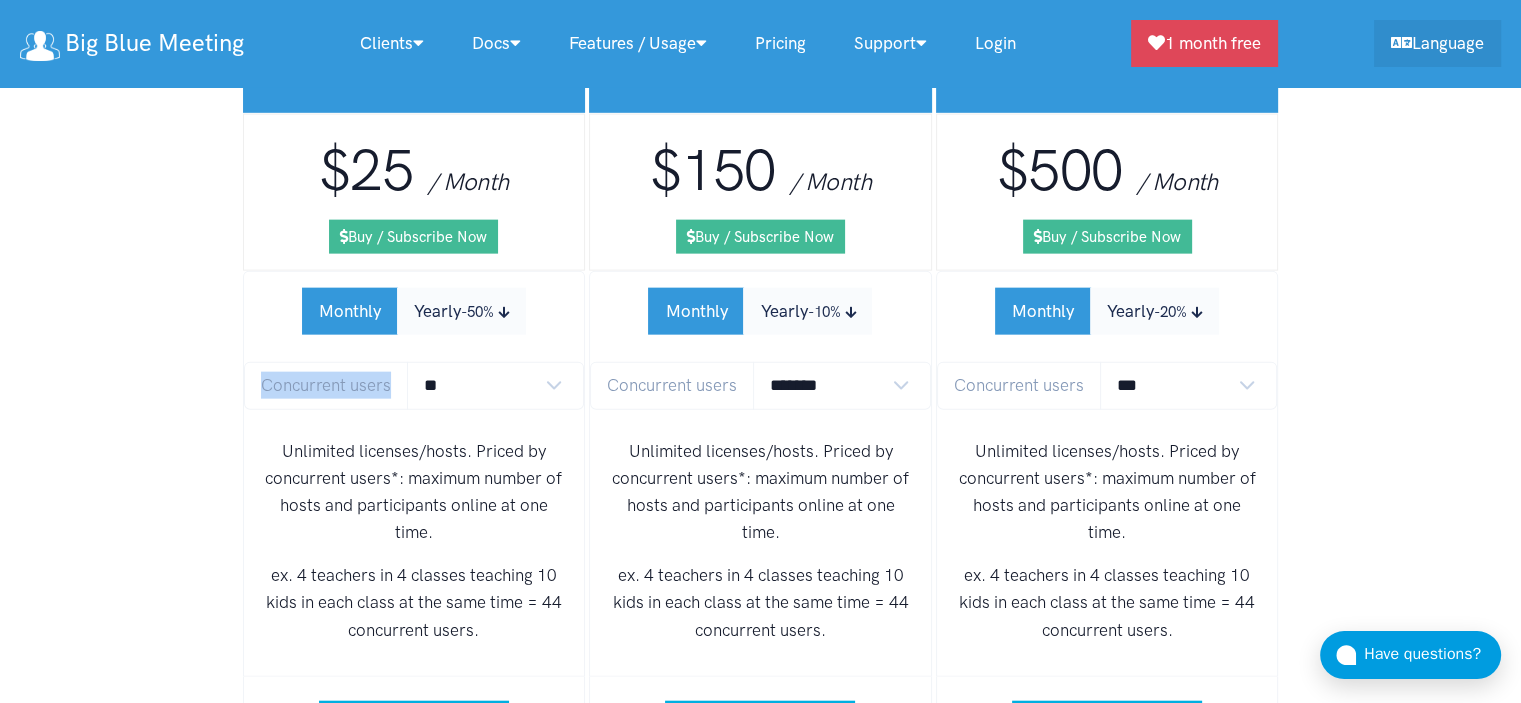 drag, startPoint x: 394, startPoint y: 294, endPoint x: 252, endPoint y: 294, distance: 142 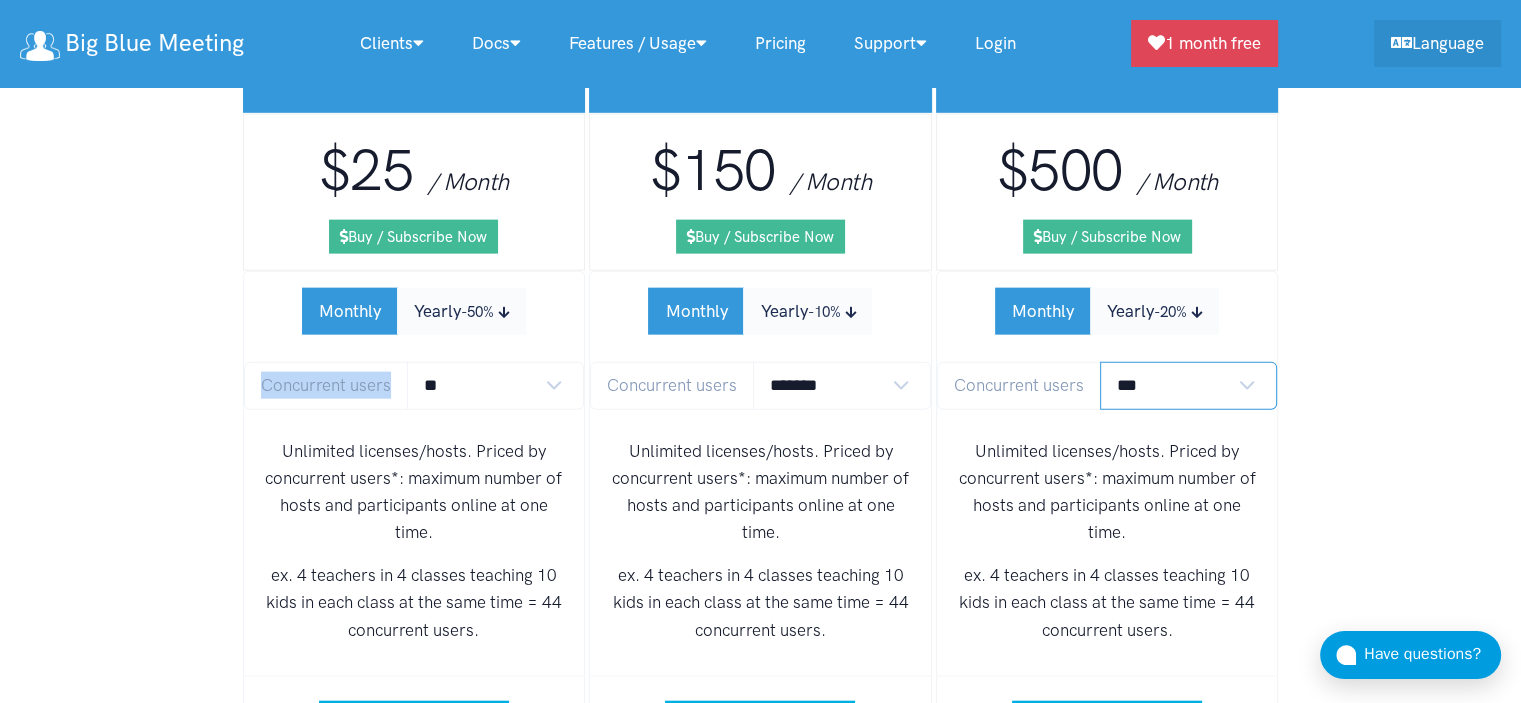 click on "*** **** **** **** **** **** **** **** **** **** **** **** *****" at bounding box center [1189, 385] 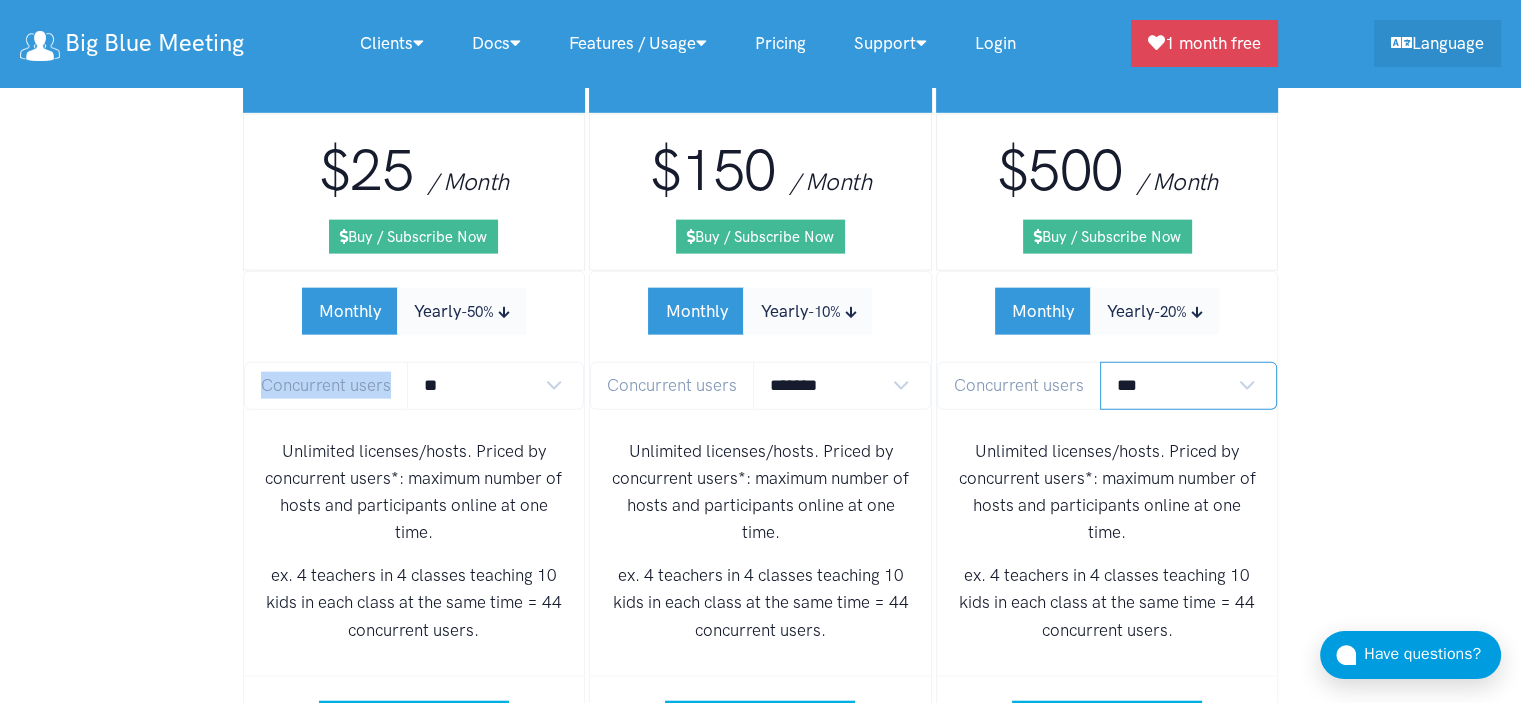 click on "*** **** **** **** **** **** **** **** **** **** **** **** *****" at bounding box center (1189, 385) 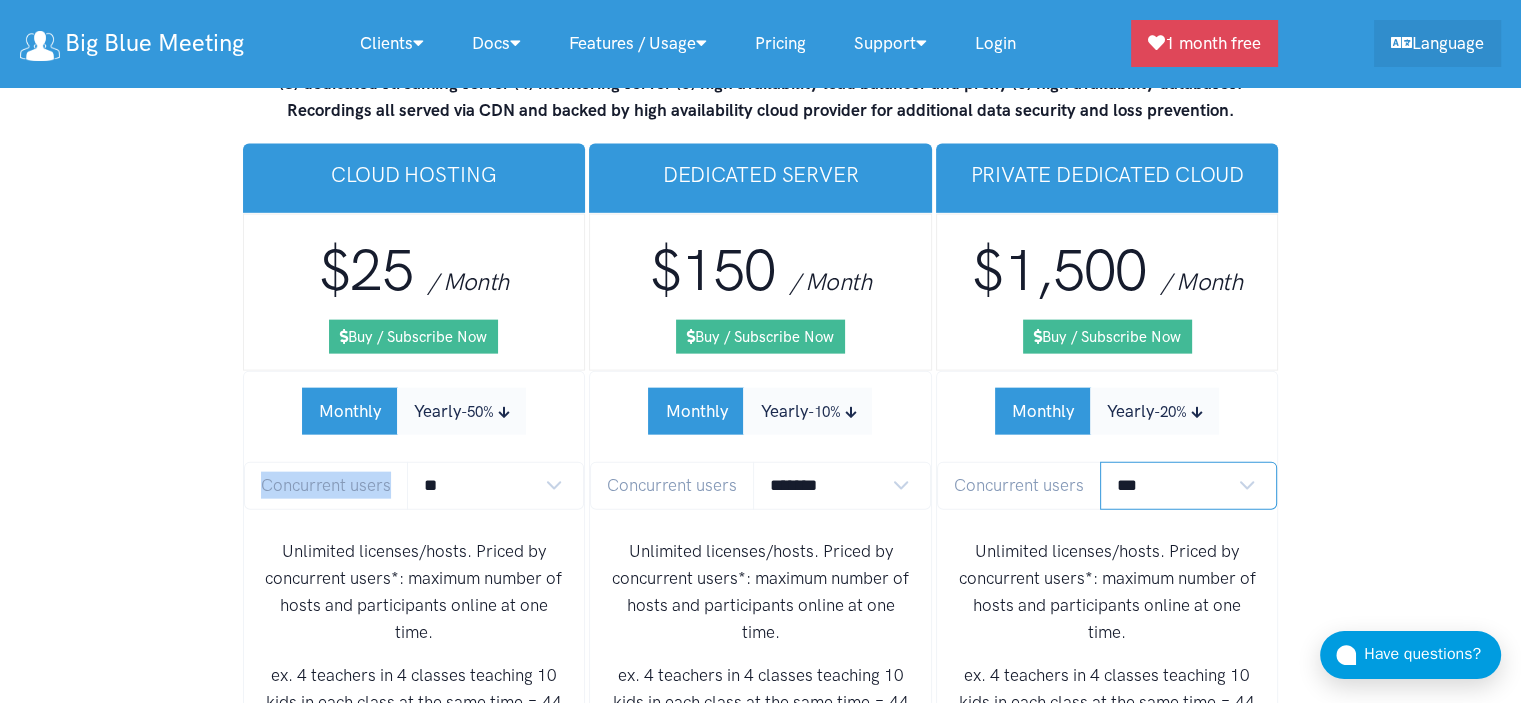 scroll, scrollTop: 11972, scrollLeft: 0, axis: vertical 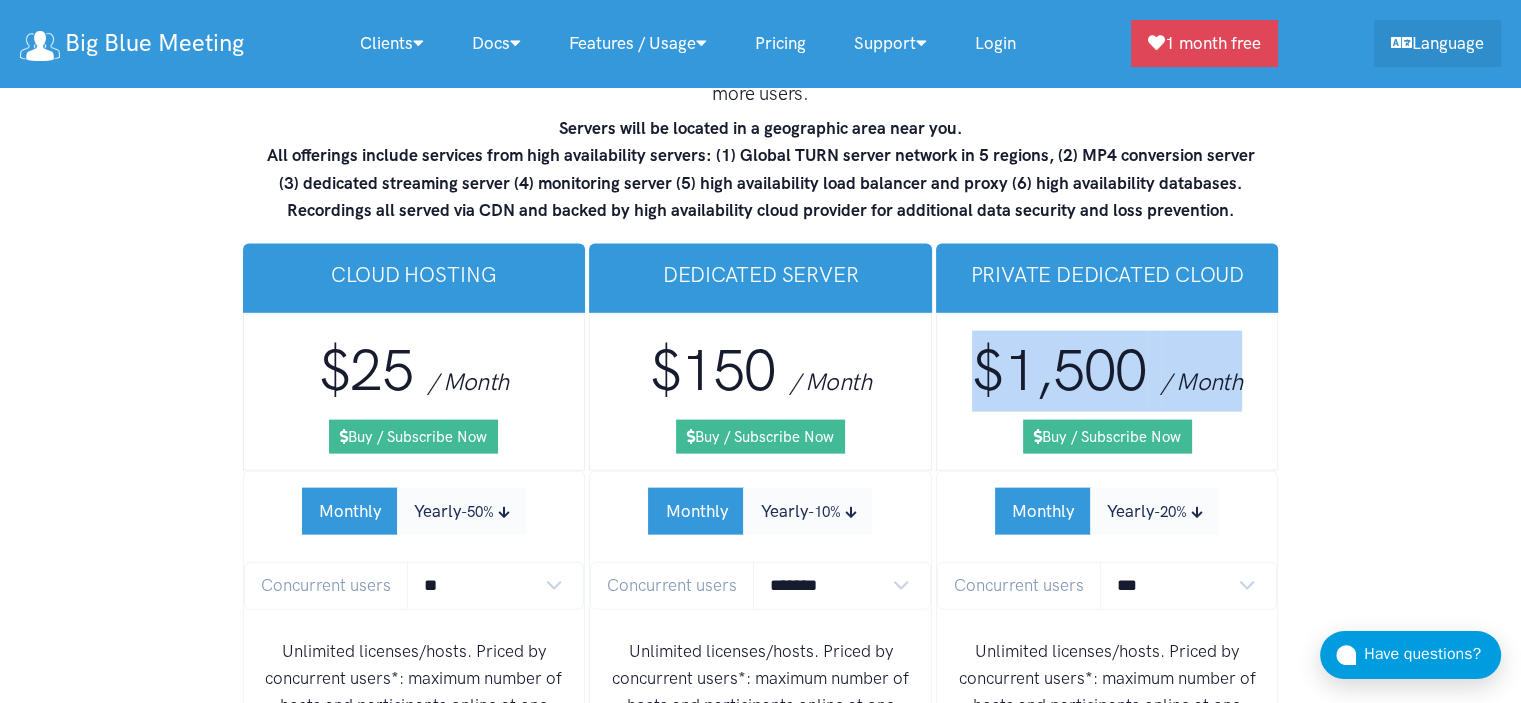 drag, startPoint x: 1262, startPoint y: 281, endPoint x: 972, endPoint y: 277, distance: 290.0276 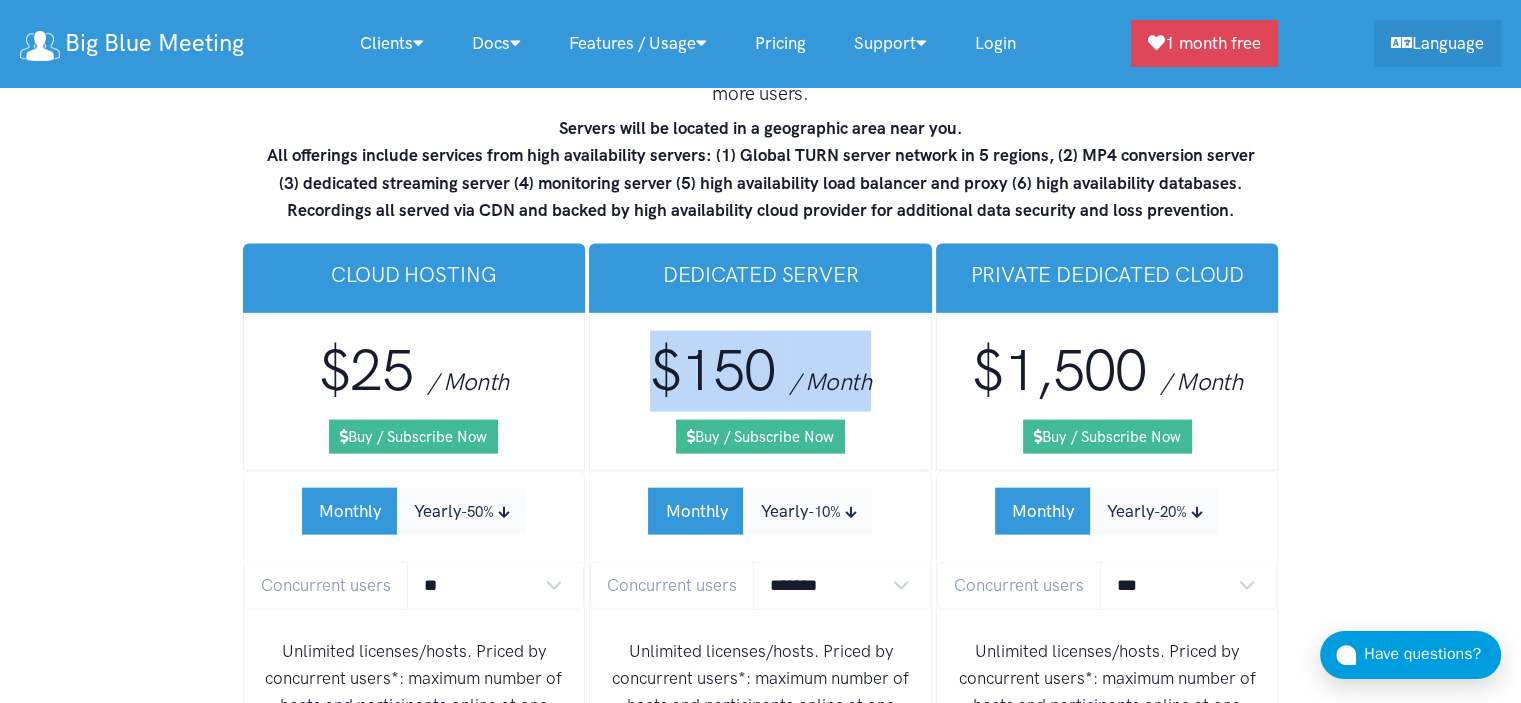 drag, startPoint x: 880, startPoint y: 293, endPoint x: 630, endPoint y: 297, distance: 250.032 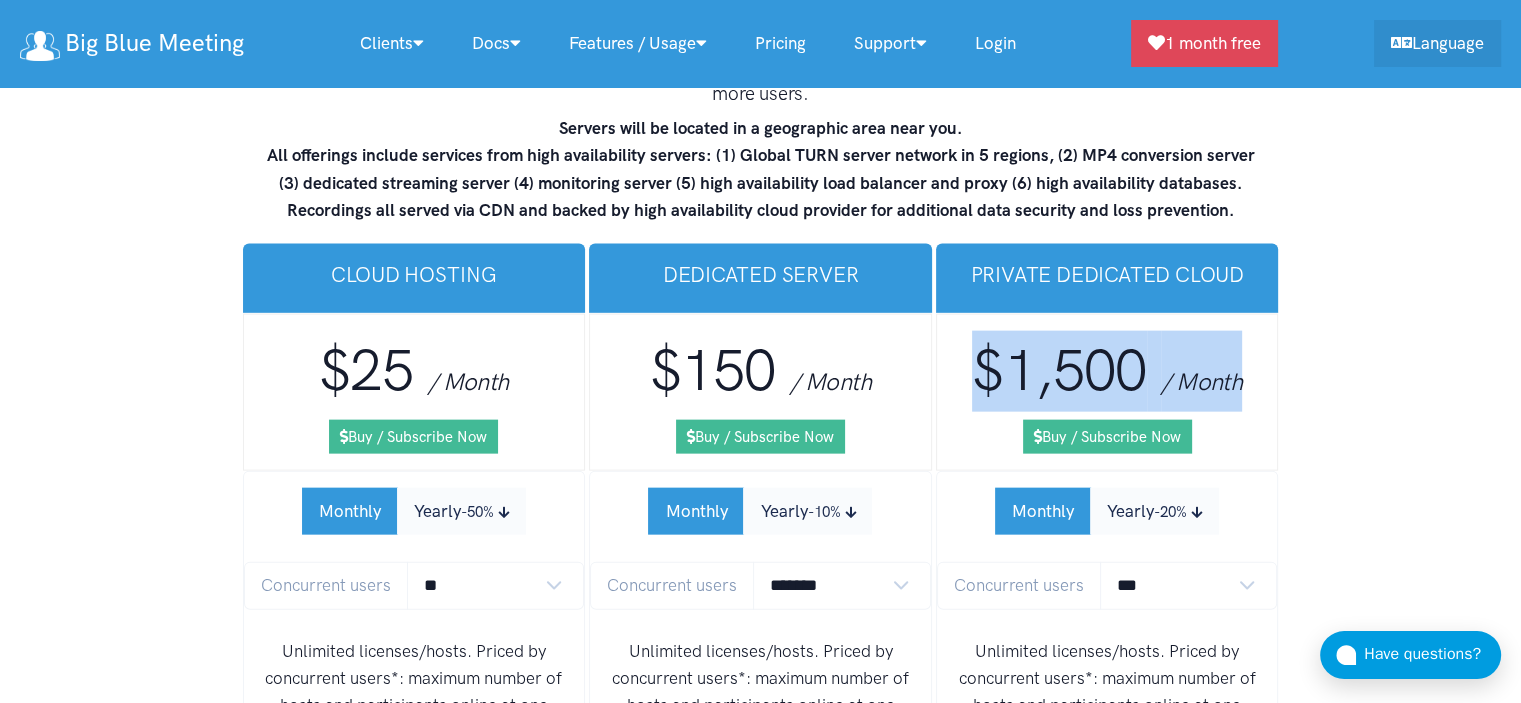 drag, startPoint x: 1248, startPoint y: 291, endPoint x: 973, endPoint y: 274, distance: 275.52496 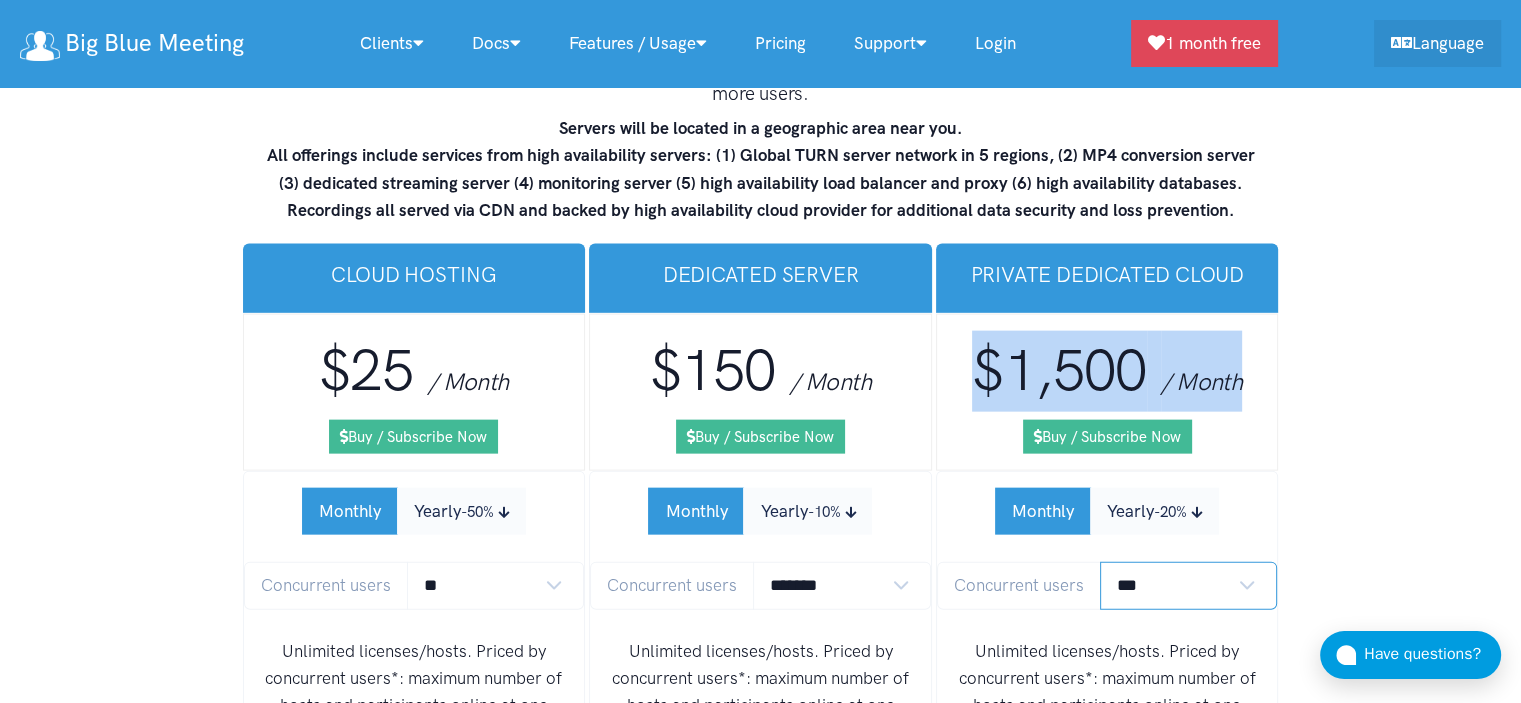 click on "*** **** **** **** **** **** **** **** **** **** **** **** *****" at bounding box center (1189, 585) 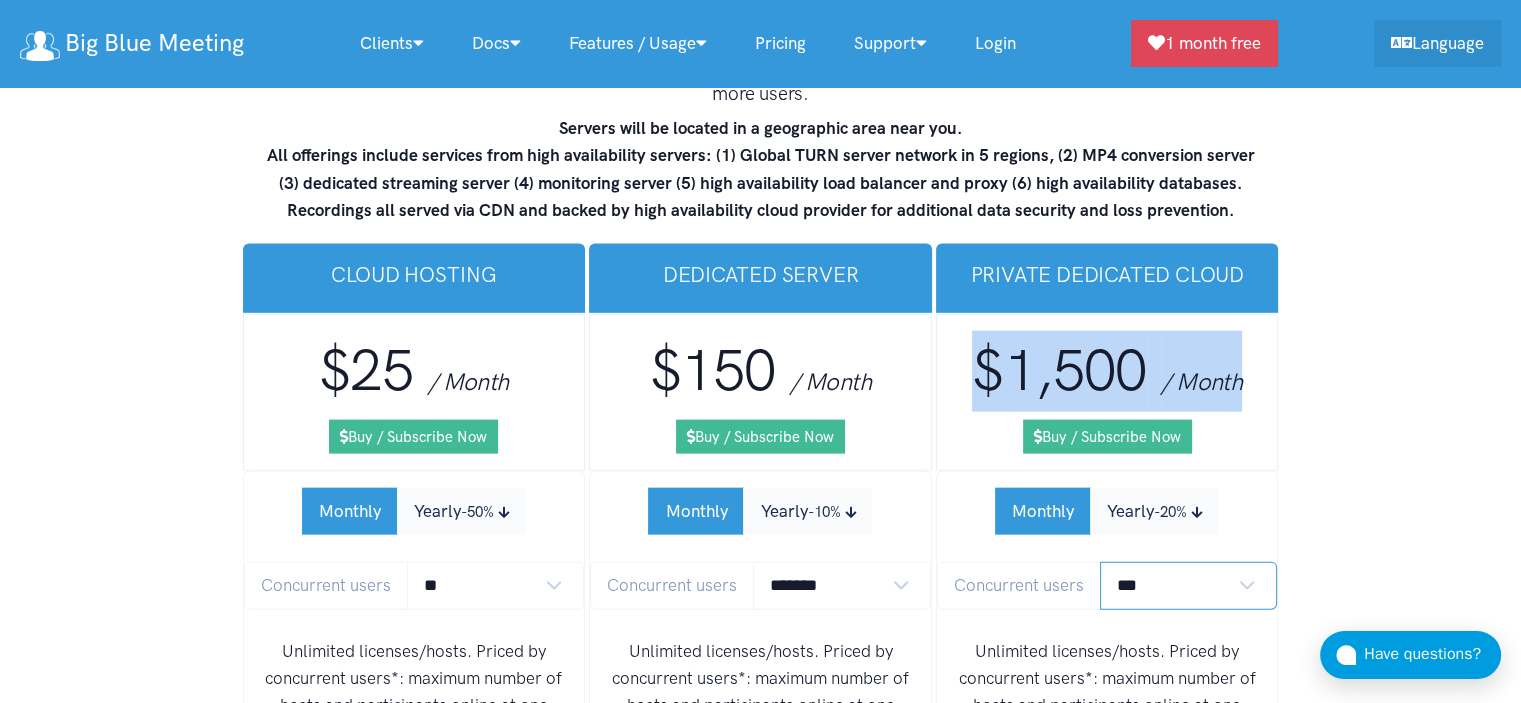 click on "*** **** **** **** **** **** **** **** **** **** **** **** *****" at bounding box center (1189, 585) 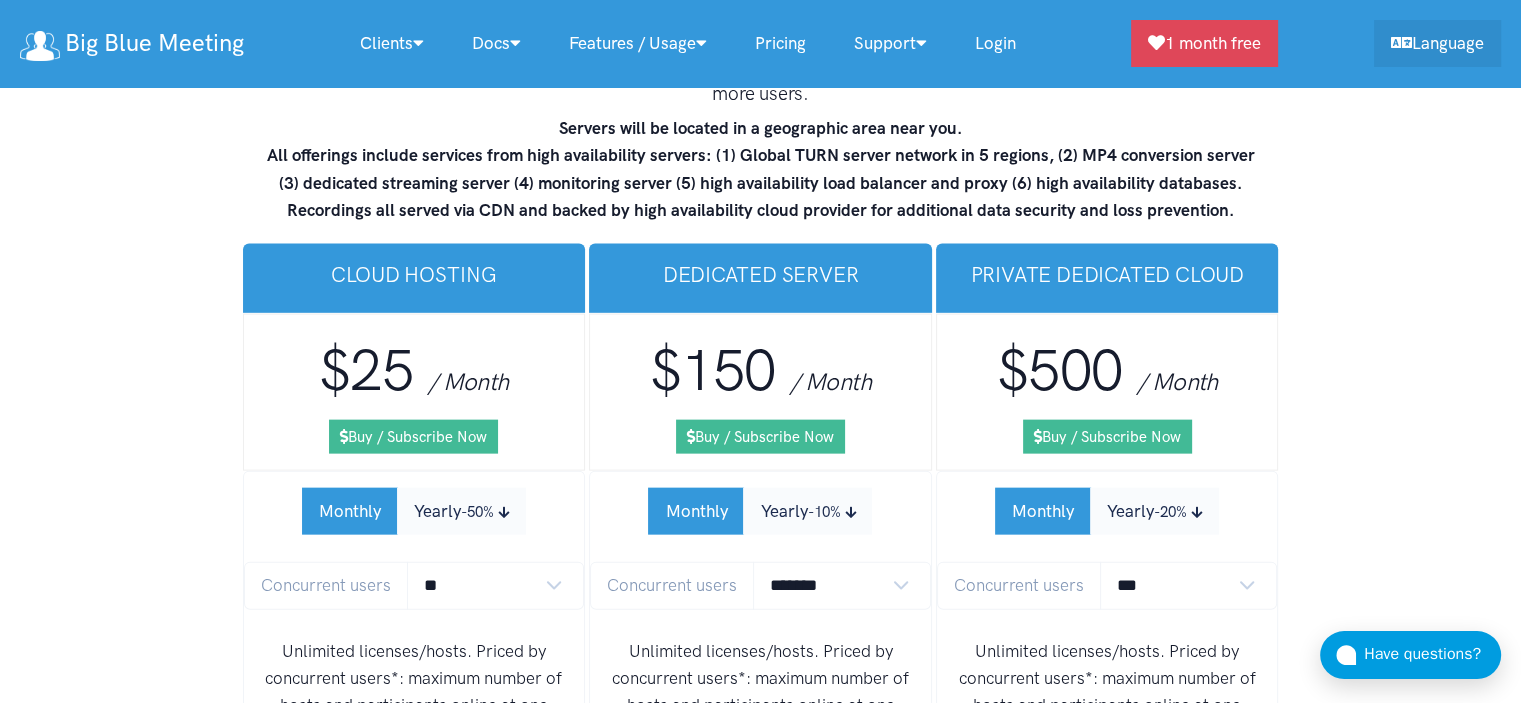 click on "BigBlueButton Managed Hosting Pricing   Premium high availability cloud, dedicated, and cluster hosting for BigBlueButton.    FULLY MANAGED AND SUPPORTED. 99.997% UPTIME.   Cloud hosting on shared hosting with powerful dedicated servers. Single dedicated server for privacy and customization. Private cloud on a set of dedicated servers along with a proxy which provides for dedicated server hosting for 500 or more users.    Servers will be located in a geographic area near you.
All offerings include services from high availability servers: (1) Global TURN server network in 5 regions, (2) MP4 conversion server (3) dedicated streaming server (4) monitoring server (5) high availability load balancer and proxy (6) high availability databases. Recordings all served via CDN and backed by high availability cloud provider for additional data security and loss prevention.   Cloud Hosting   $25   / Month        Buy / Subscribe Now   Monthly
Yearly  -50%       Concurrent users   ** ** ** **" at bounding box center [760, 1294] 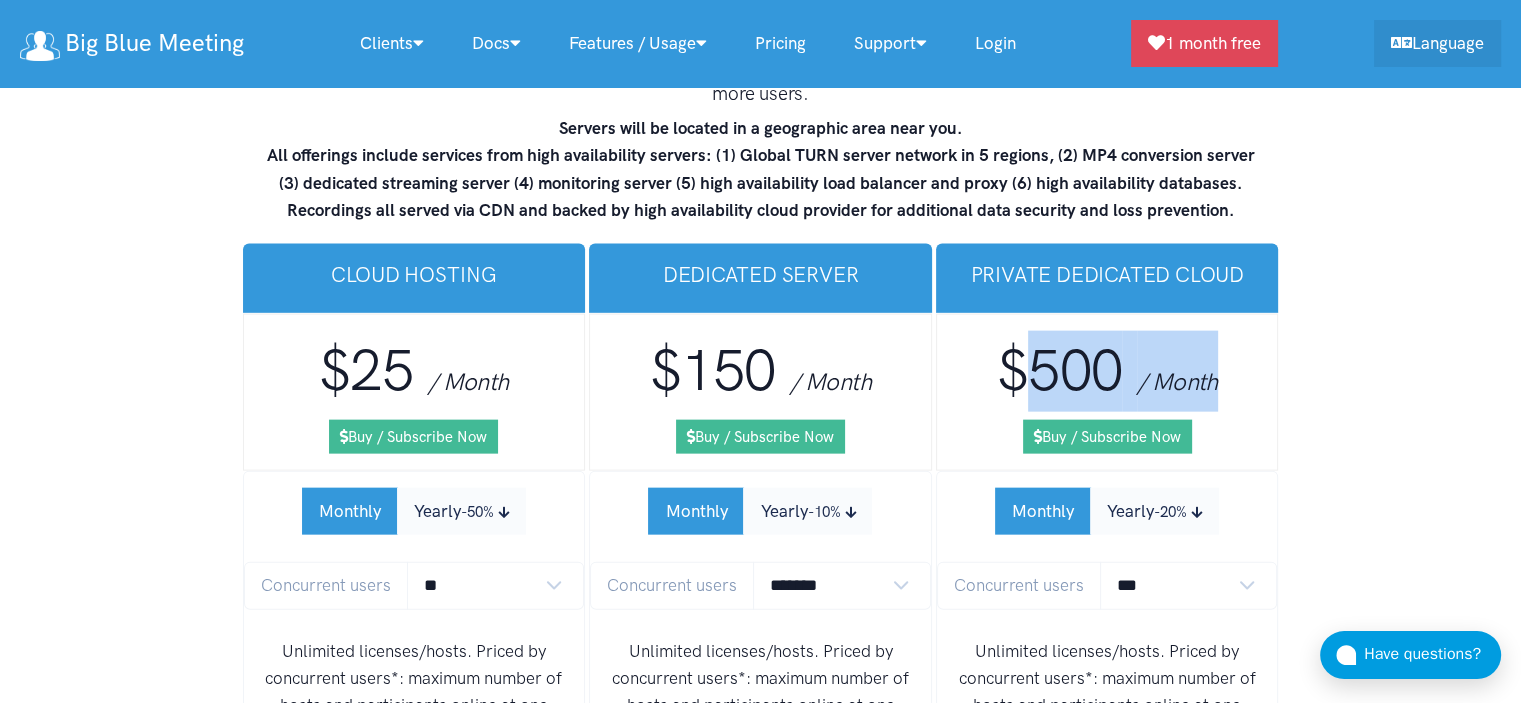 drag, startPoint x: 1213, startPoint y: 279, endPoint x: 1031, endPoint y: 292, distance: 182.4637 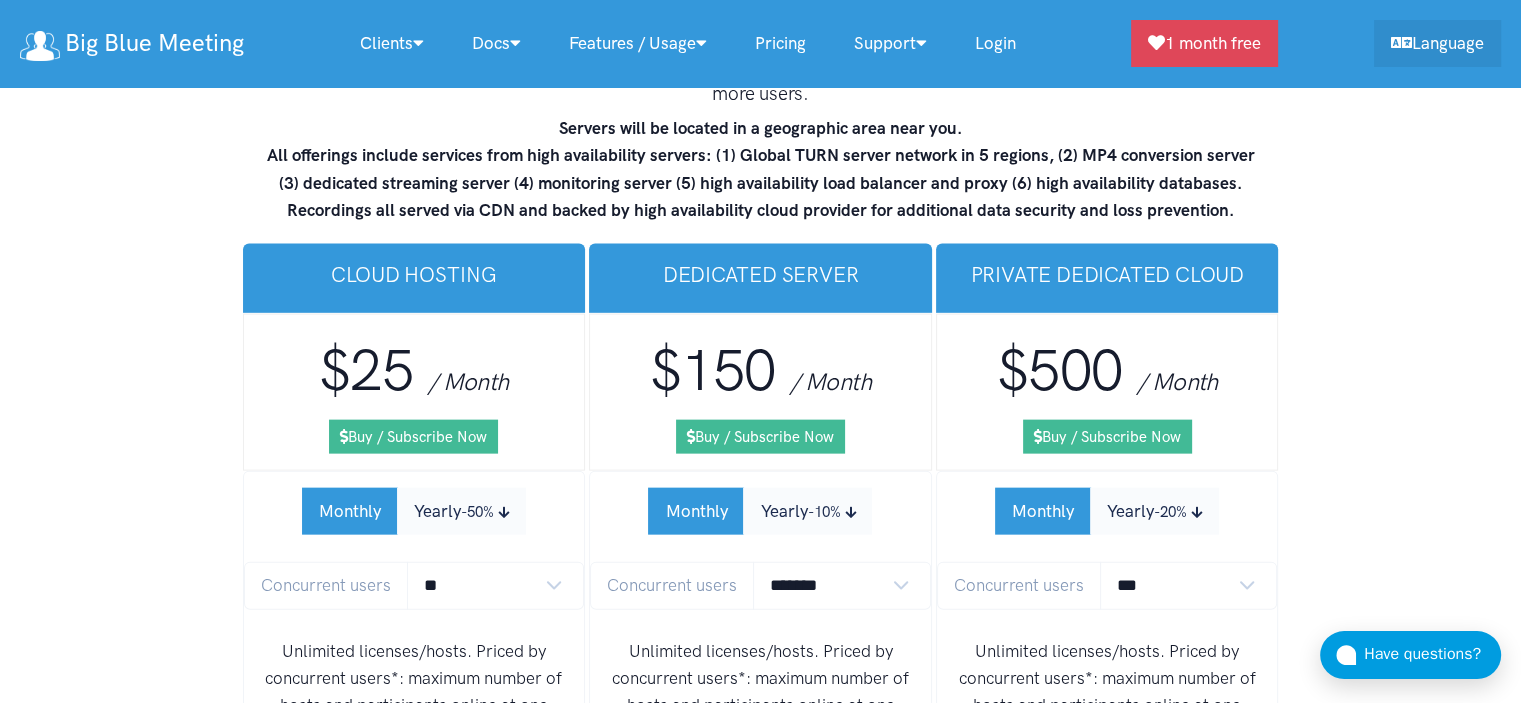 click on "$500   / Month" at bounding box center (1107, 371) 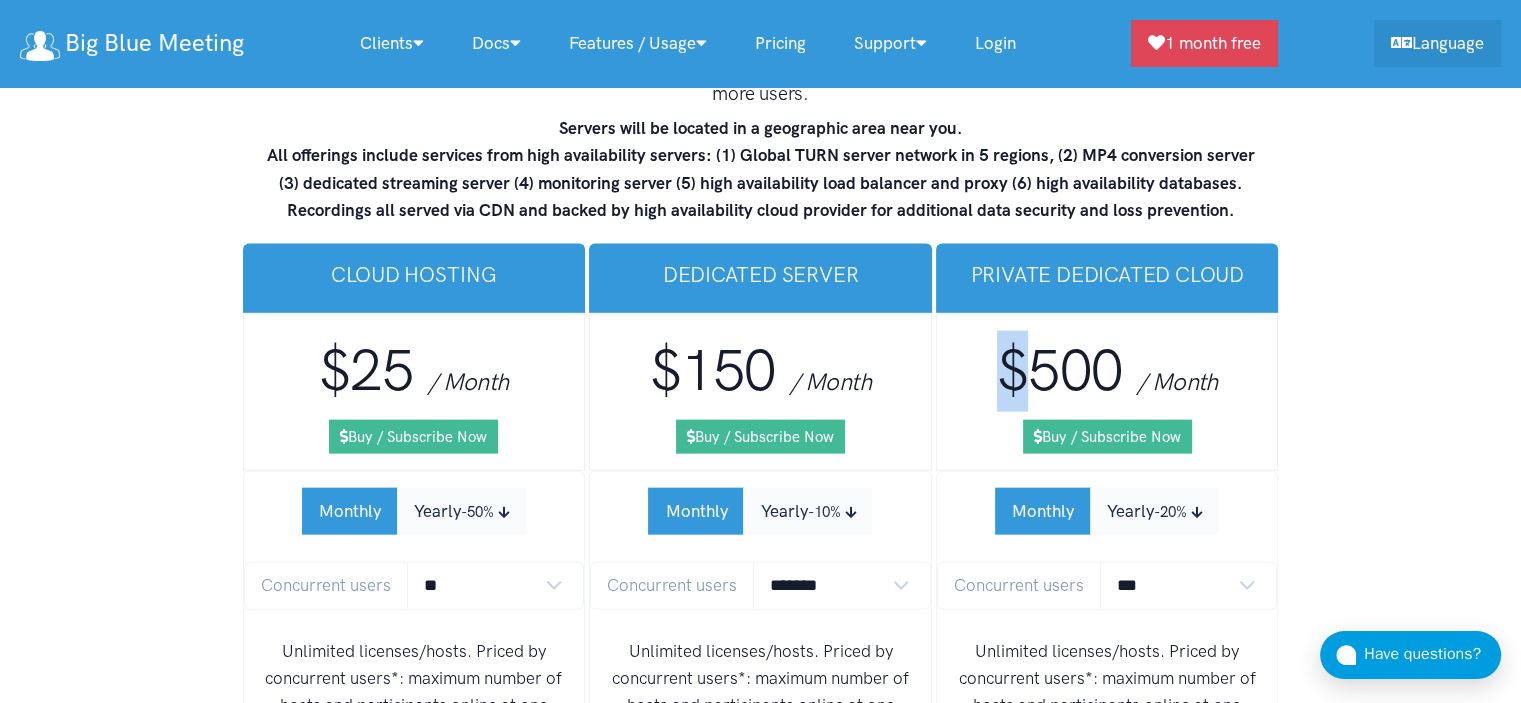 click on "$500   / Month" at bounding box center (1107, 371) 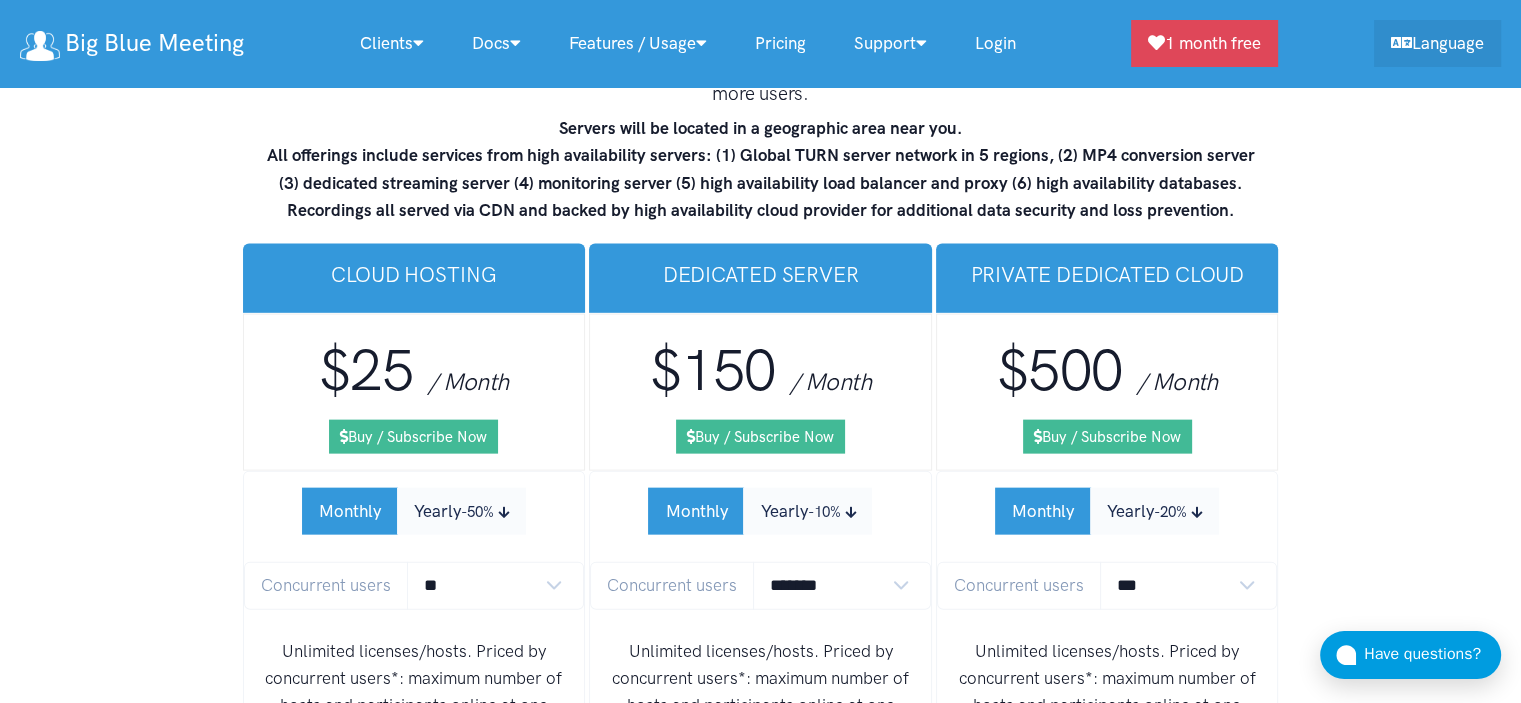 click on "$500" at bounding box center [1060, 370] 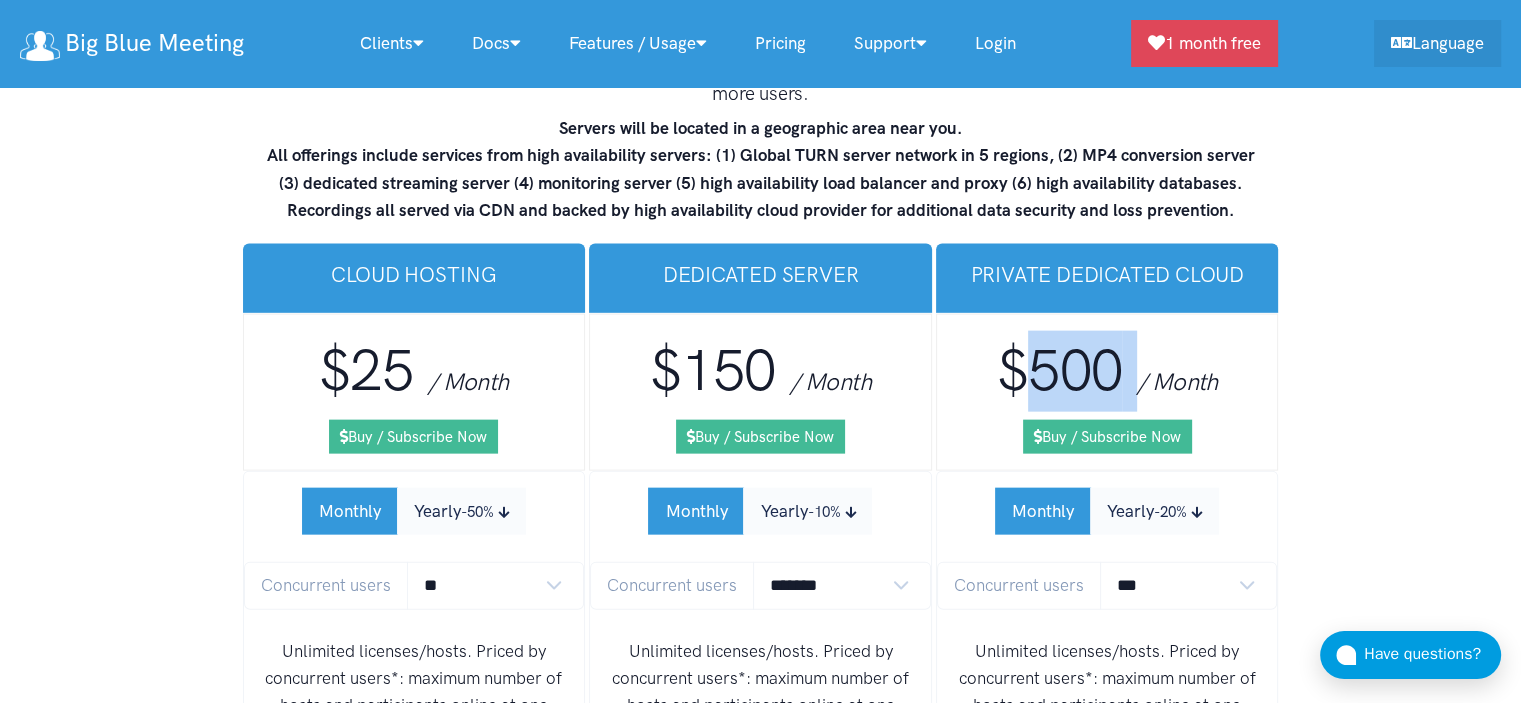 drag, startPoint x: 1071, startPoint y: 281, endPoint x: 1197, endPoint y: 290, distance: 126.32102 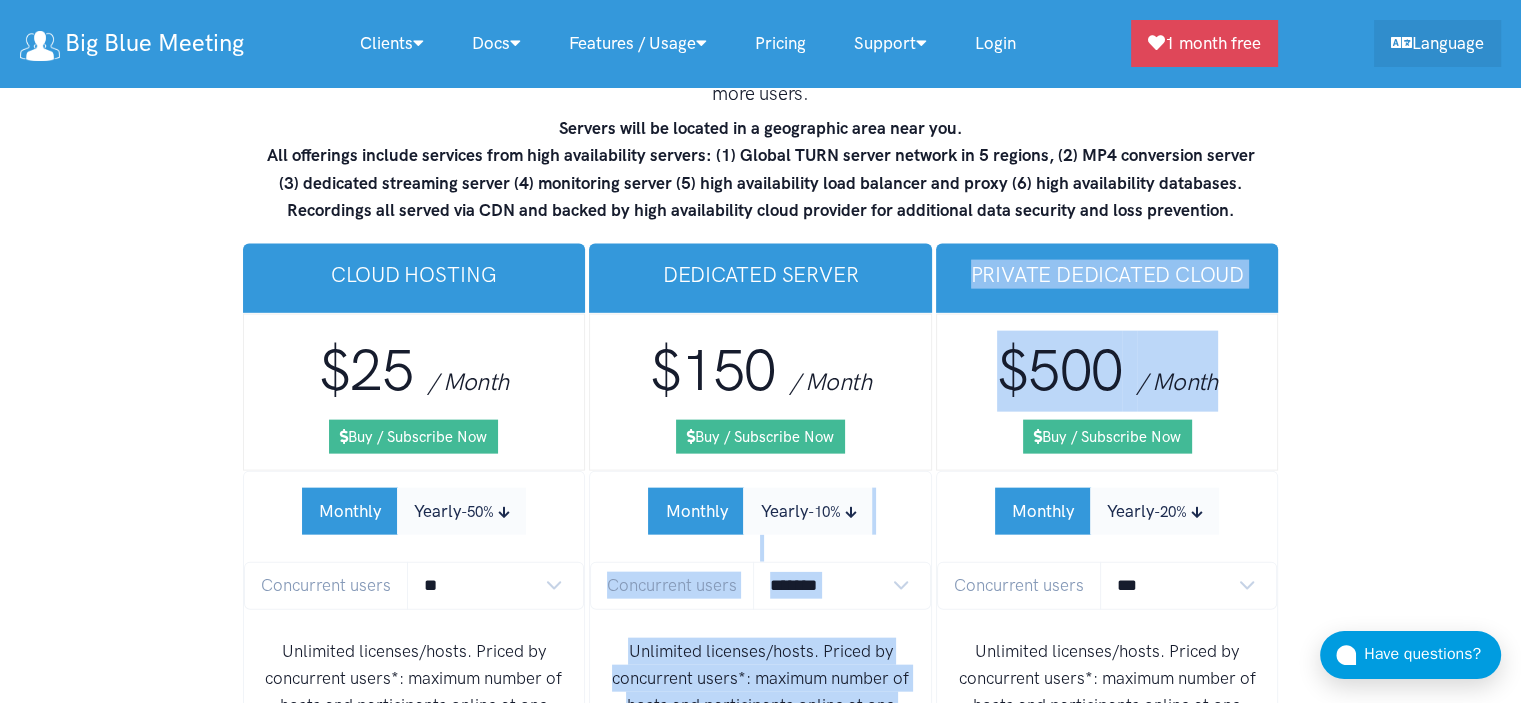 drag, startPoint x: 1205, startPoint y: 290, endPoint x: 1188, endPoint y: 260, distance: 34.48188 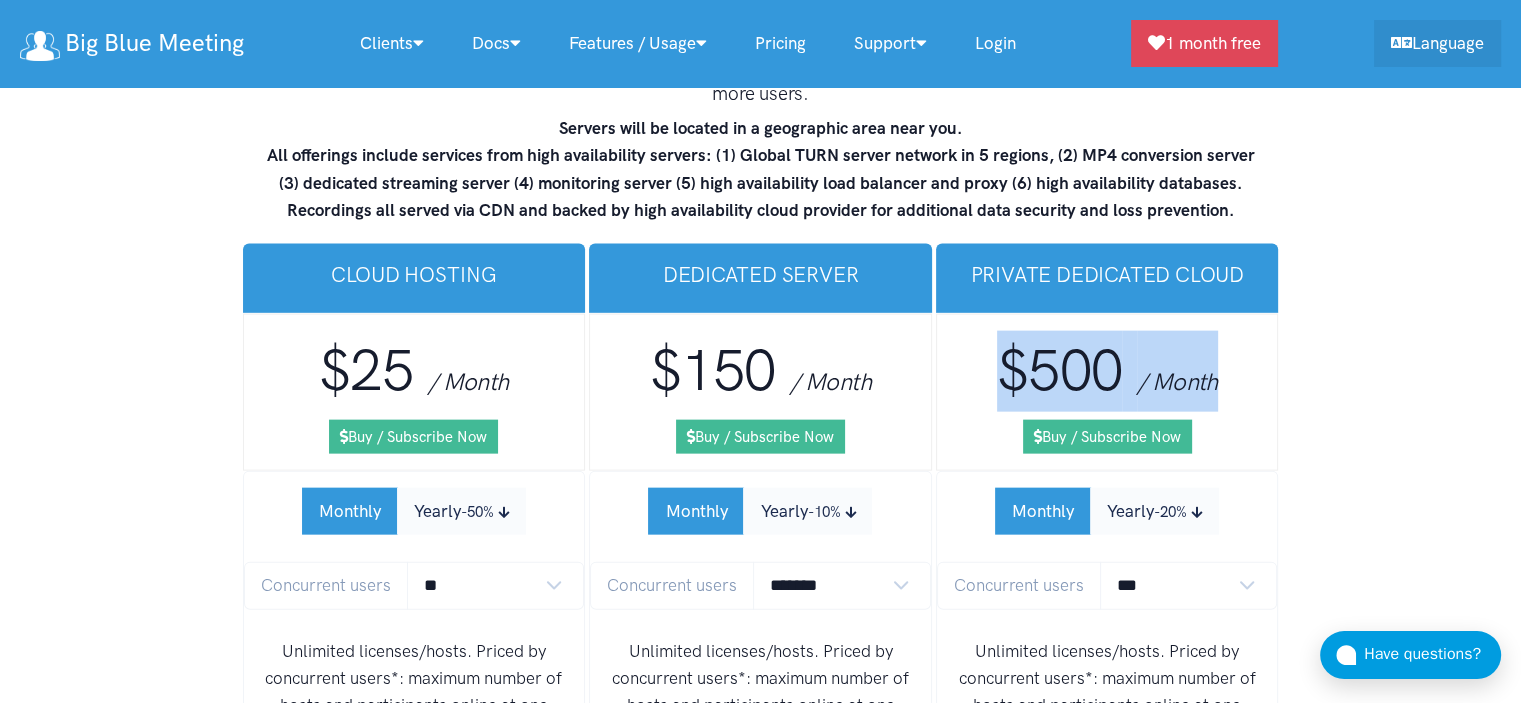 drag, startPoint x: 1323, startPoint y: 265, endPoint x: 1384, endPoint y: 275, distance: 61.81424 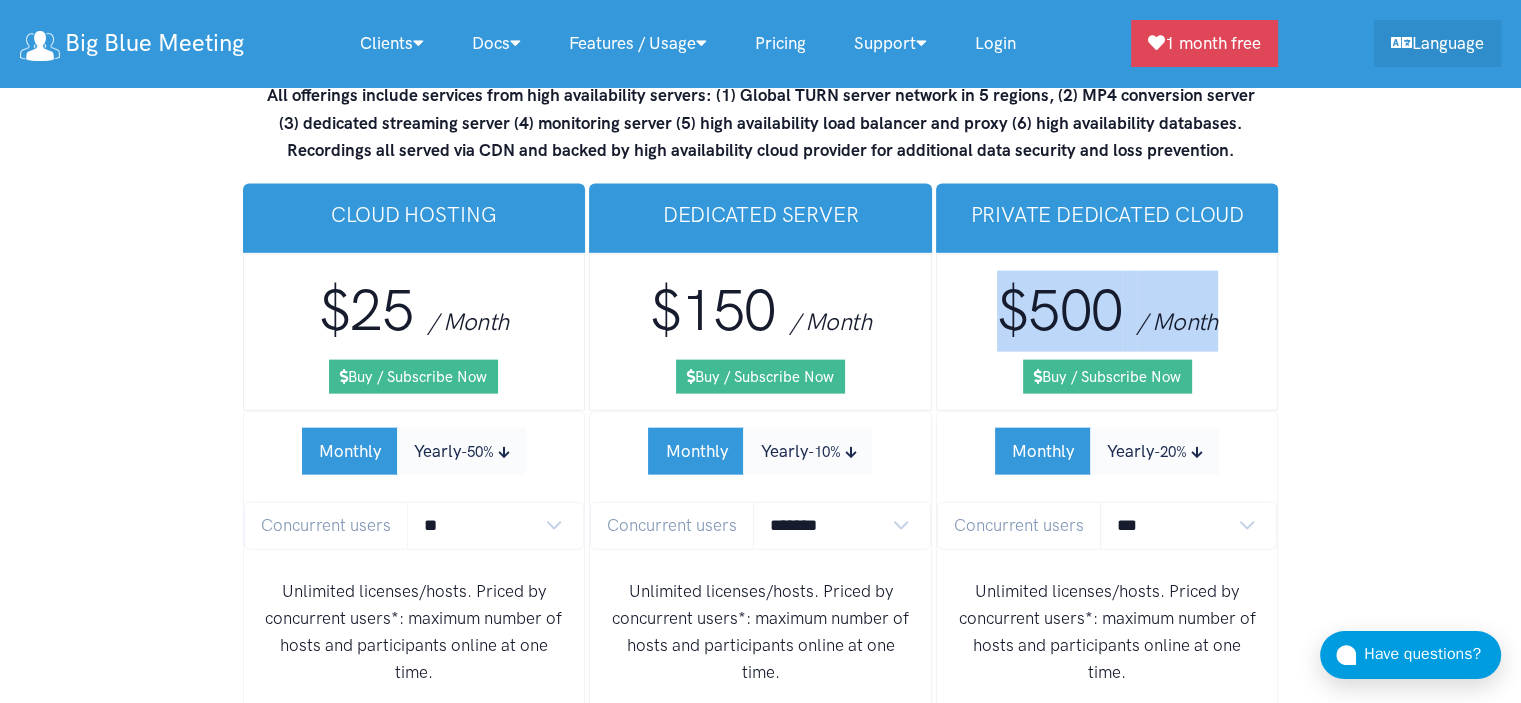 scroll, scrollTop: 12079, scrollLeft: 0, axis: vertical 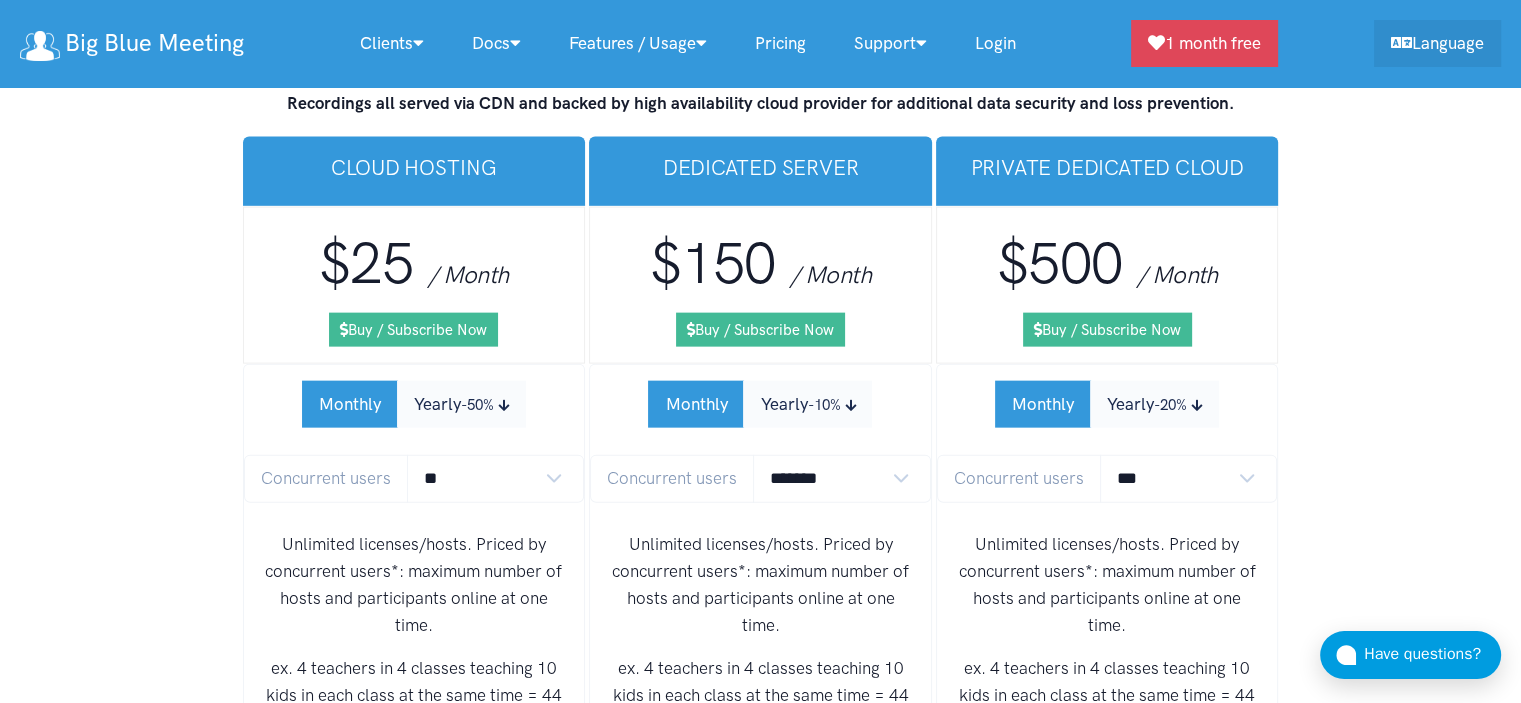 click on "BigBlueButton Managed Hosting Pricing   Premium high availability cloud, dedicated, and cluster hosting for BigBlueButton.    FULLY MANAGED AND SUPPORTED. 99.997% UPTIME.   Cloud hosting on shared hosting with powerful dedicated servers. Single dedicated server for privacy and customization. Private cloud on a set of dedicated servers along with a proxy which provides for dedicated server hosting for 500 or more users.    Servers will be located in a geographic area near you.
All offerings include services from high availability servers: (1) Global TURN server network in 5 regions, (2) MP4 conversion server (3) dedicated streaming server (4) monitoring server (5) high availability load balancer and proxy (6) high availability databases. Recordings all served via CDN and backed by high availability cloud provider for additional data security and loss prevention.   Cloud Hosting   $25   / Month        Buy / Subscribe Now   Monthly
Yearly  -50%       Concurrent users   ** ** ** **" at bounding box center (760, 1187) 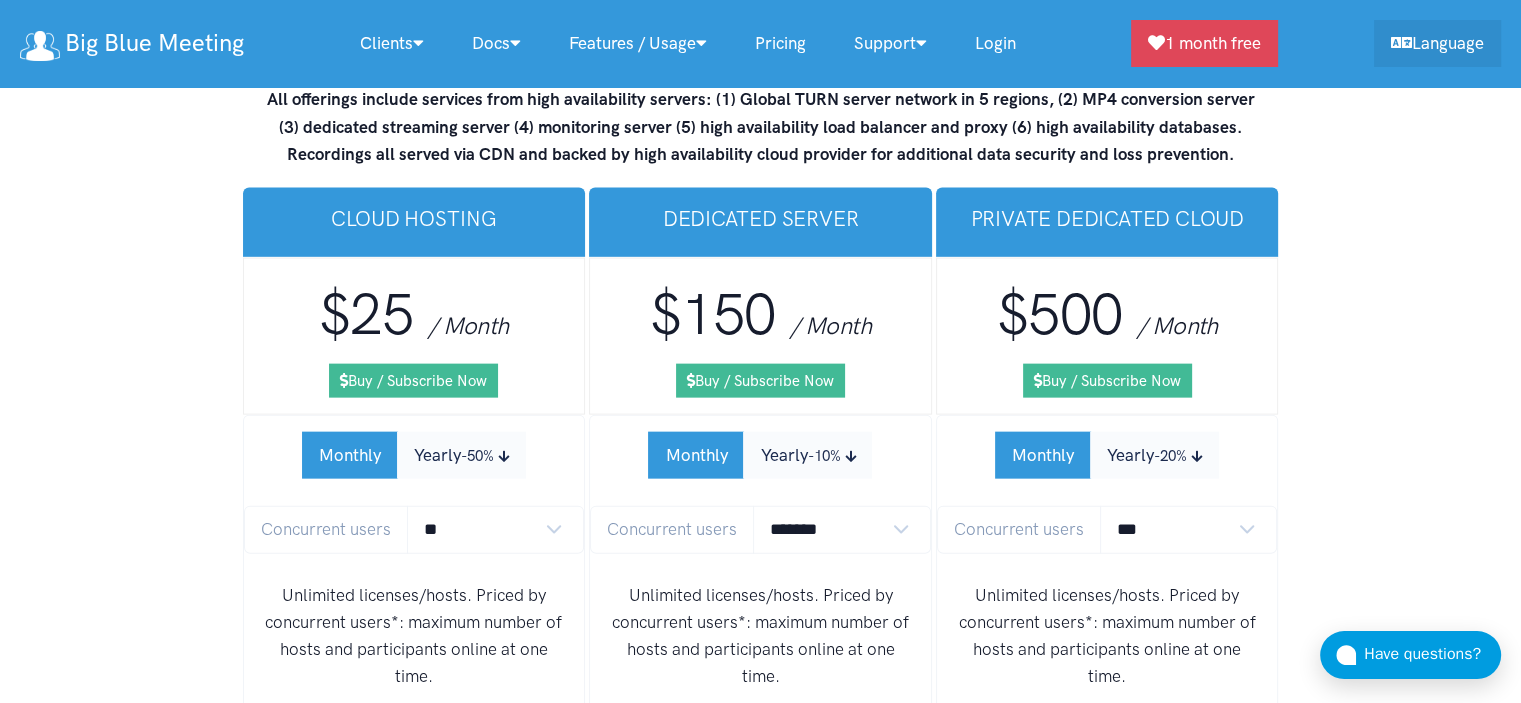 scroll, scrollTop: 11979, scrollLeft: 0, axis: vertical 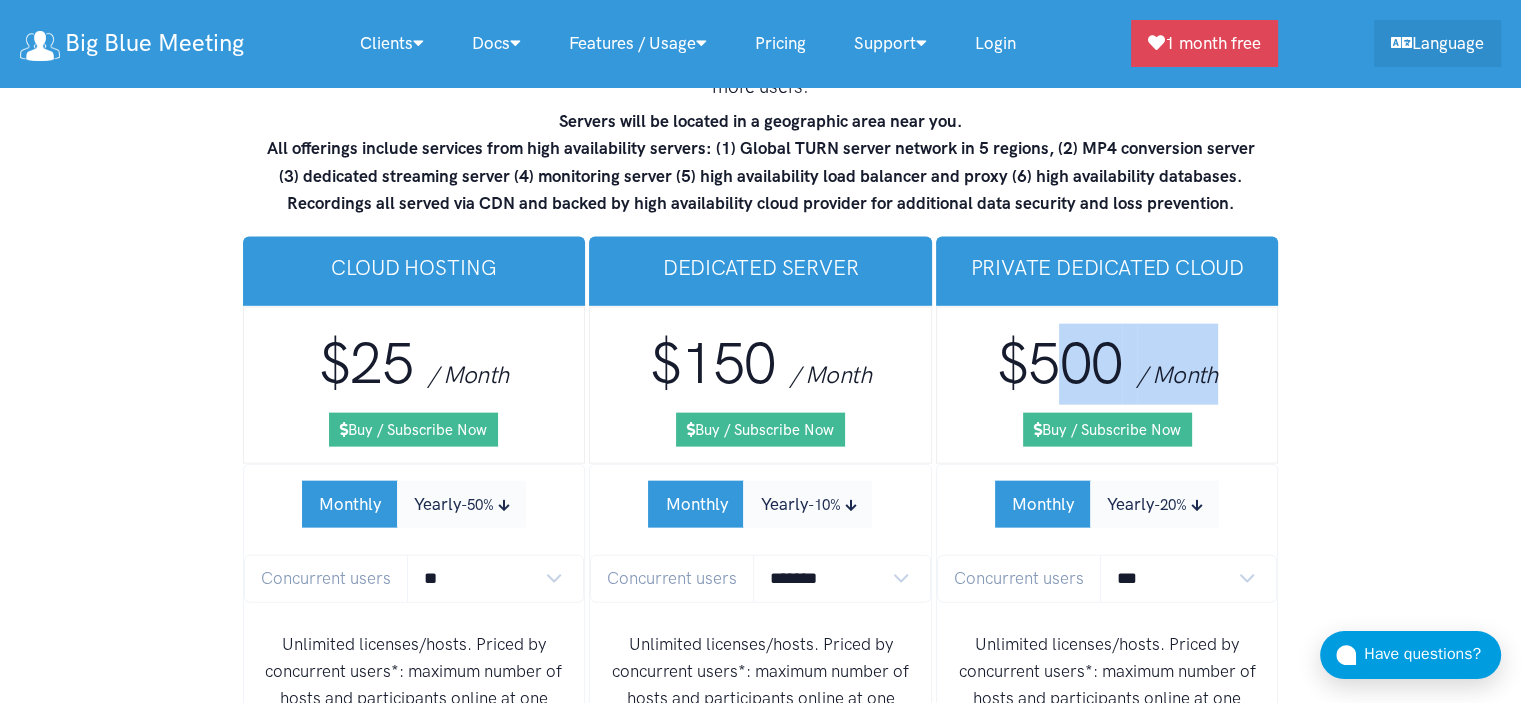 drag, startPoint x: 1247, startPoint y: 279, endPoint x: 1013, endPoint y: 275, distance: 234.03418 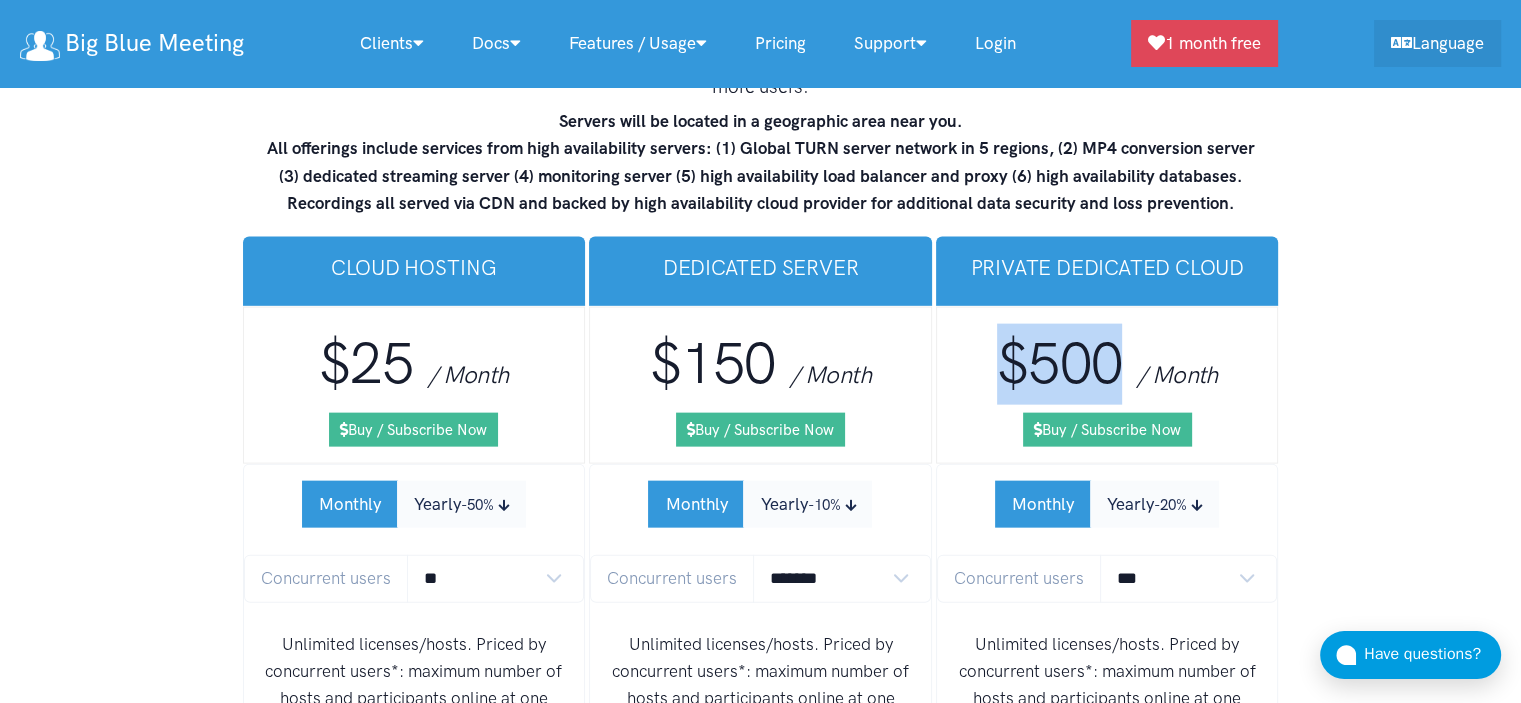 drag, startPoint x: 1000, startPoint y: 269, endPoint x: 1129, endPoint y: 259, distance: 129.38702 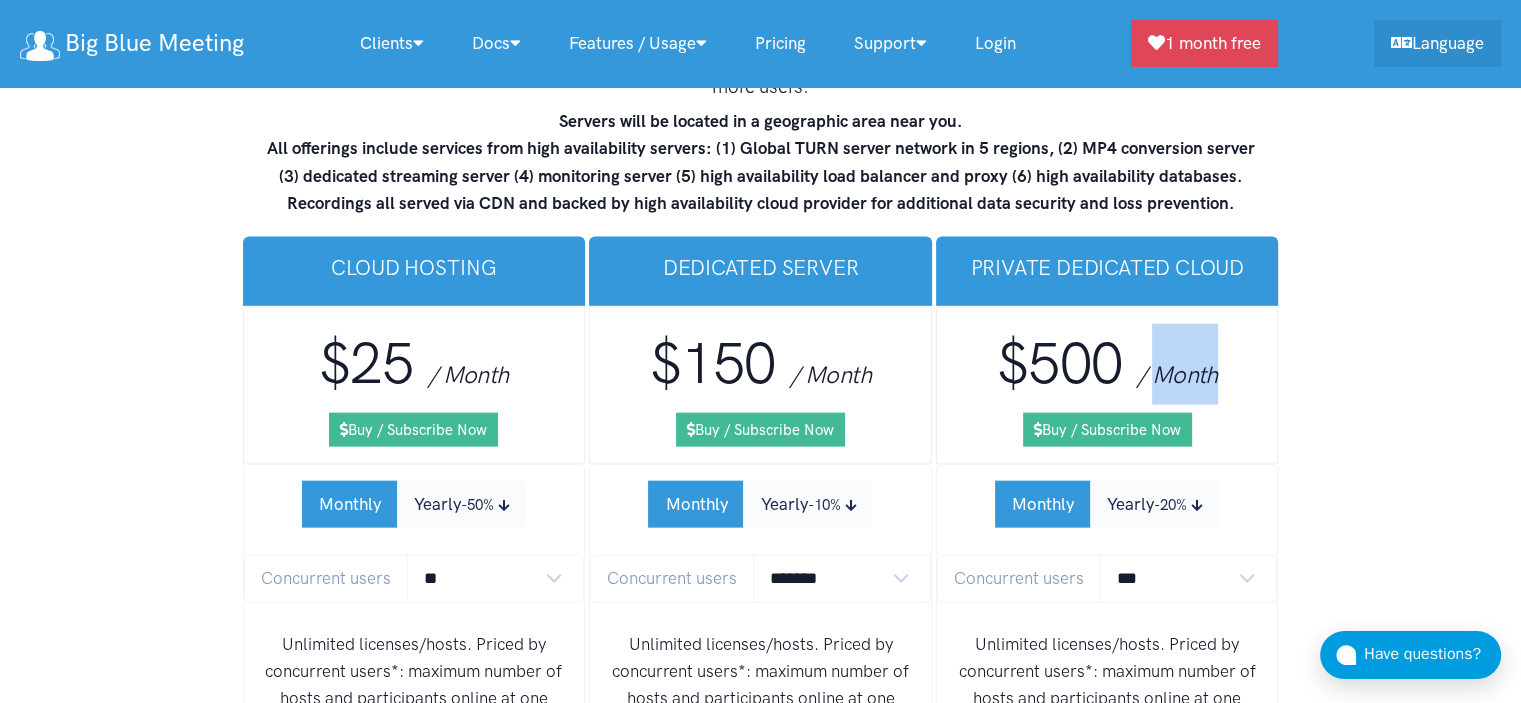 drag, startPoint x: 1159, startPoint y: 287, endPoint x: 1245, endPoint y: 281, distance: 86.209045 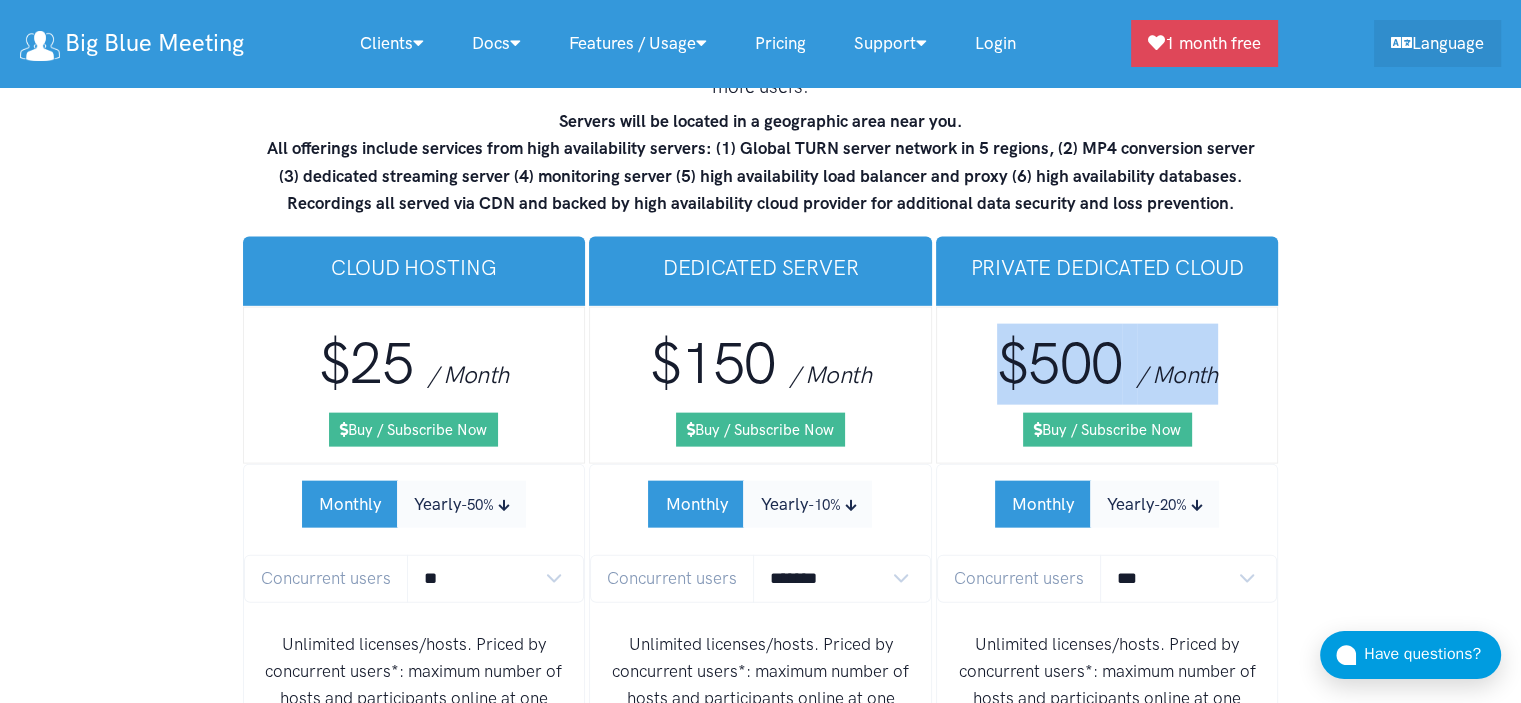 drag, startPoint x: 1184, startPoint y: 287, endPoint x: 1017, endPoint y: 267, distance: 168.19334 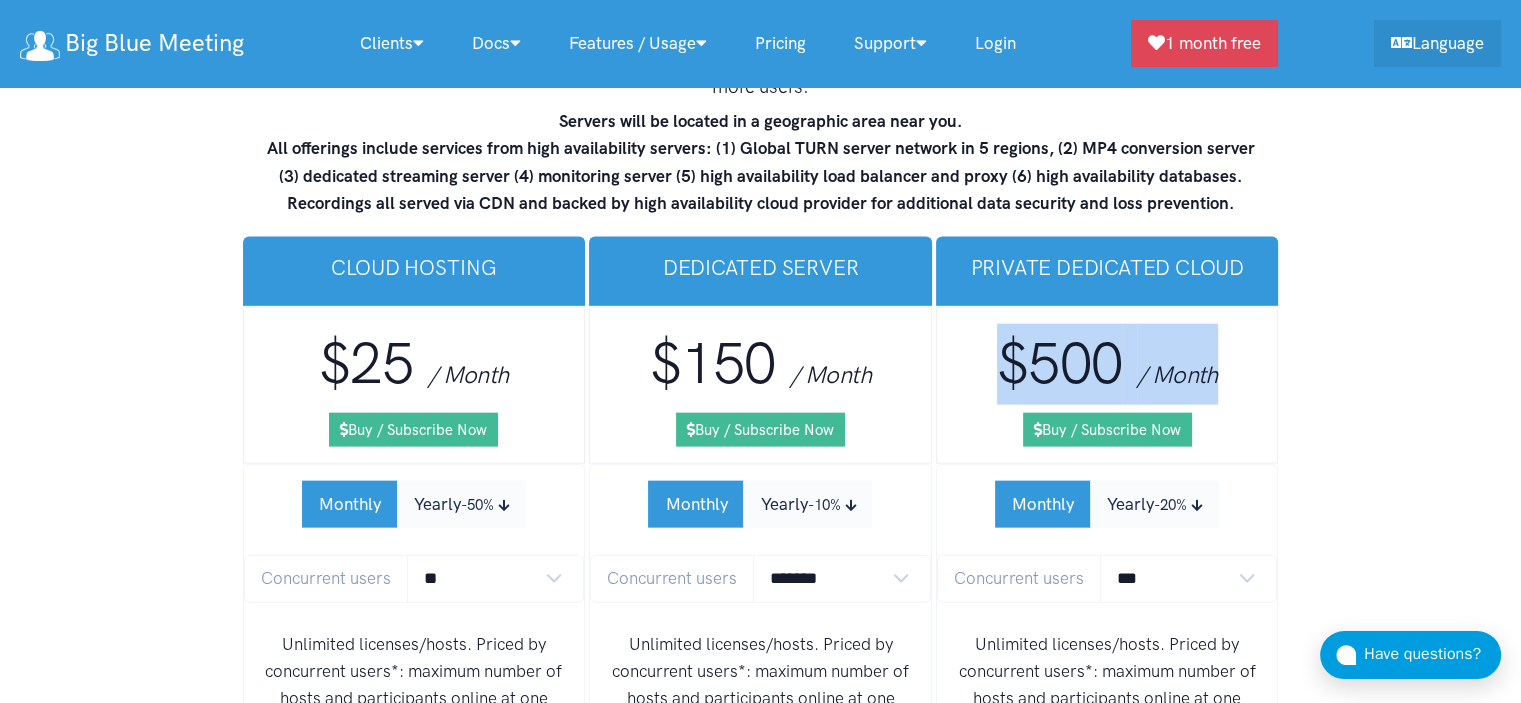click on "$500" at bounding box center (1060, 363) 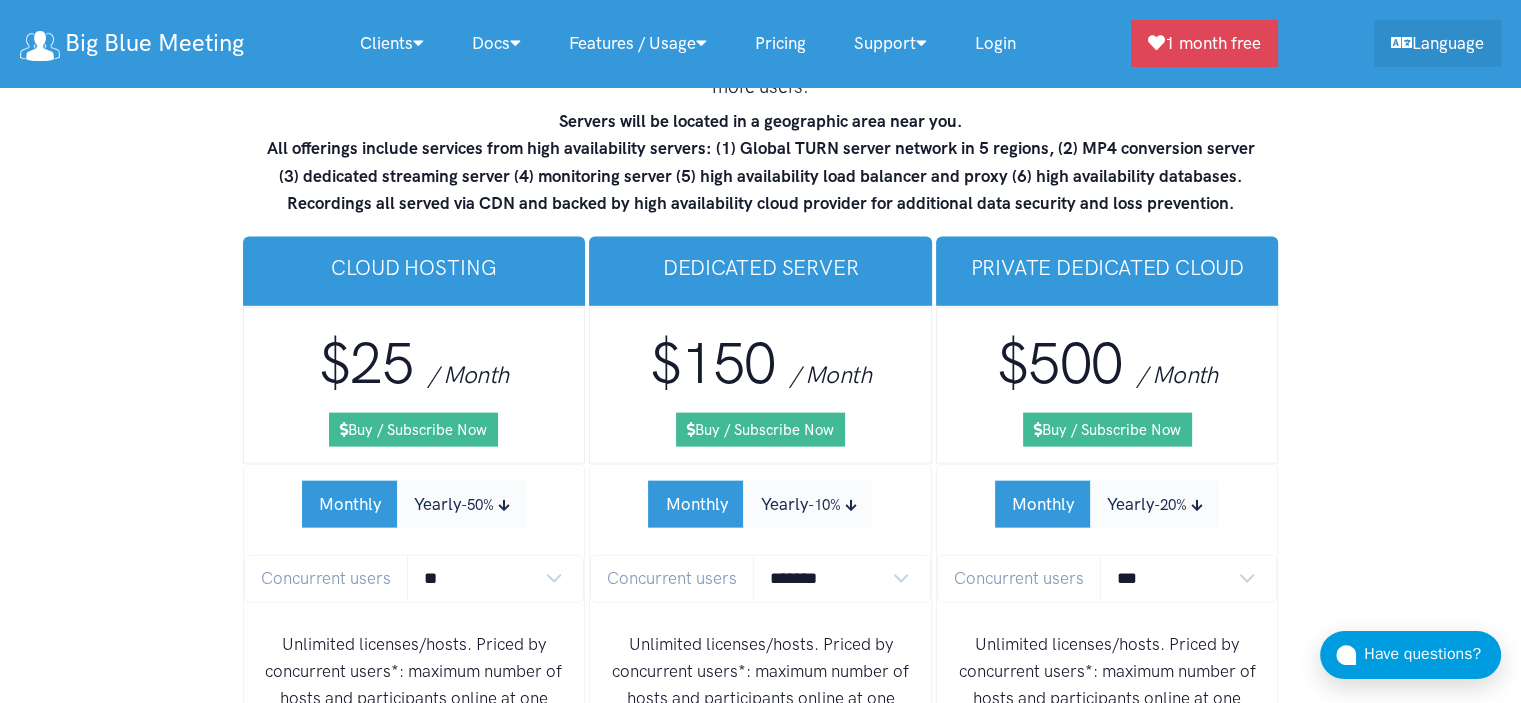 click on "$500" at bounding box center (1060, 363) 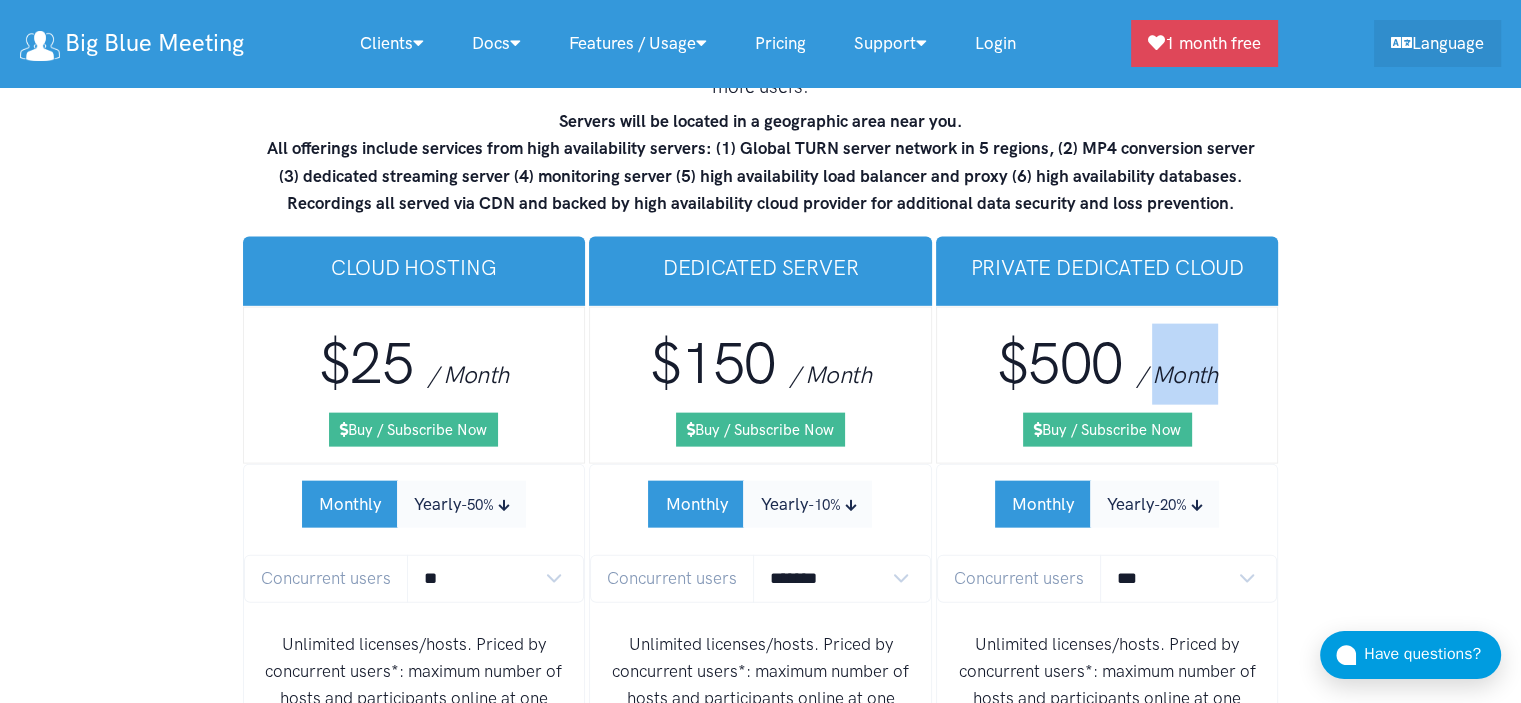 drag, startPoint x: 1160, startPoint y: 283, endPoint x: 1264, endPoint y: 276, distance: 104.23531 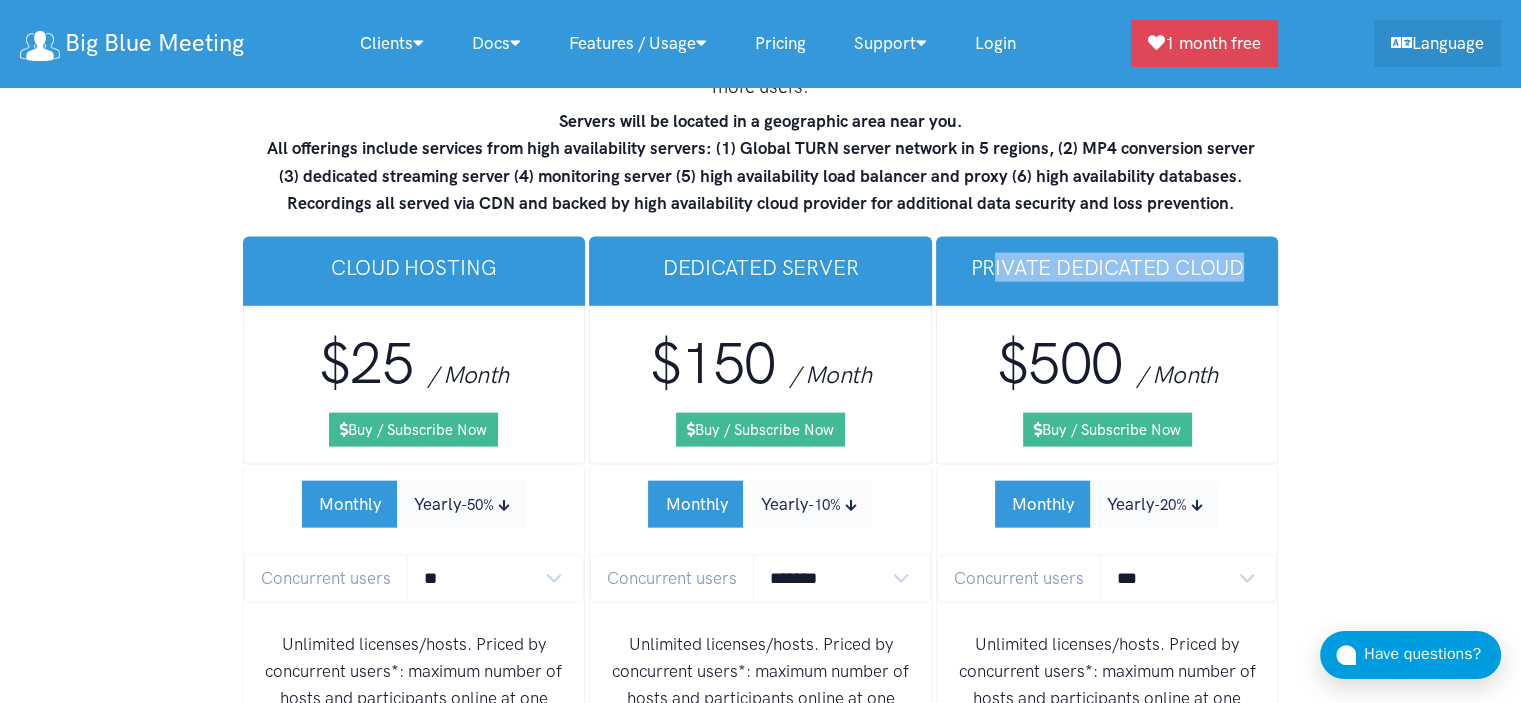 drag, startPoint x: 1255, startPoint y: 170, endPoint x: 990, endPoint y: 175, distance: 265.04718 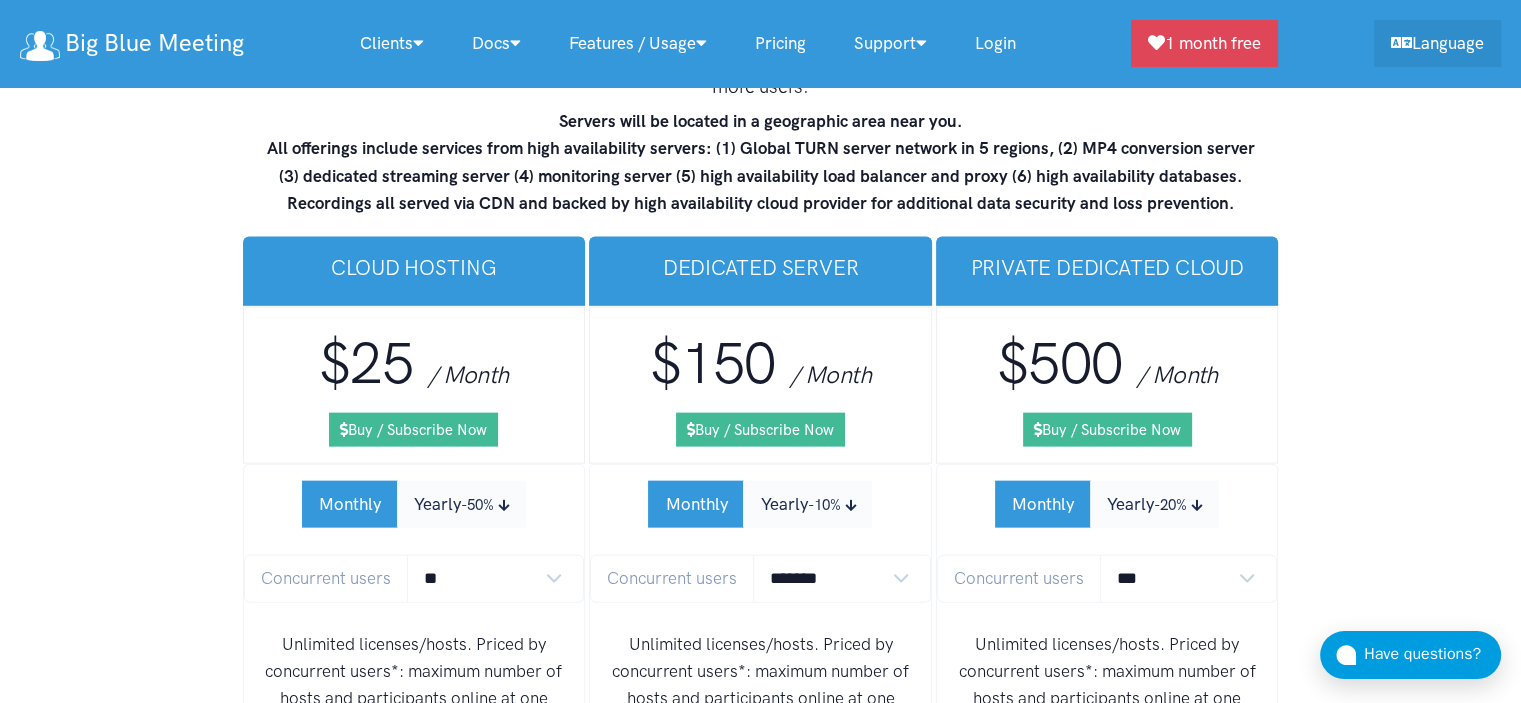 click on "BigBlueButton Managed Hosting Pricing   Premium high availability cloud, dedicated, and cluster hosting for BigBlueButton.    FULLY MANAGED AND SUPPORTED. 99.997% UPTIME.   Cloud hosting on shared hosting with powerful dedicated servers. Single dedicated server for privacy and customization. Private cloud on a set of dedicated servers along with a proxy which provides for dedicated server hosting for 500 or more users.    Servers will be located in a geographic area near you.
All offerings include services from high availability servers: (1) Global TURN server network in 5 regions, (2) MP4 conversion server (3) dedicated streaming server (4) monitoring server (5) high availability load balancer and proxy (6) high availability databases. Recordings all served via CDN and backed by high availability cloud provider for additional data security and loss prevention.   Cloud Hosting   $25   / Month        Buy / Subscribe Now   Monthly
Yearly  -50%       Concurrent users   ** ** ** **" at bounding box center [760, 1287] 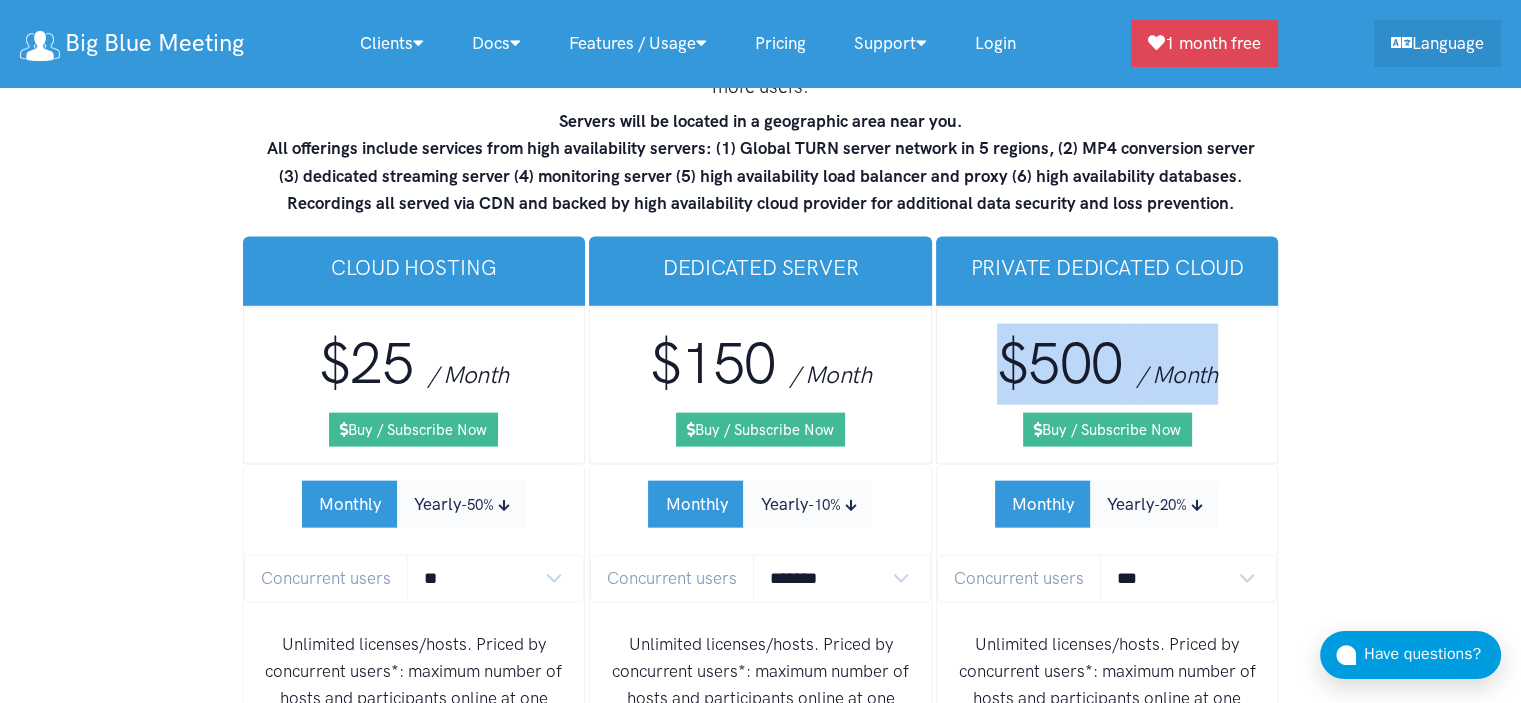drag, startPoint x: 1230, startPoint y: 287, endPoint x: 991, endPoint y: 281, distance: 239.0753 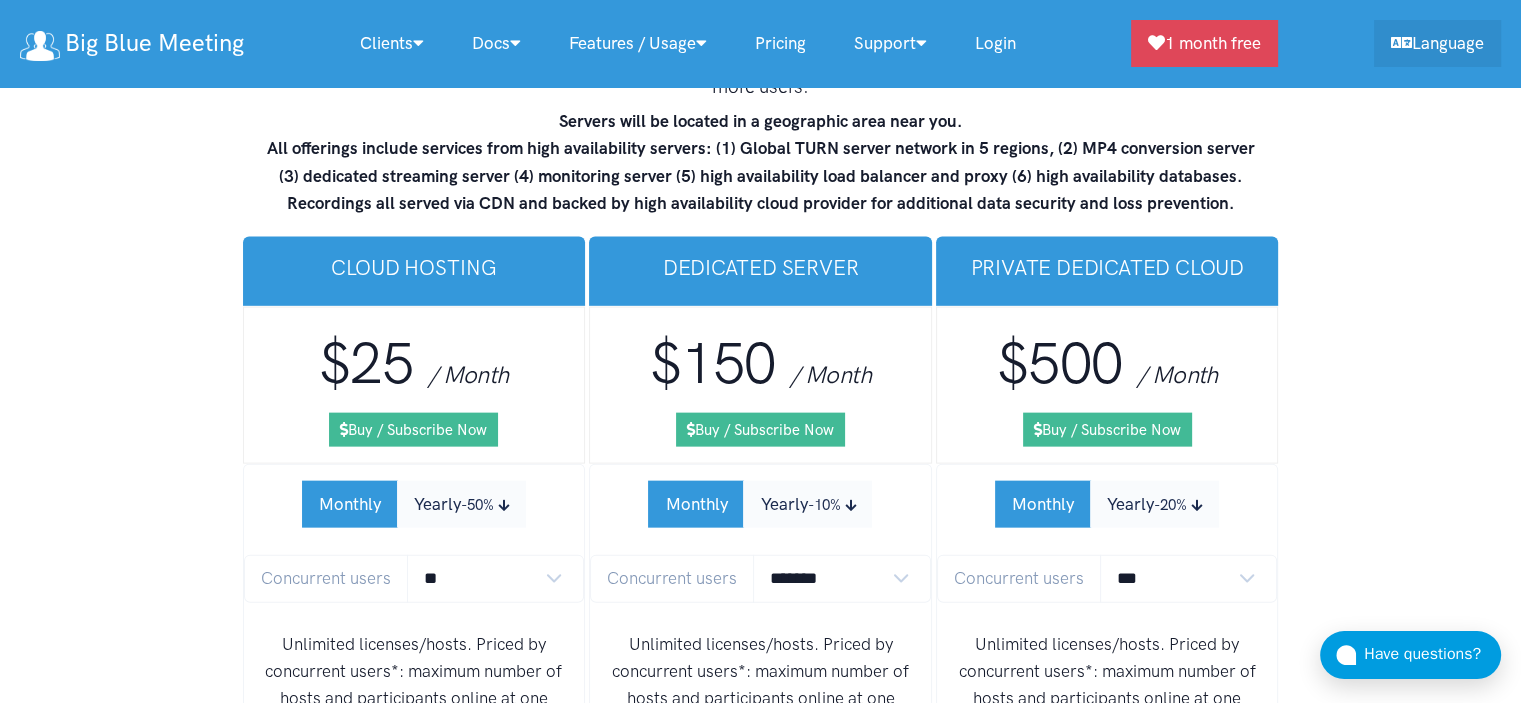 click on "BigBlueButton Managed Hosting Pricing   Premium high availability cloud, dedicated, and cluster hosting for BigBlueButton.    FULLY MANAGED AND SUPPORTED. 99.997% UPTIME.   Cloud hosting on shared hosting with powerful dedicated servers. Single dedicated server for privacy and customization. Private cloud on a set of dedicated servers along with a proxy which provides for dedicated server hosting for 500 or more users.    Servers will be located in a geographic area near you.
All offerings include services from high availability servers: (1) Global TURN server network in 5 regions, (2) MP4 conversion server (3) dedicated streaming server (4) monitoring server (5) high availability load balancer and proxy (6) high availability databases. Recordings all served via CDN and backed by high availability cloud provider for additional data security and loss prevention.   Cloud Hosting   $25   / Month        Buy / Subscribe Now   Monthly
Yearly  -50%       Concurrent users   ** ** ** **" at bounding box center [760, 1287] 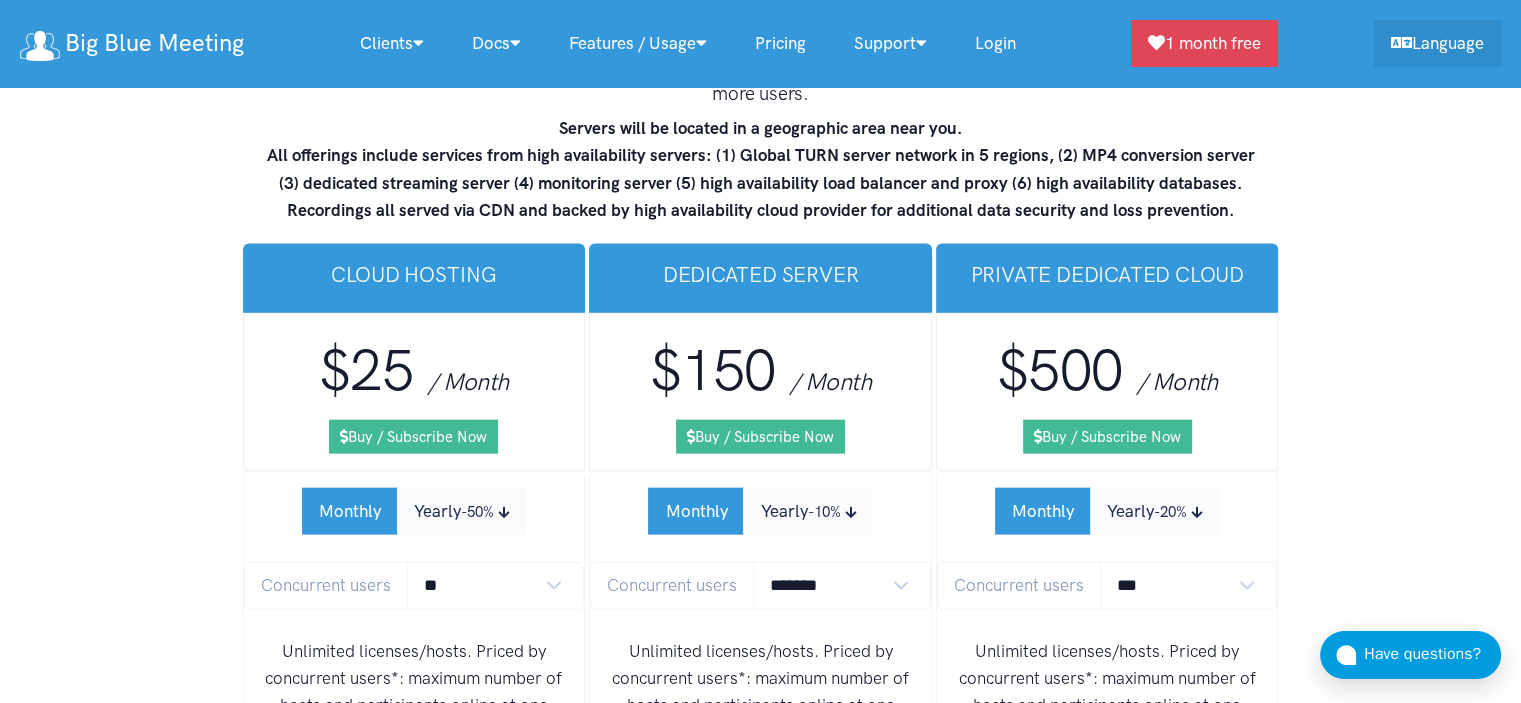 scroll, scrollTop: 11879, scrollLeft: 0, axis: vertical 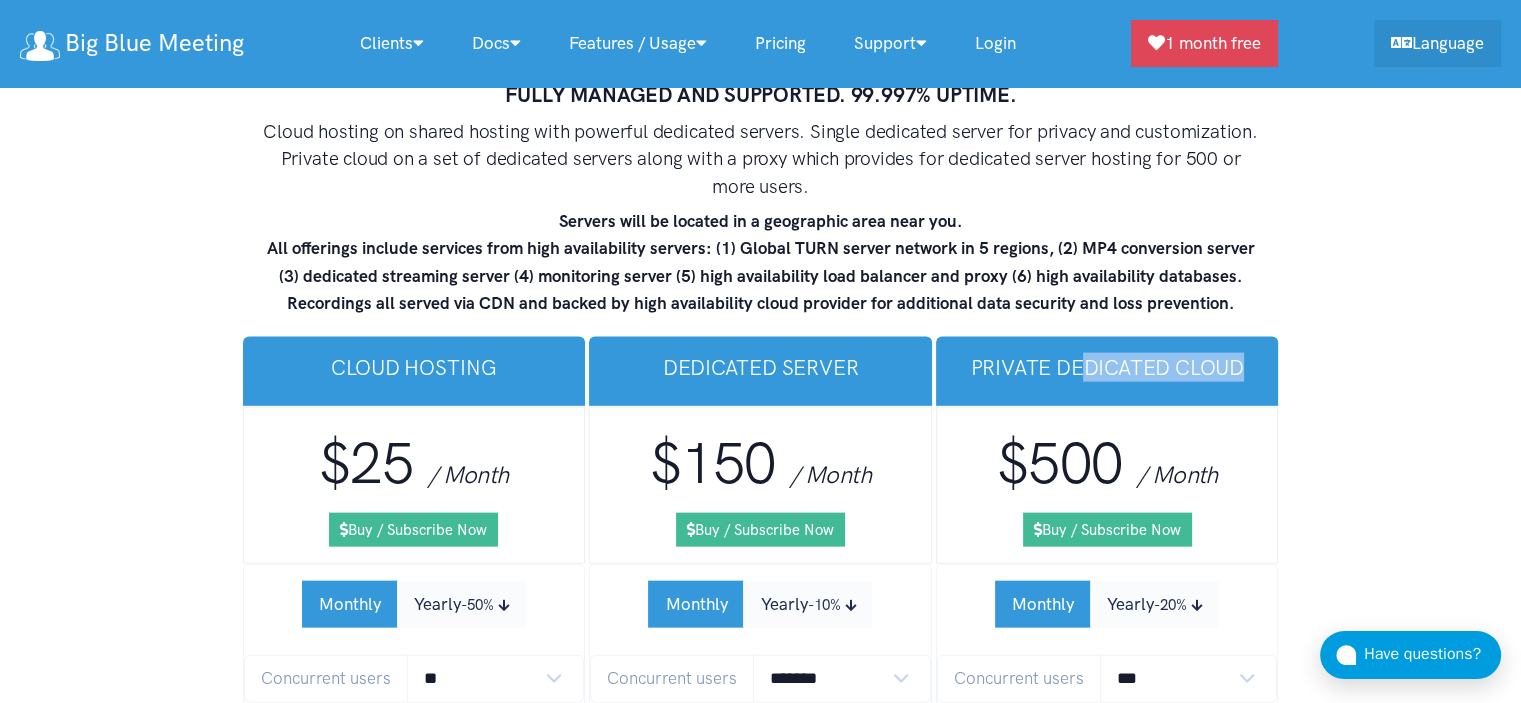 drag, startPoint x: 1247, startPoint y: 275, endPoint x: 1072, endPoint y: 294, distance: 176.02841 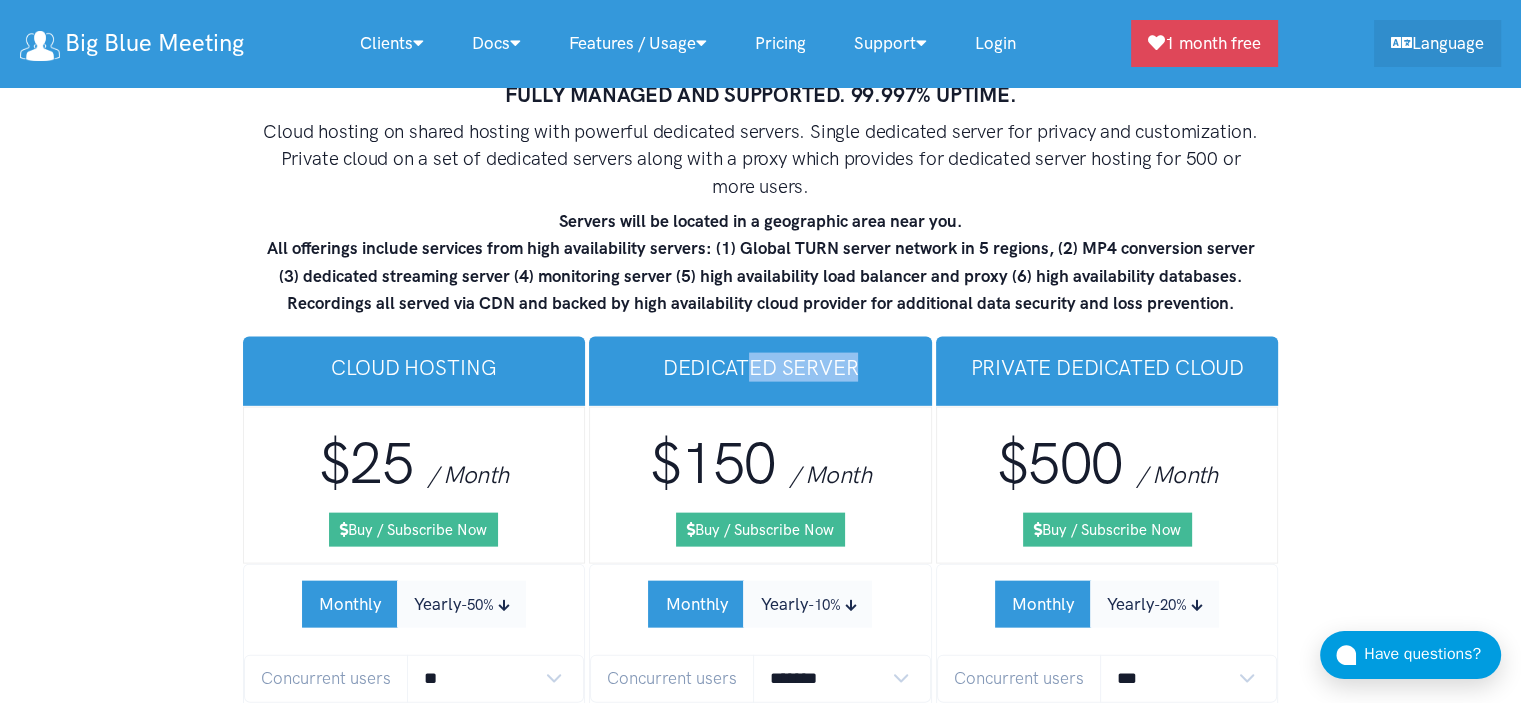 click on "Dedicated Server" at bounding box center [760, 367] 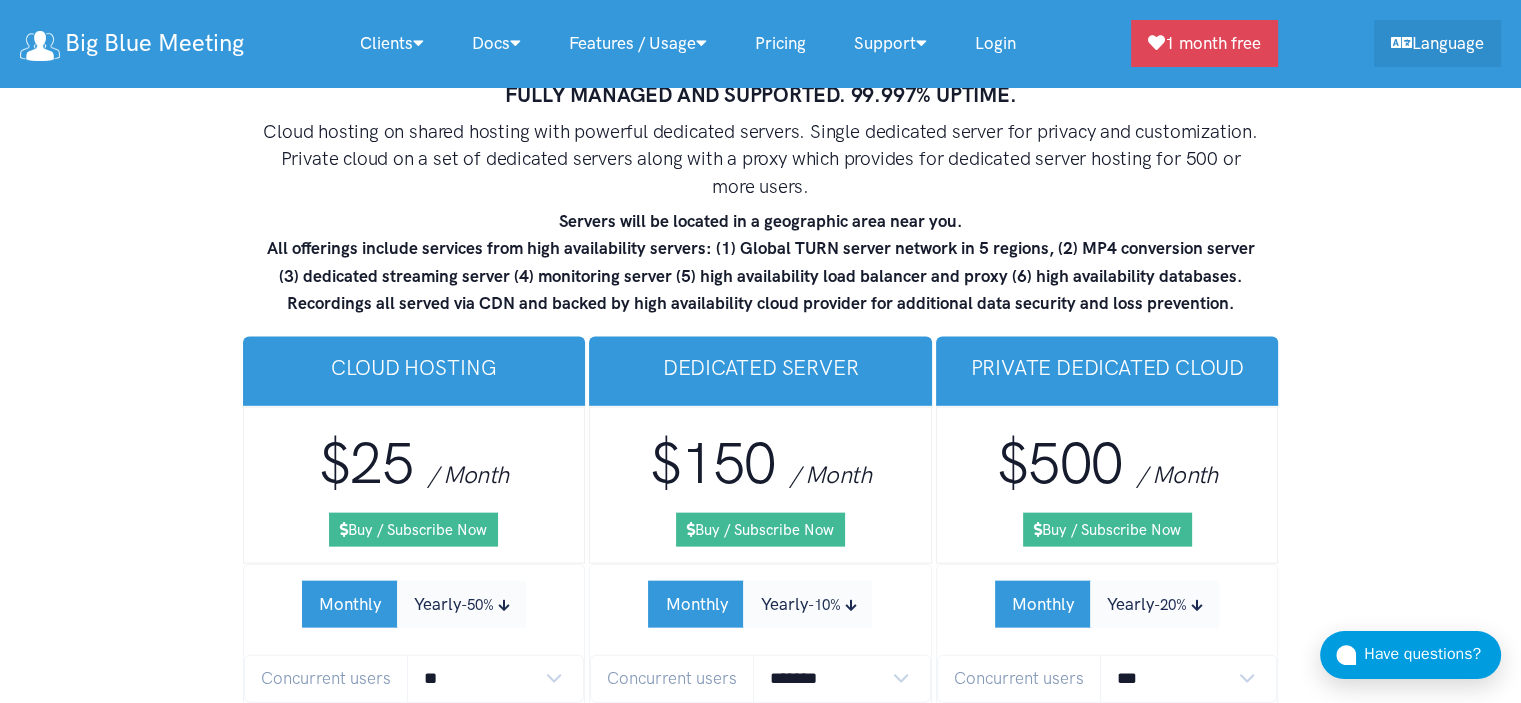 click on "Dedicated Server" at bounding box center [760, 367] 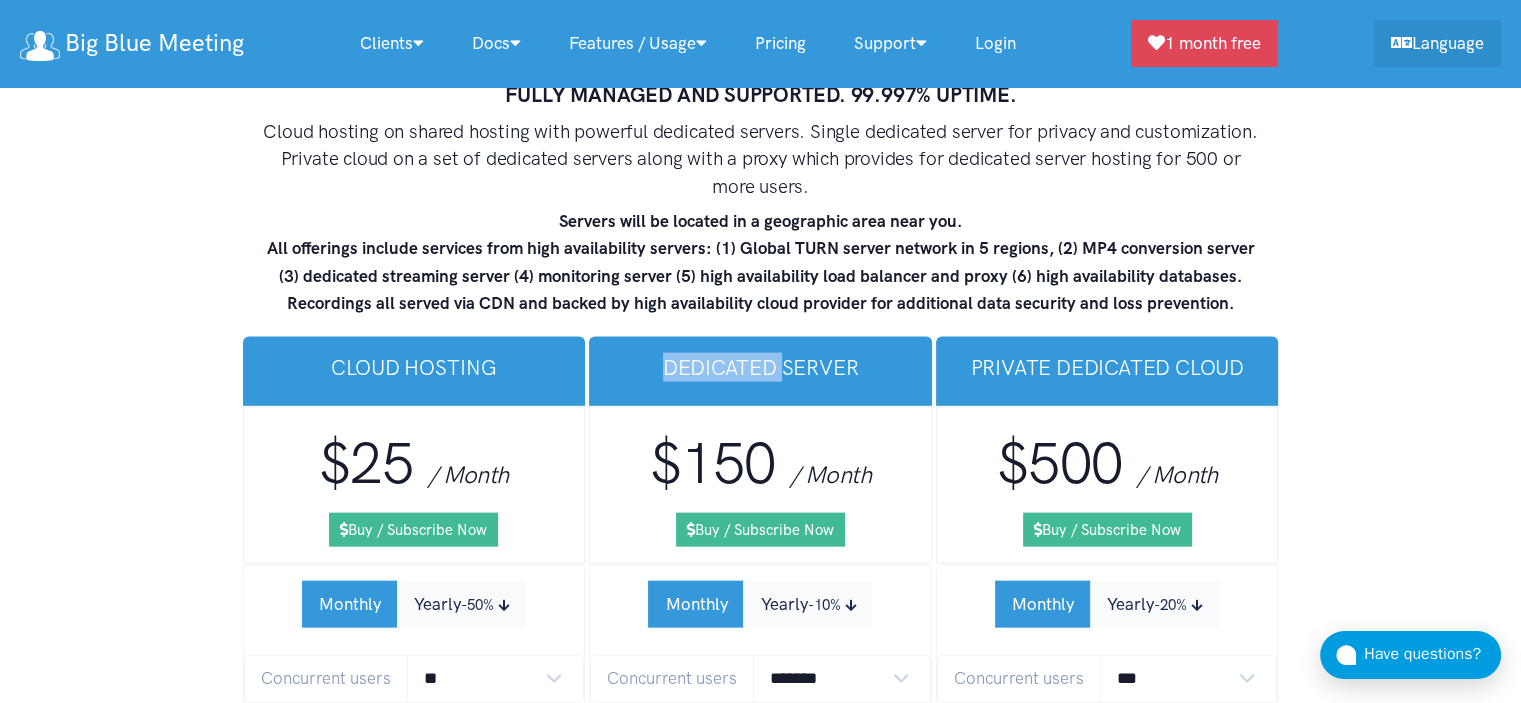 click on "Dedicated Server" at bounding box center [760, 367] 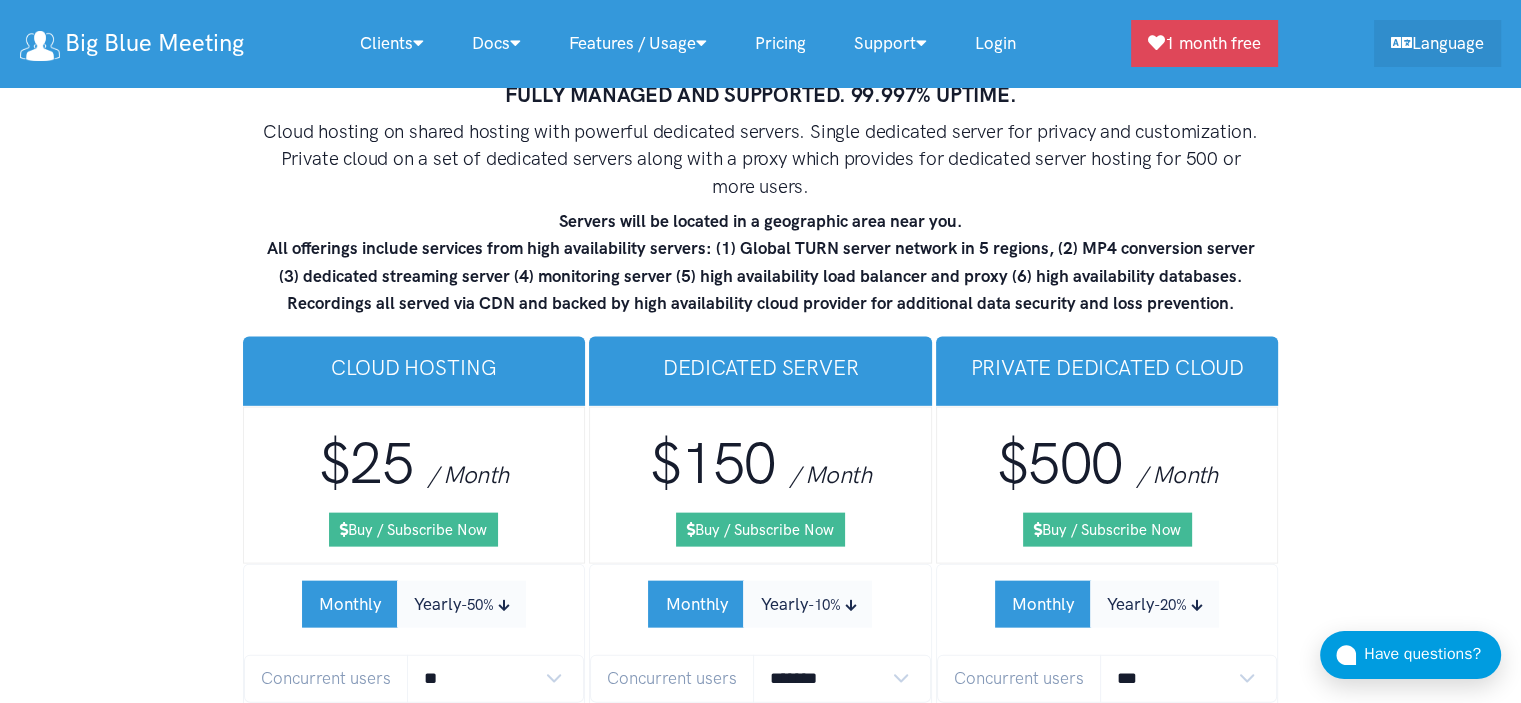 click on "Dedicated Server" at bounding box center (760, 367) 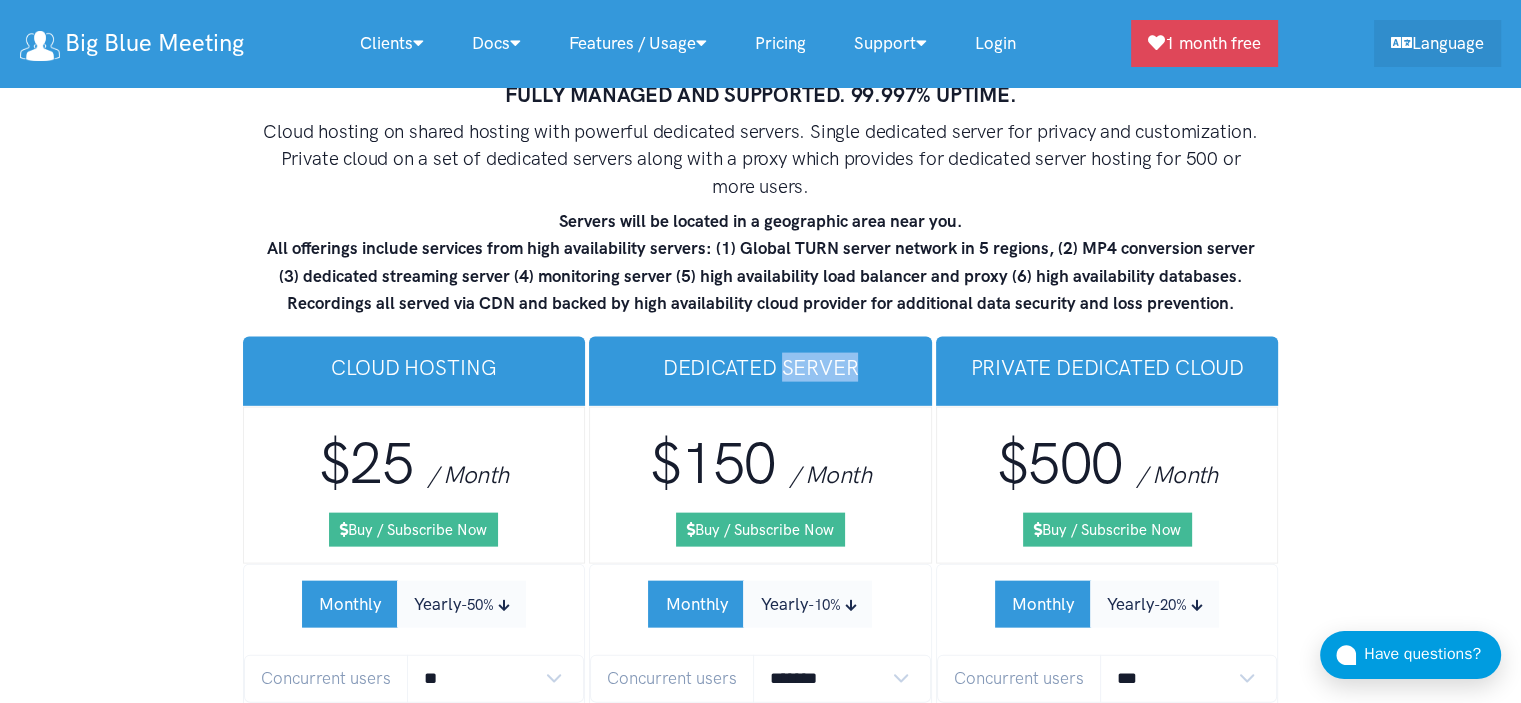 click on "Dedicated Server" at bounding box center (760, 367) 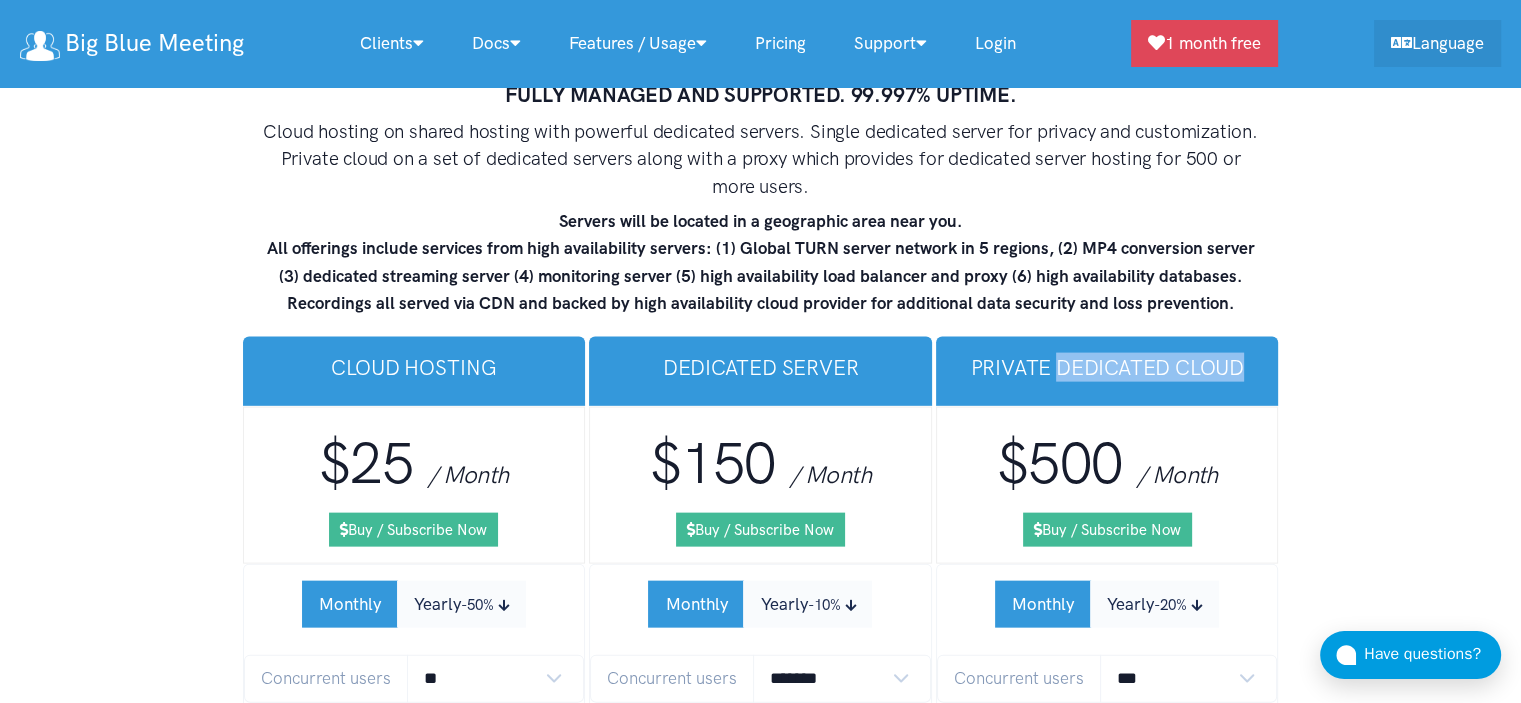 drag, startPoint x: 1258, startPoint y: 275, endPoint x: 1062, endPoint y: 287, distance: 196.367 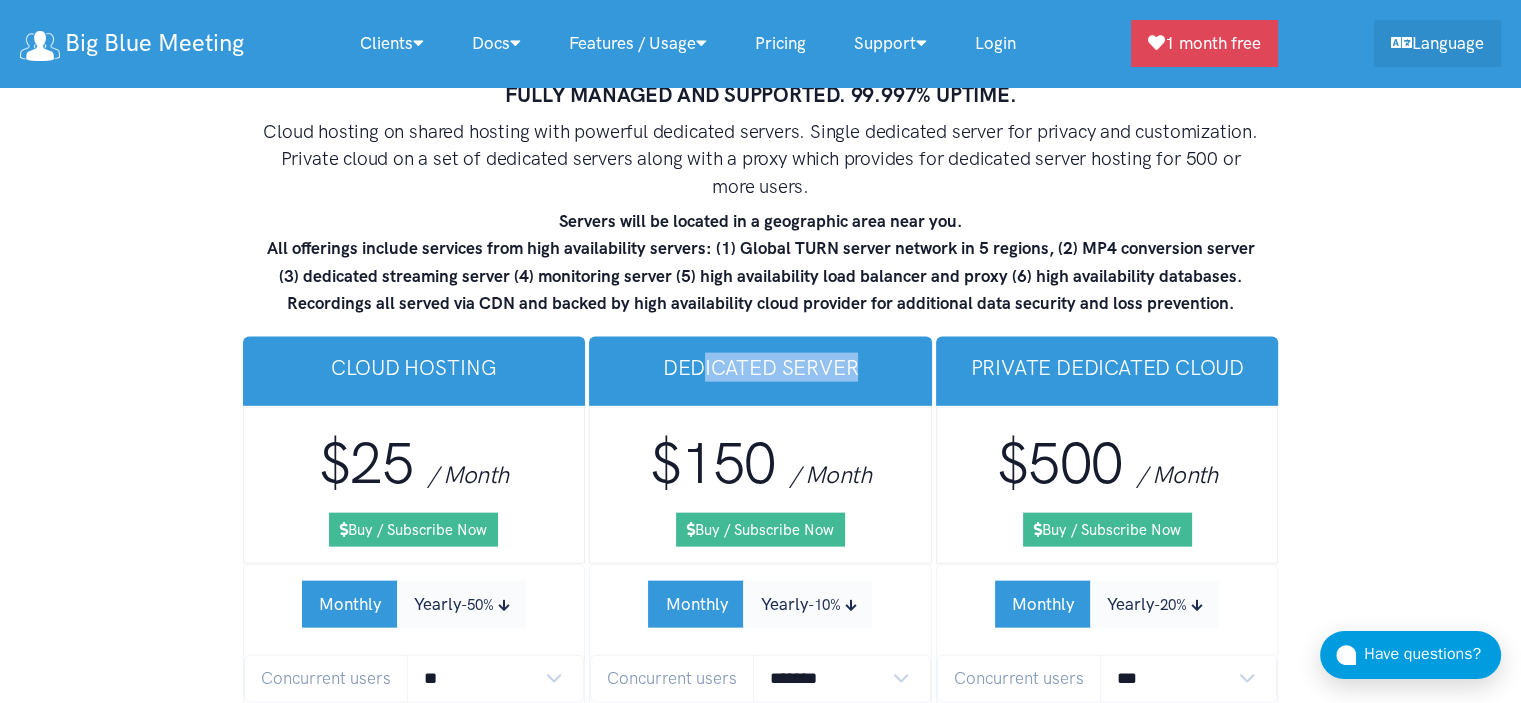 drag, startPoint x: 890, startPoint y: 275, endPoint x: 704, endPoint y: 276, distance: 186.00269 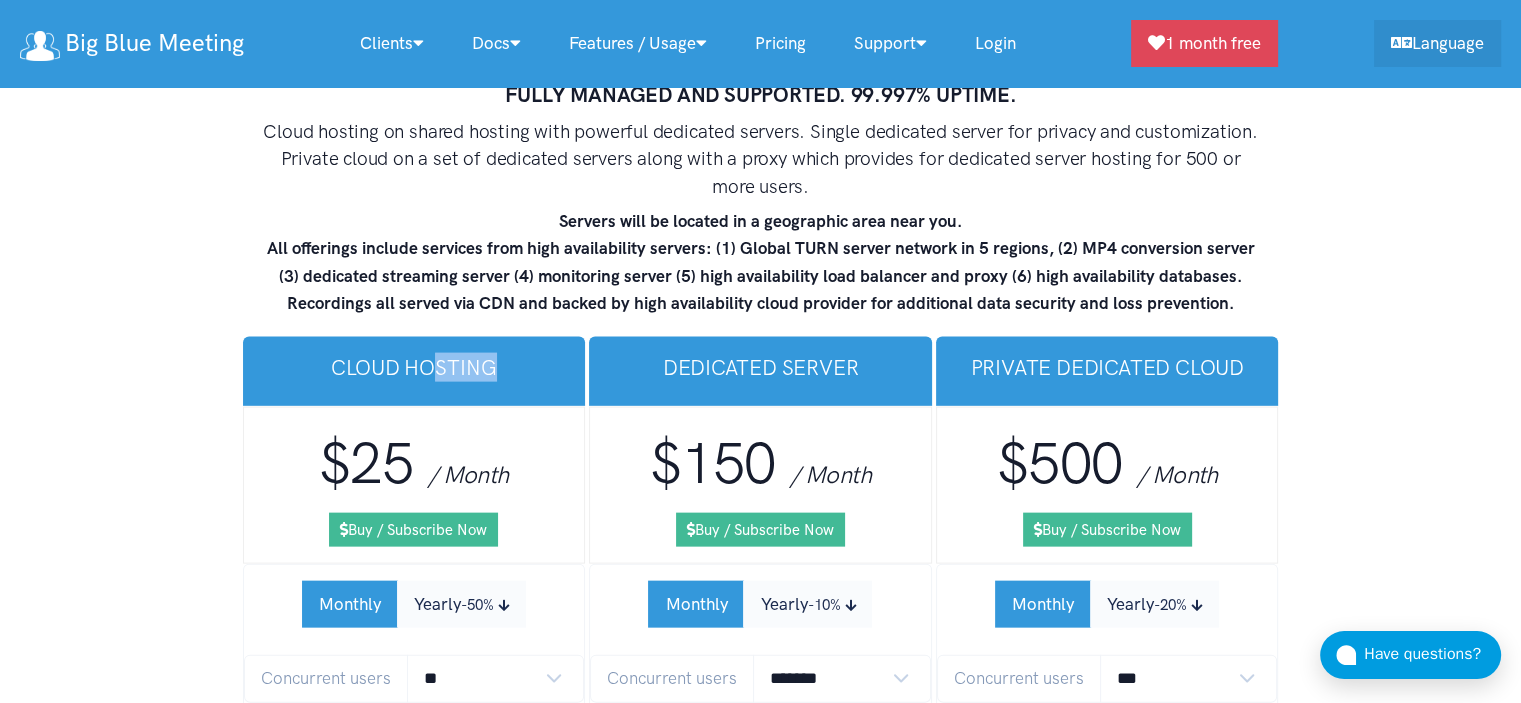 drag, startPoint x: 491, startPoint y: 271, endPoint x: 438, endPoint y: 269, distance: 53.037724 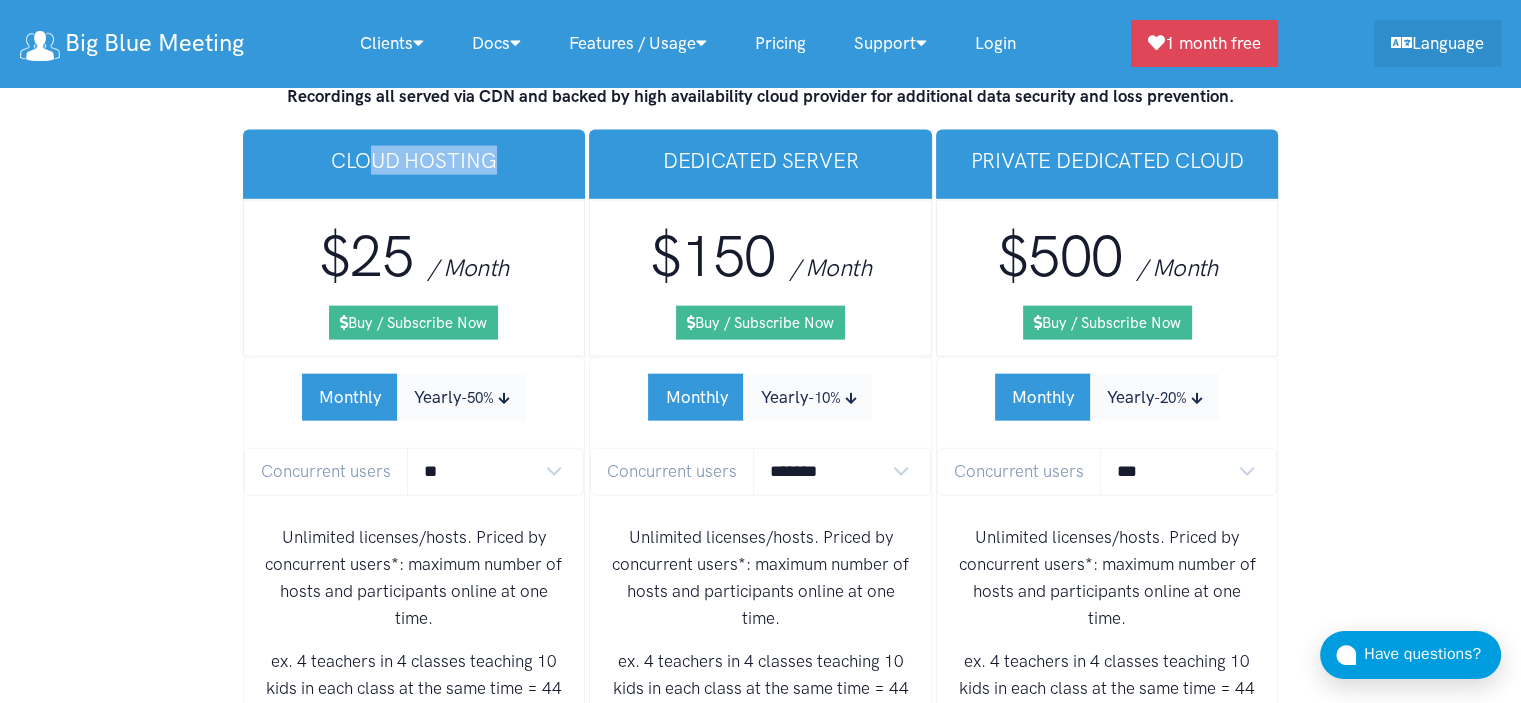scroll, scrollTop: 12079, scrollLeft: 0, axis: vertical 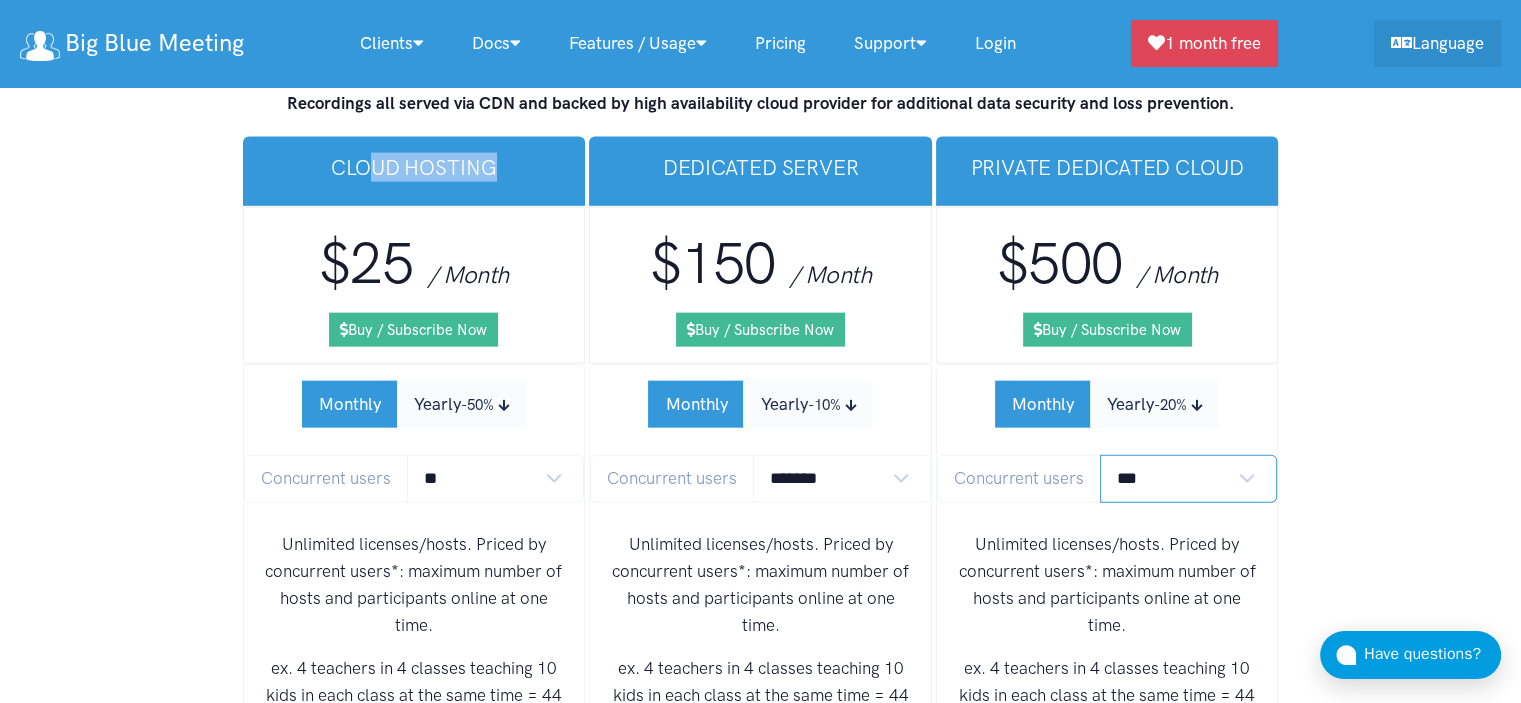click on "*** **** **** **** **** **** **** **** **** **** **** **** *****" at bounding box center (1189, 478) 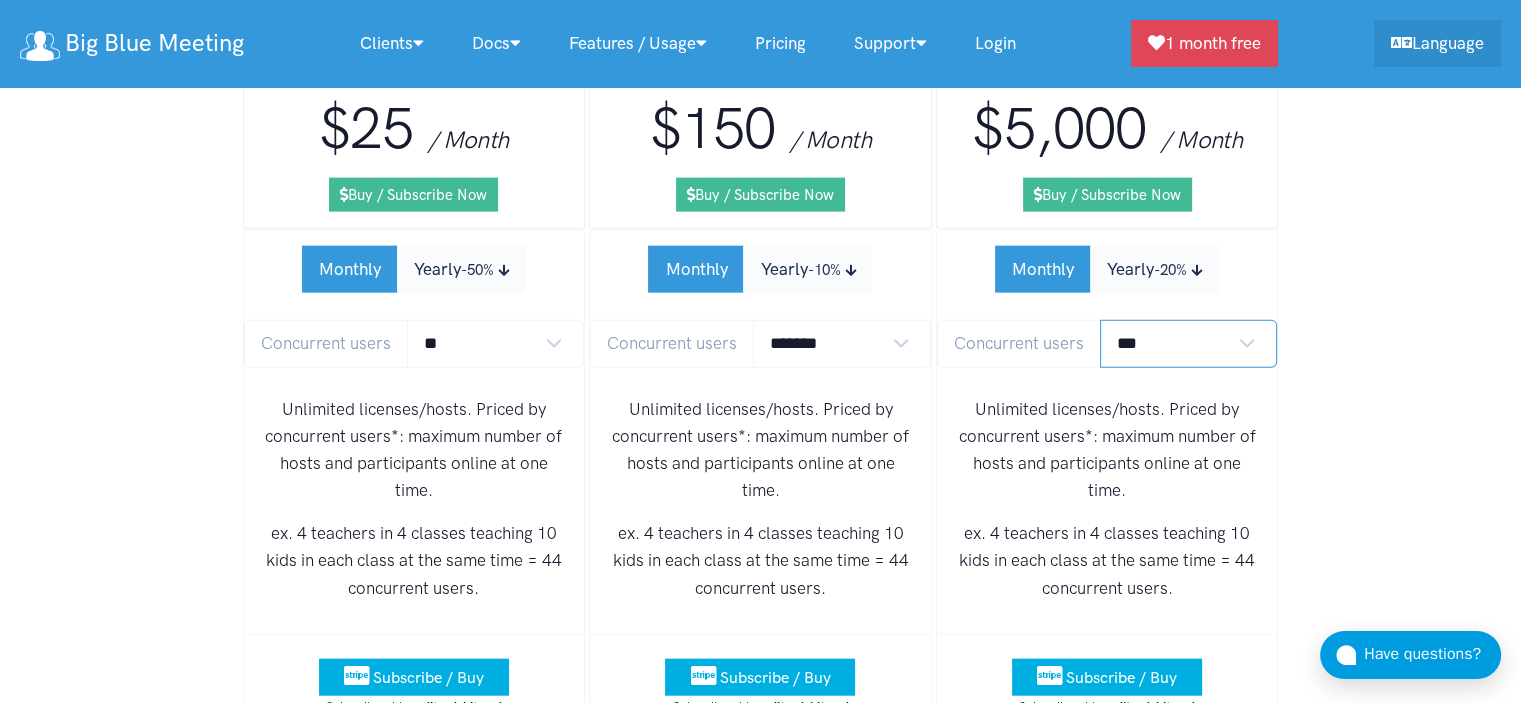 scroll, scrollTop: 12179, scrollLeft: 0, axis: vertical 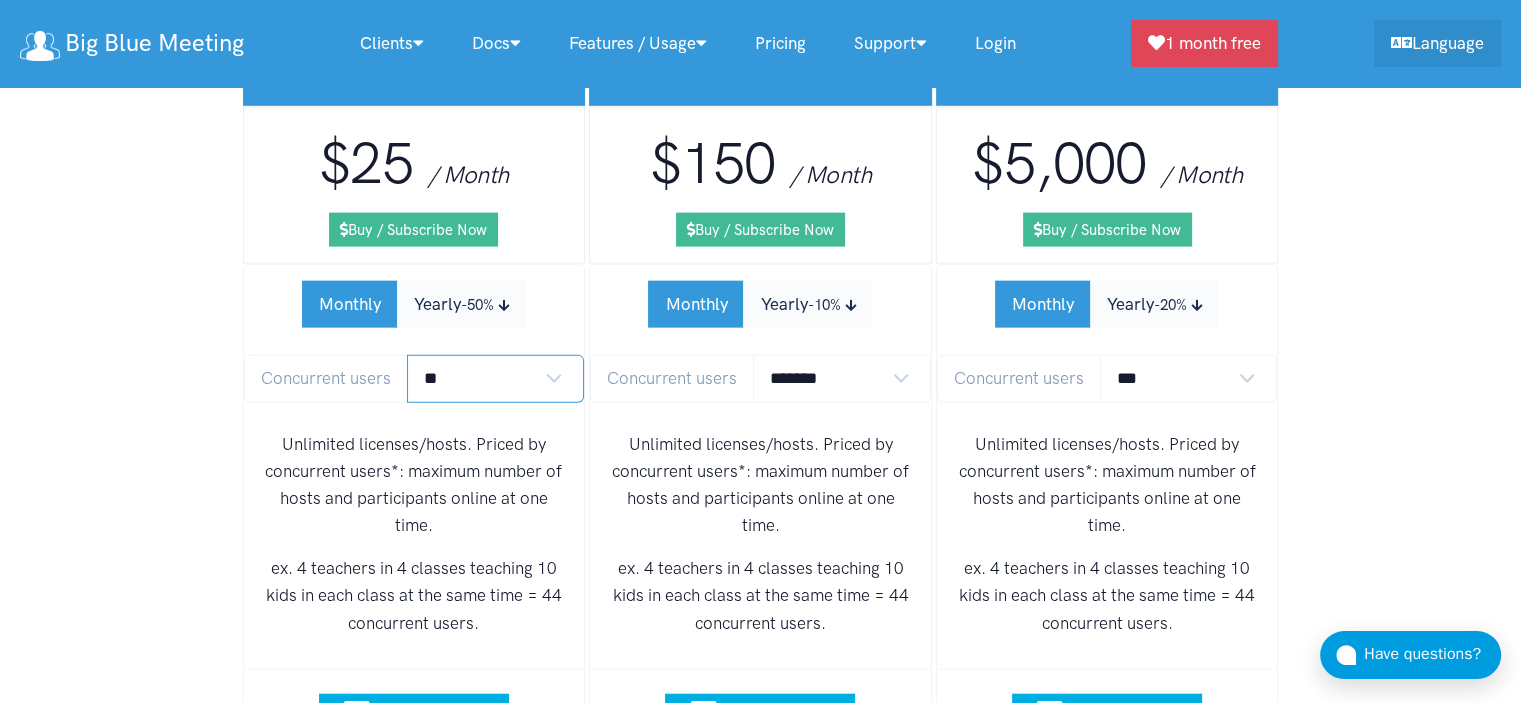 click on "** ** ** ** *** ***" at bounding box center [496, 378] 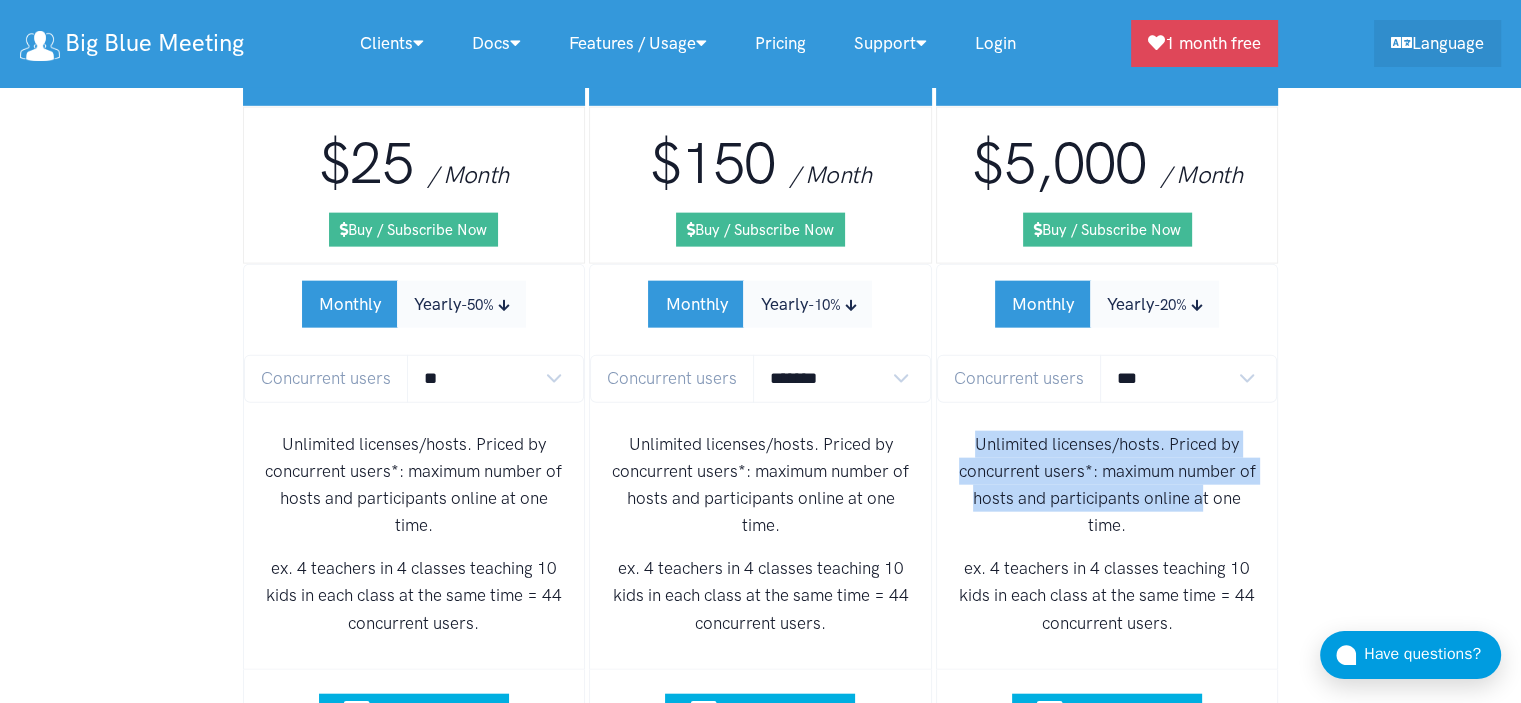 drag, startPoint x: 964, startPoint y: 355, endPoint x: 1111, endPoint y: 499, distance: 205.779 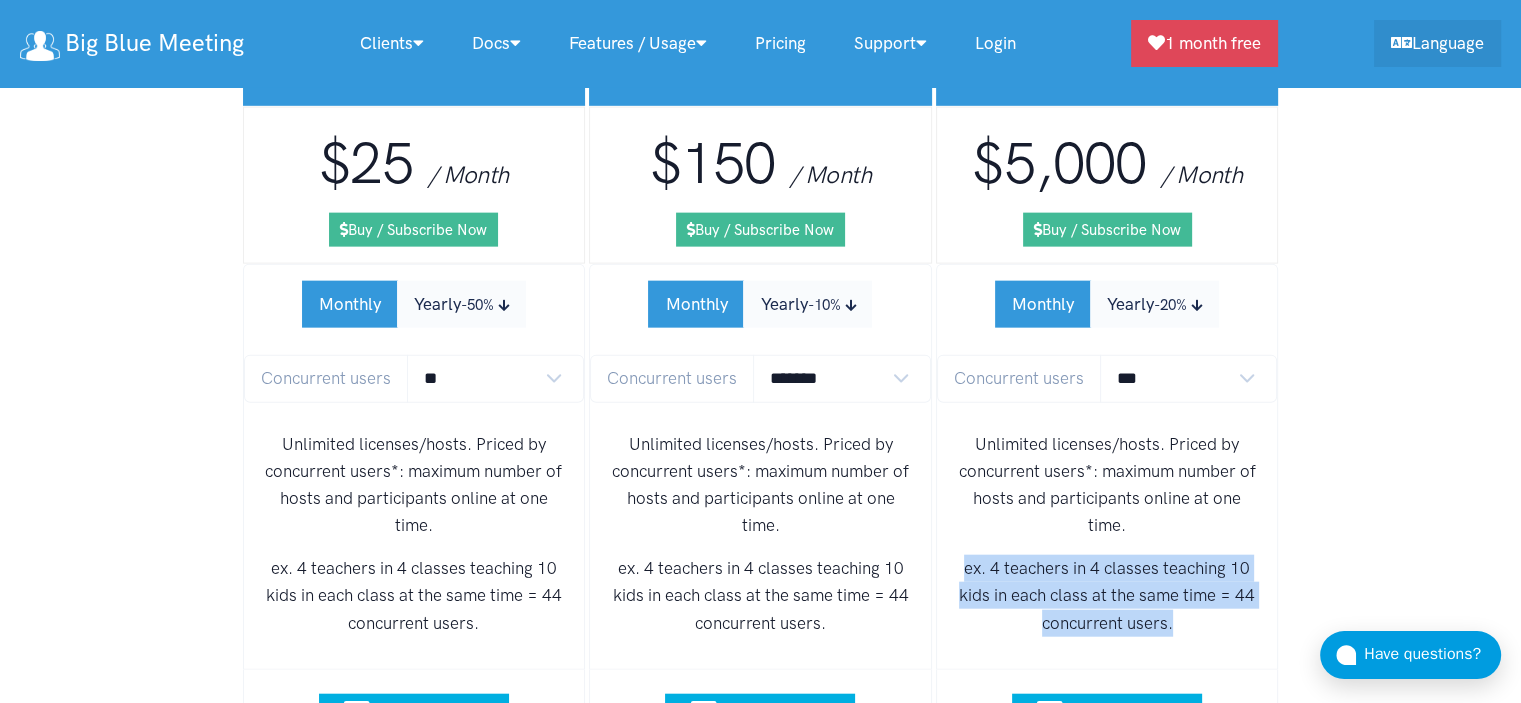 drag, startPoint x: 970, startPoint y: 480, endPoint x: 1187, endPoint y: 526, distance: 221.822 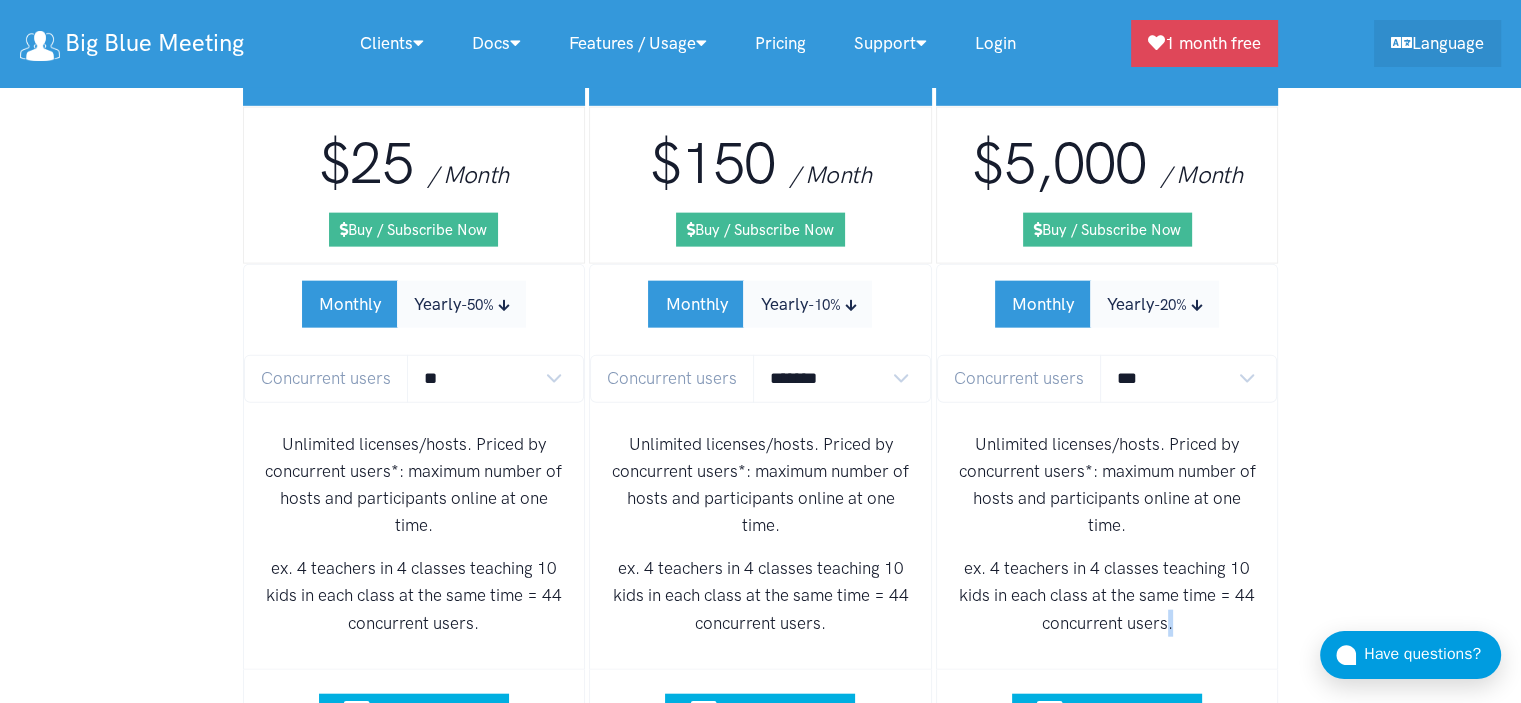 click on "ex. 4 teachers in 4 classes teaching 10 kids in each class at the same time = 44 concurrent users." at bounding box center [1107, 596] 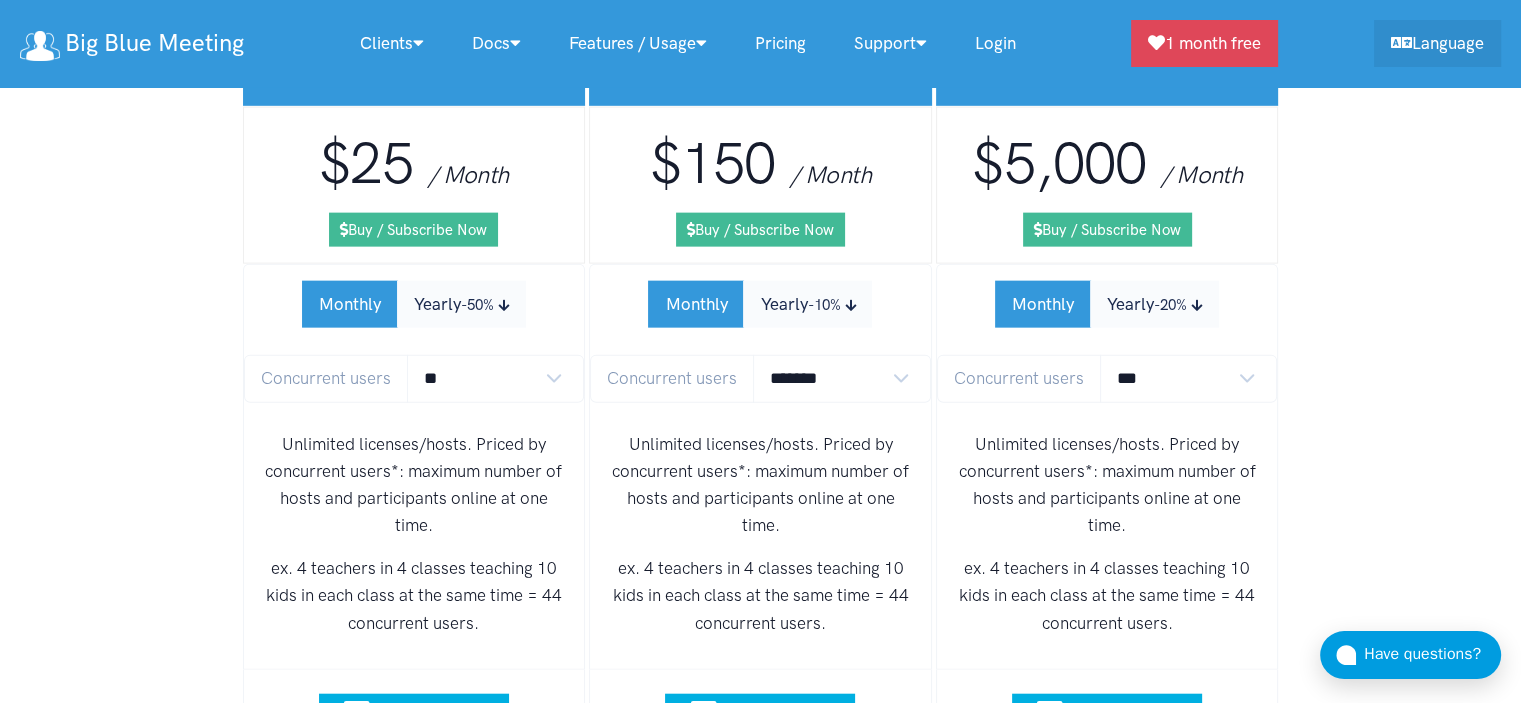 click on "ex. 4 teachers in 4 classes teaching 10 kids in each class at the same time = 44 concurrent users." at bounding box center [1107, 596] 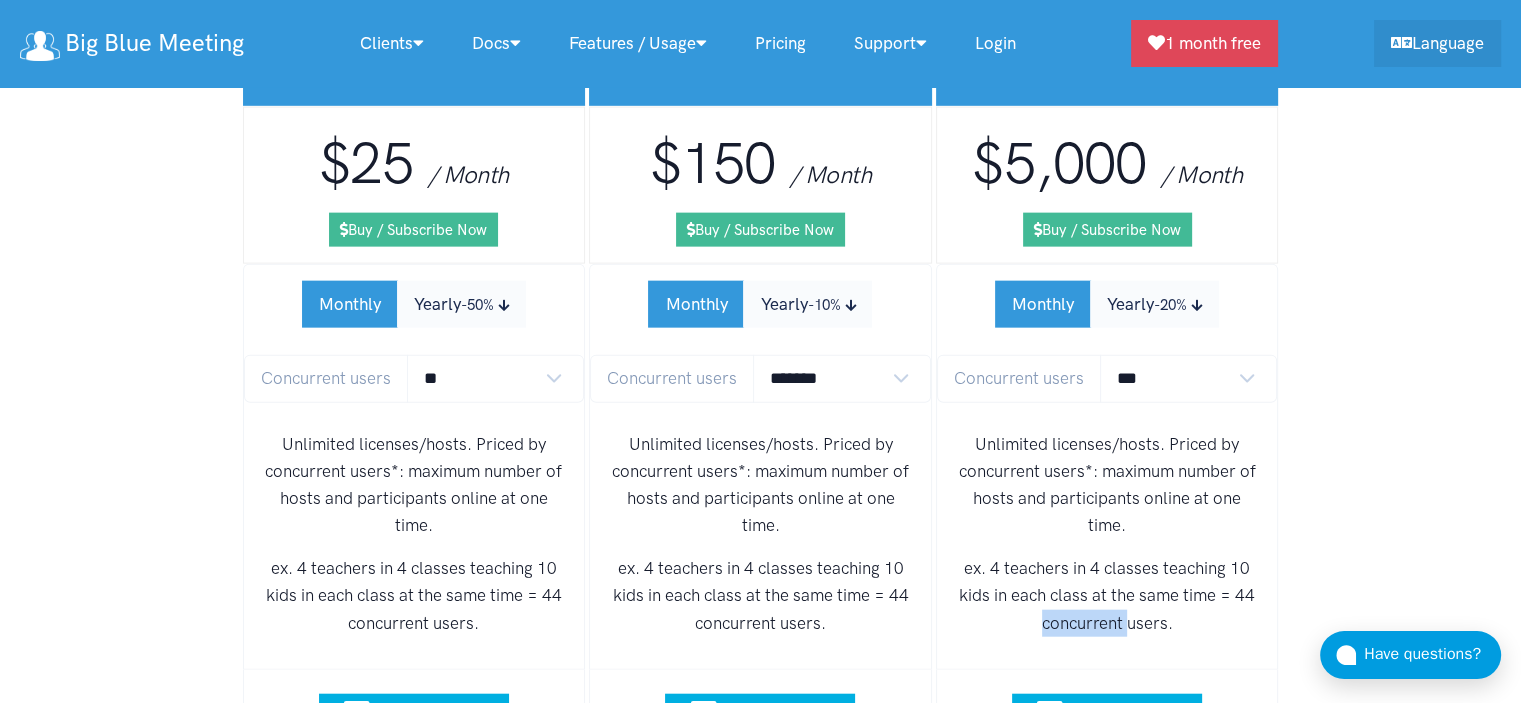 click on "ex. 4 teachers in 4 classes teaching 10 kids in each class at the same time = 44 concurrent users." at bounding box center (1107, 596) 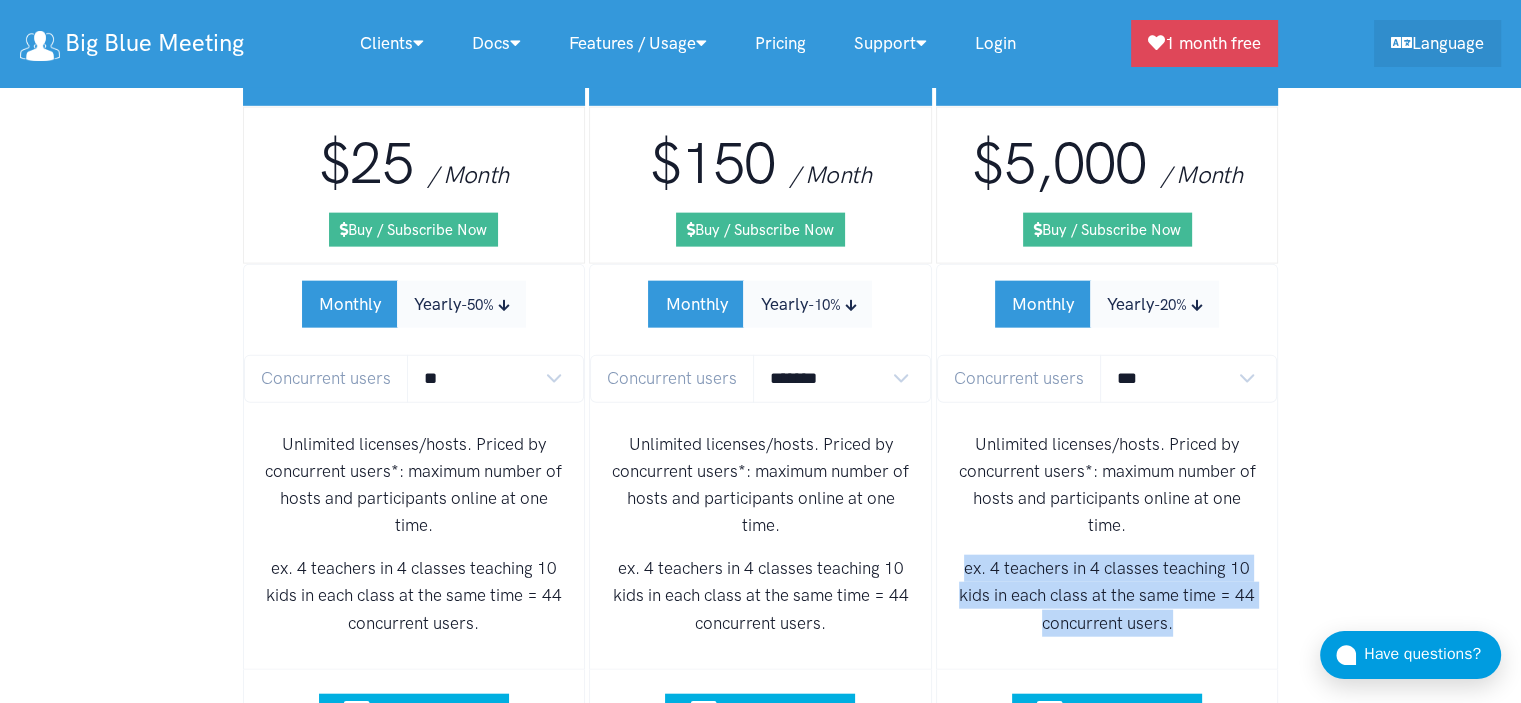 drag, startPoint x: 1181, startPoint y: 536, endPoint x: 956, endPoint y: 469, distance: 234.76372 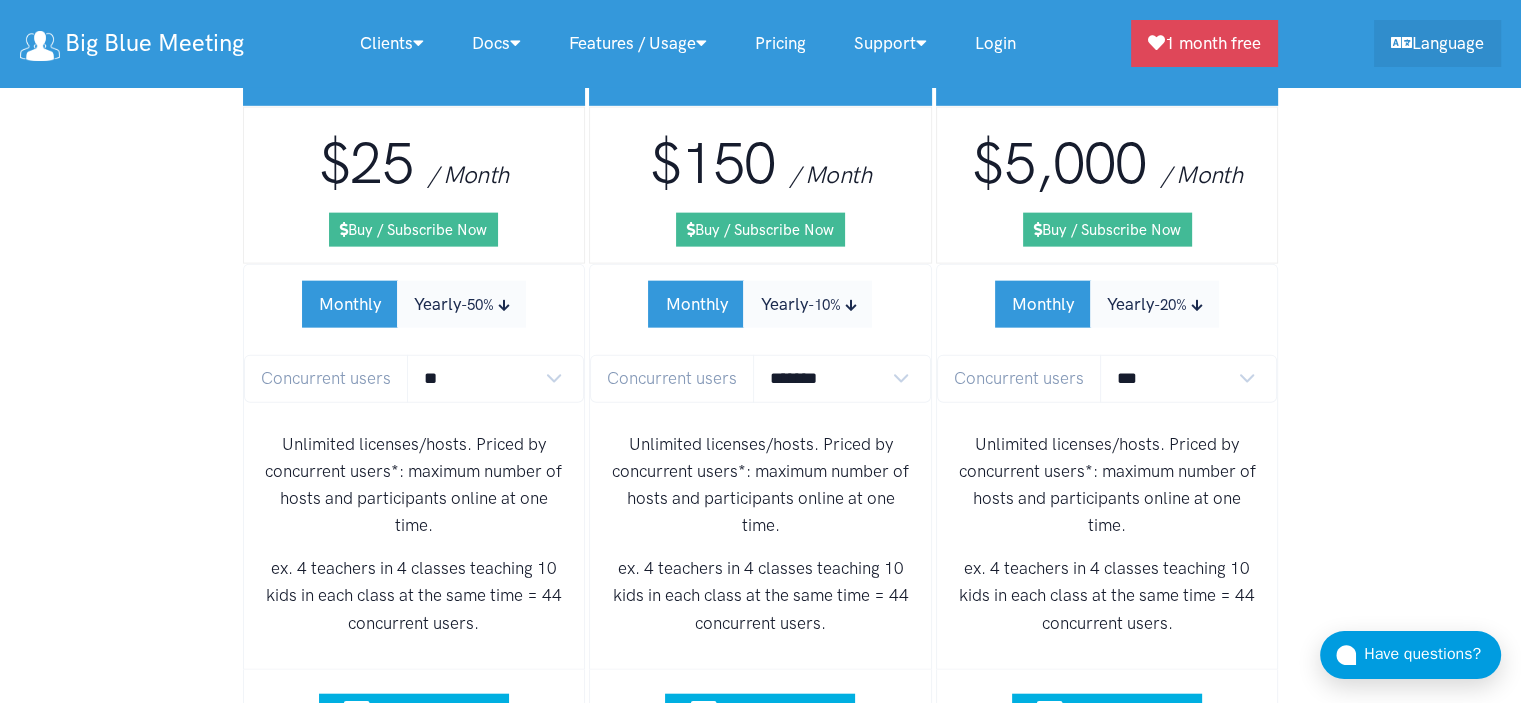 click on "BigBlueButton Managed Hosting Pricing   Premium high availability cloud, dedicated, and cluster hosting for BigBlueButton.    FULLY MANAGED AND SUPPORTED. 99.997% UPTIME.   Cloud hosting on shared hosting with powerful dedicated servers. Single dedicated server for privacy and customization. Private cloud on a set of dedicated servers along with a proxy which provides for dedicated server hosting for 500 or more users.    Servers will be located in a geographic area near you.
All offerings include services from high availability servers: (1) Global TURN server network in 5 regions, (2) MP4 conversion server (3) dedicated streaming server (4) monitoring server (5) high availability load balancer and proxy (6) high availability databases. Recordings all served via CDN and backed by high availability cloud provider for additional data security and loss prevention.   Cloud Hosting   $25   / Month        Buy / Subscribe Now   Monthly
Yearly  -50%       Concurrent users   ** ** ** **" at bounding box center (760, 1087) 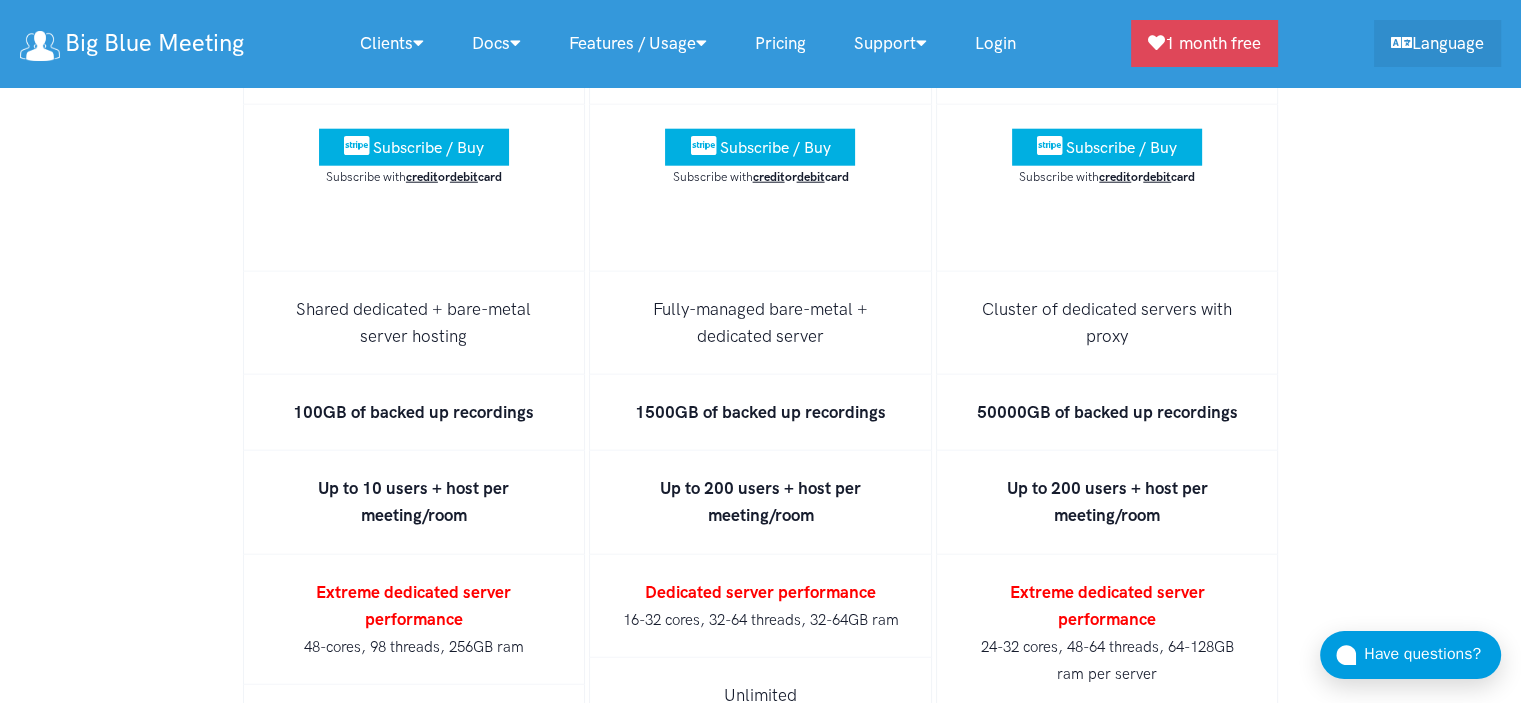 scroll, scrollTop: 12779, scrollLeft: 0, axis: vertical 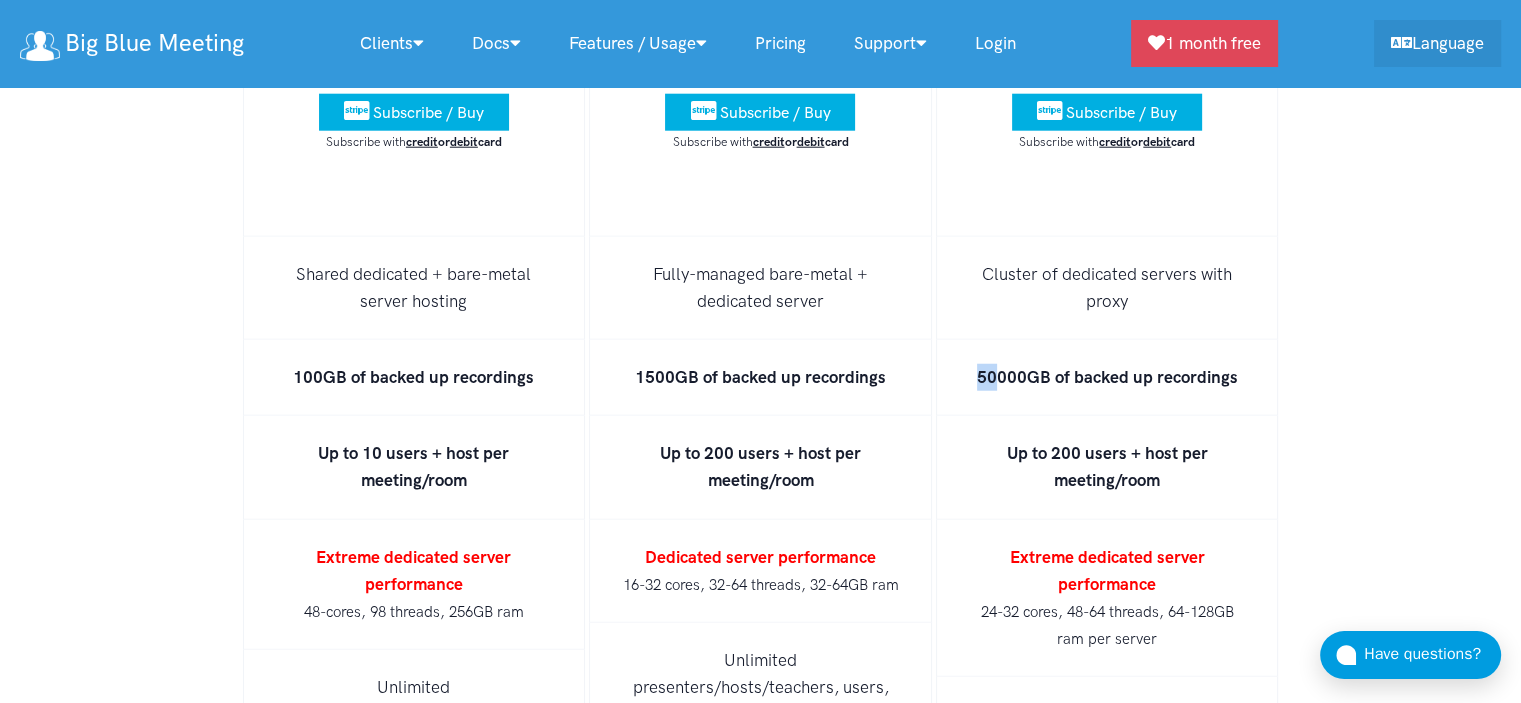 drag, startPoint x: 995, startPoint y: 279, endPoint x: 963, endPoint y: 291, distance: 34.176014 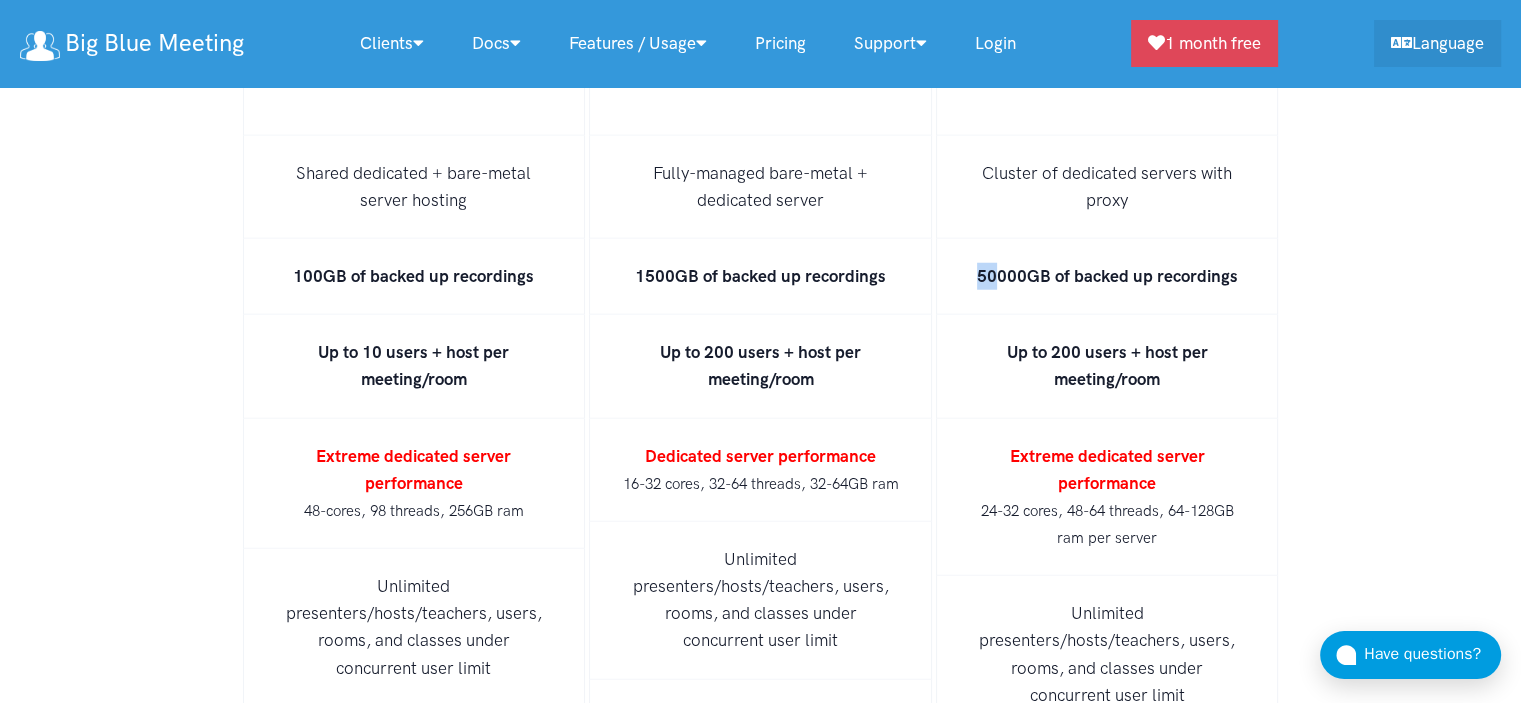 scroll, scrollTop: 12879, scrollLeft: 0, axis: vertical 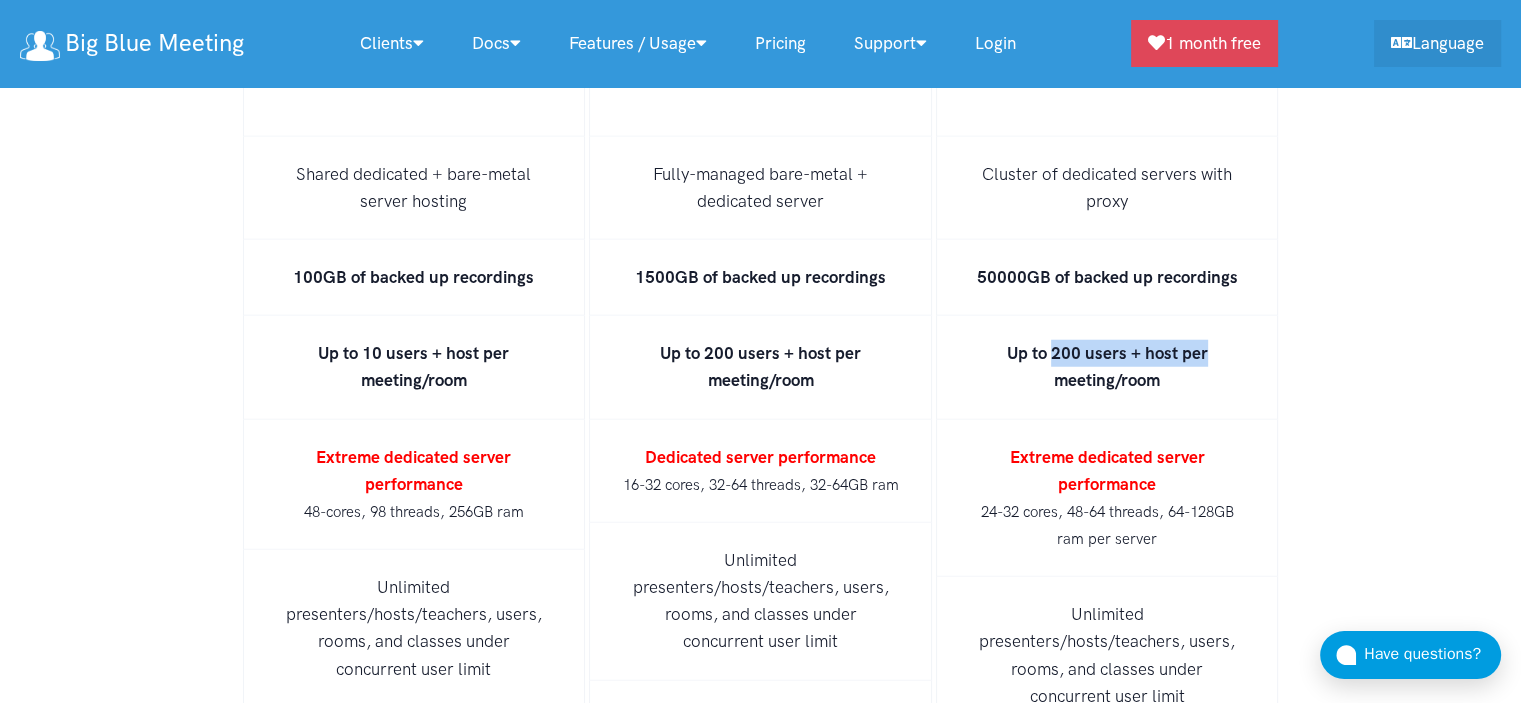 drag, startPoint x: 1195, startPoint y: 258, endPoint x: 1153, endPoint y: 305, distance: 63.03174 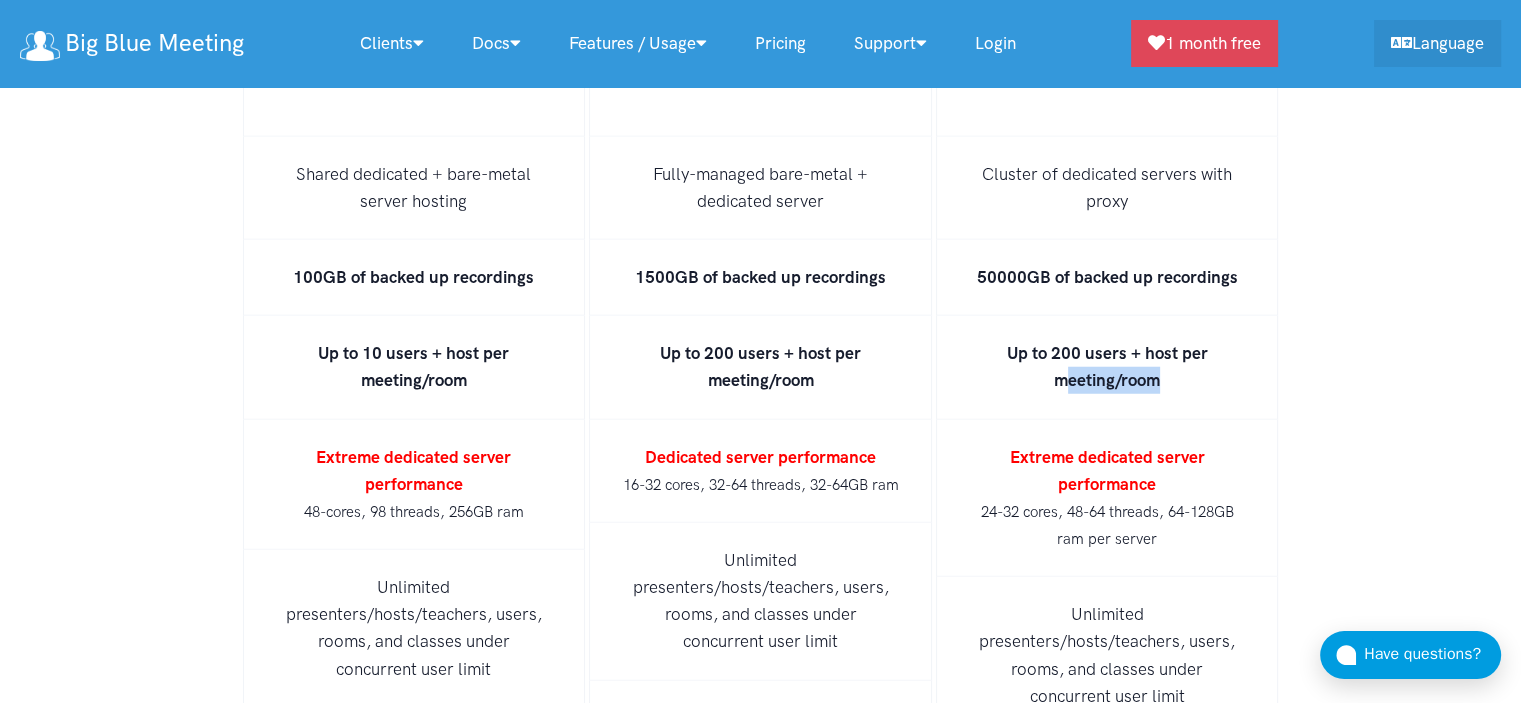 click on "Up to 200 users + host per meeting/room" at bounding box center (1107, 367) 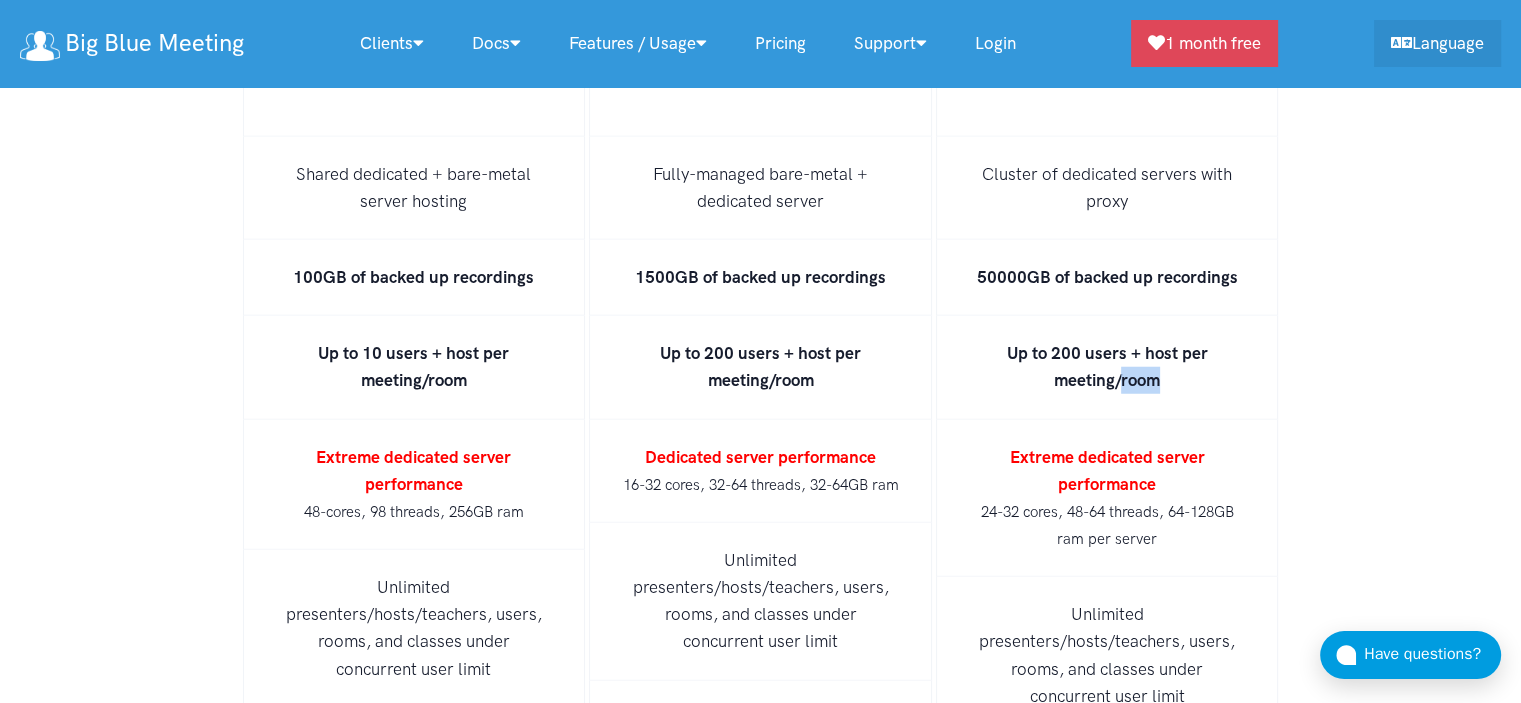click on "Up to 200 users + host per meeting/room" at bounding box center (1107, 366) 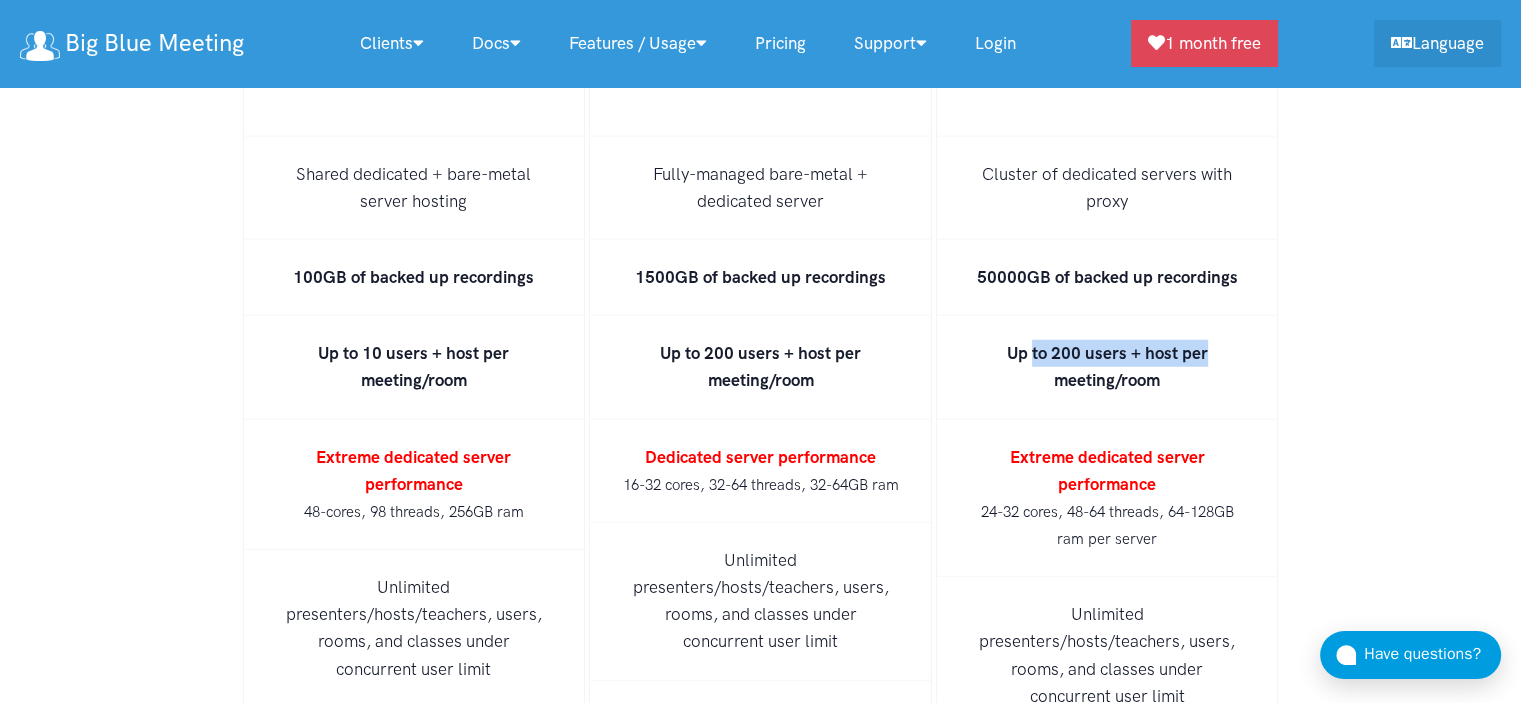 drag, startPoint x: 1133, startPoint y: 247, endPoint x: 1085, endPoint y: 251, distance: 48.166378 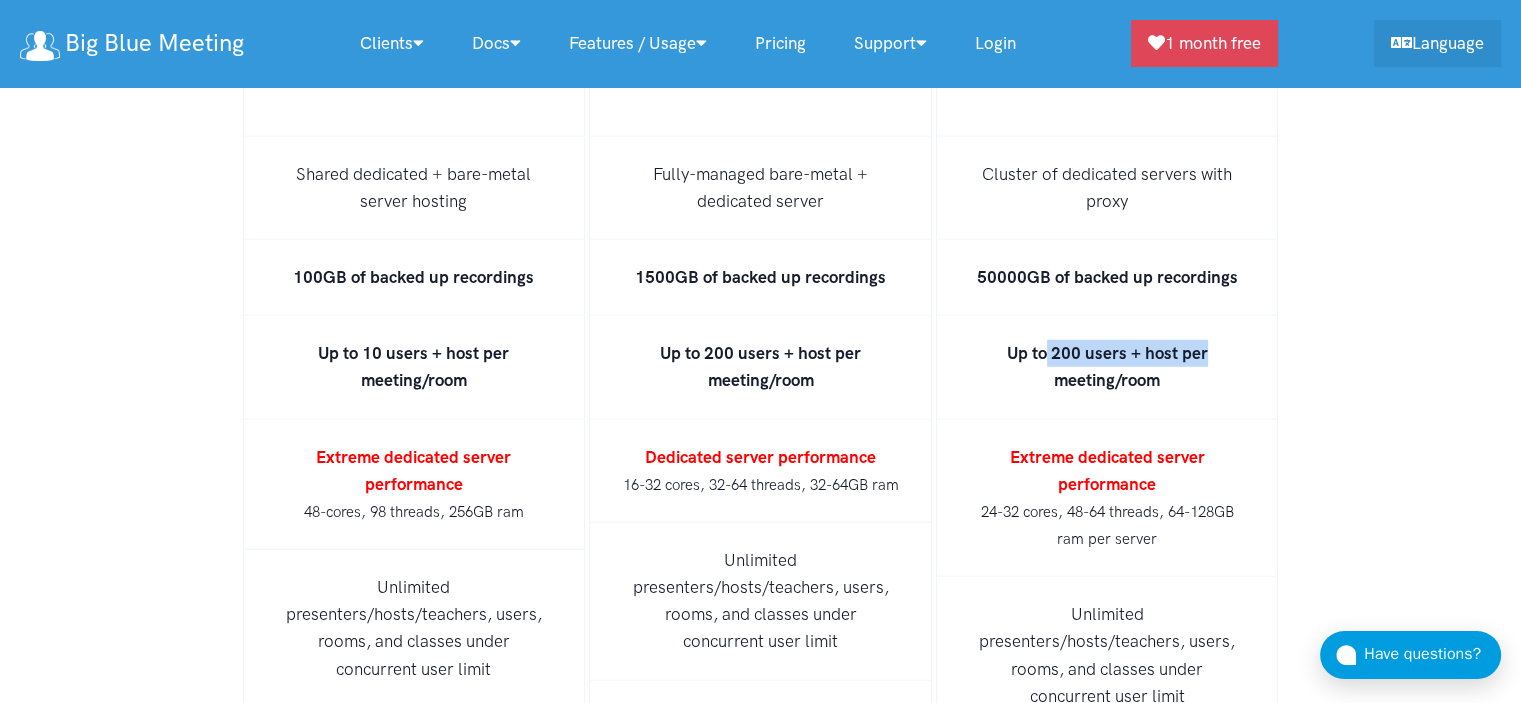 click on "Up to 200 users + host per meeting/room" at bounding box center (1107, 366) 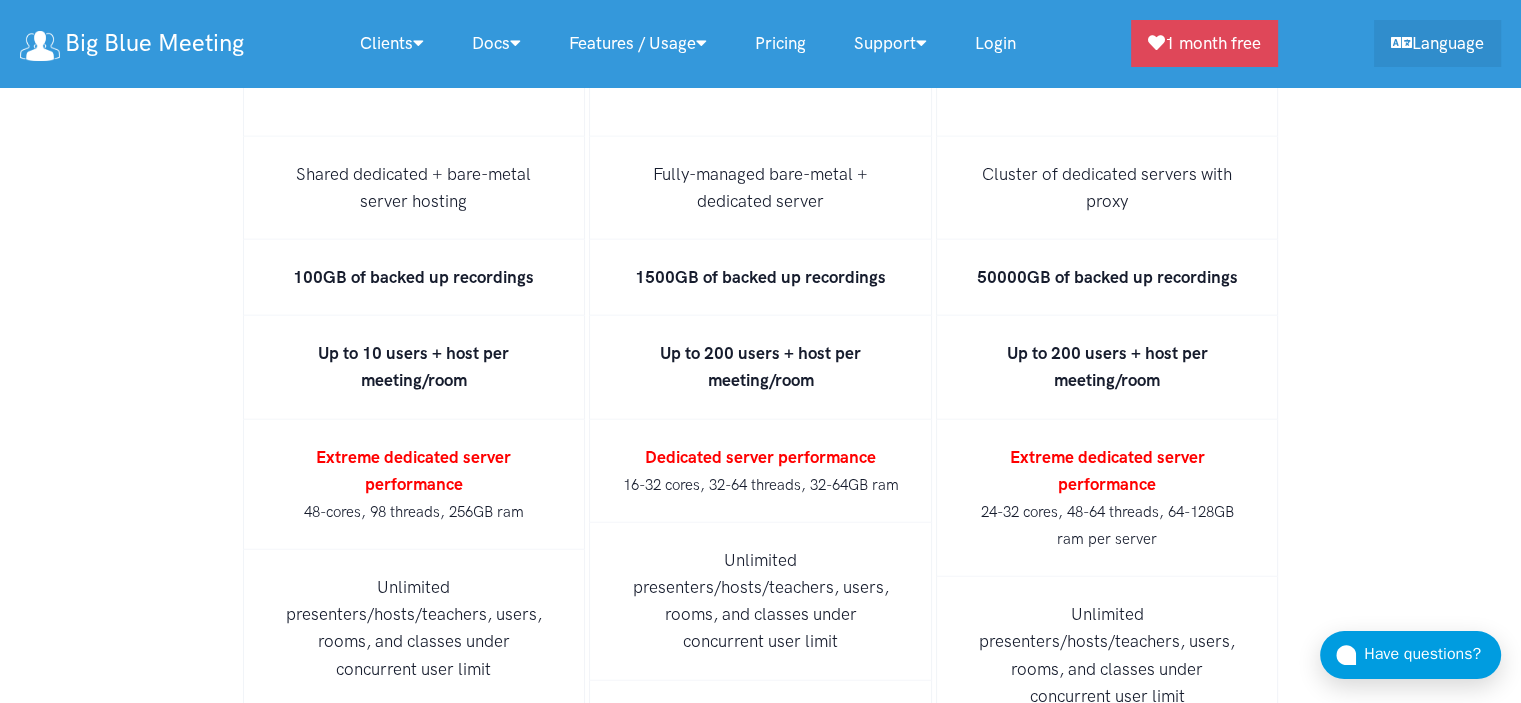 click on "Up to 200 users + host per meeting/room" at bounding box center (1107, 366) 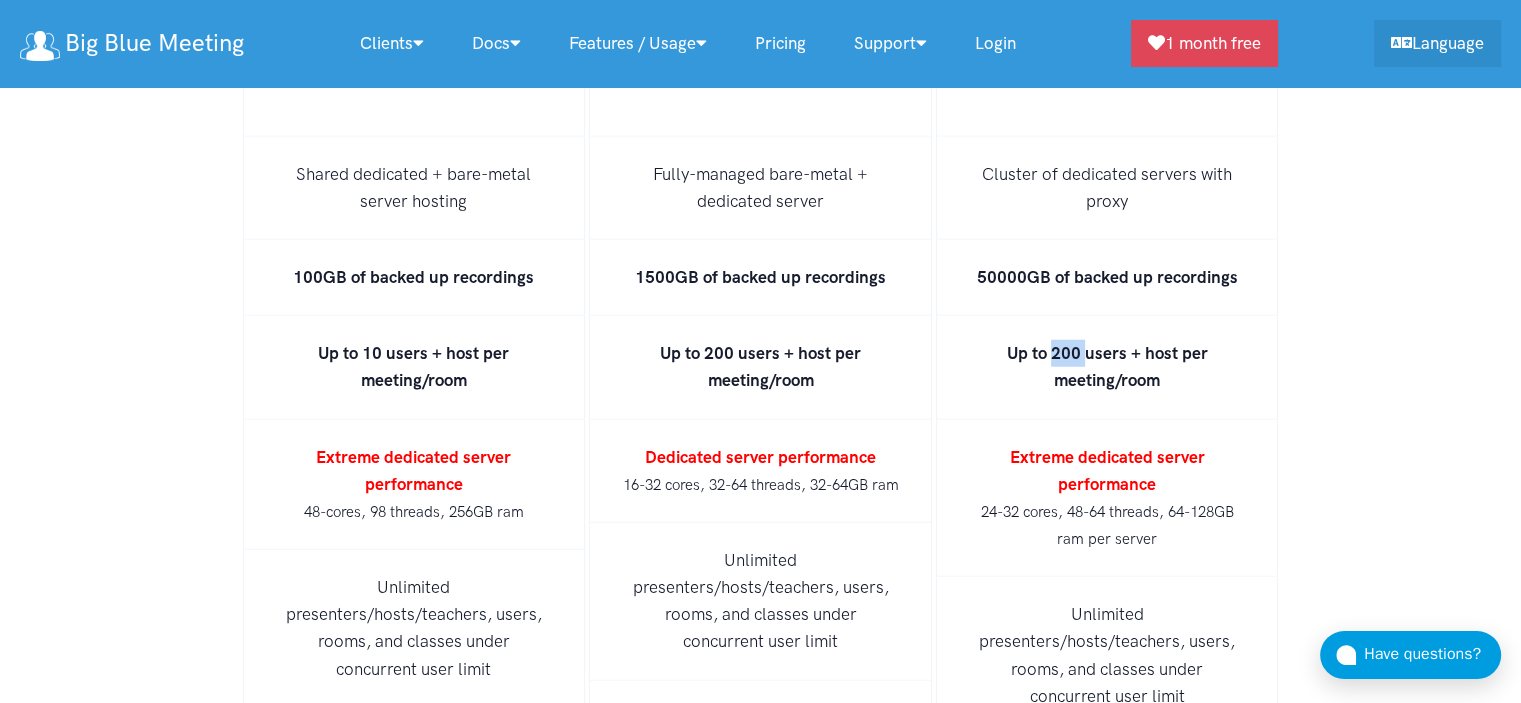 click on "Up to 200 users + host per meeting/room" at bounding box center (1107, 366) 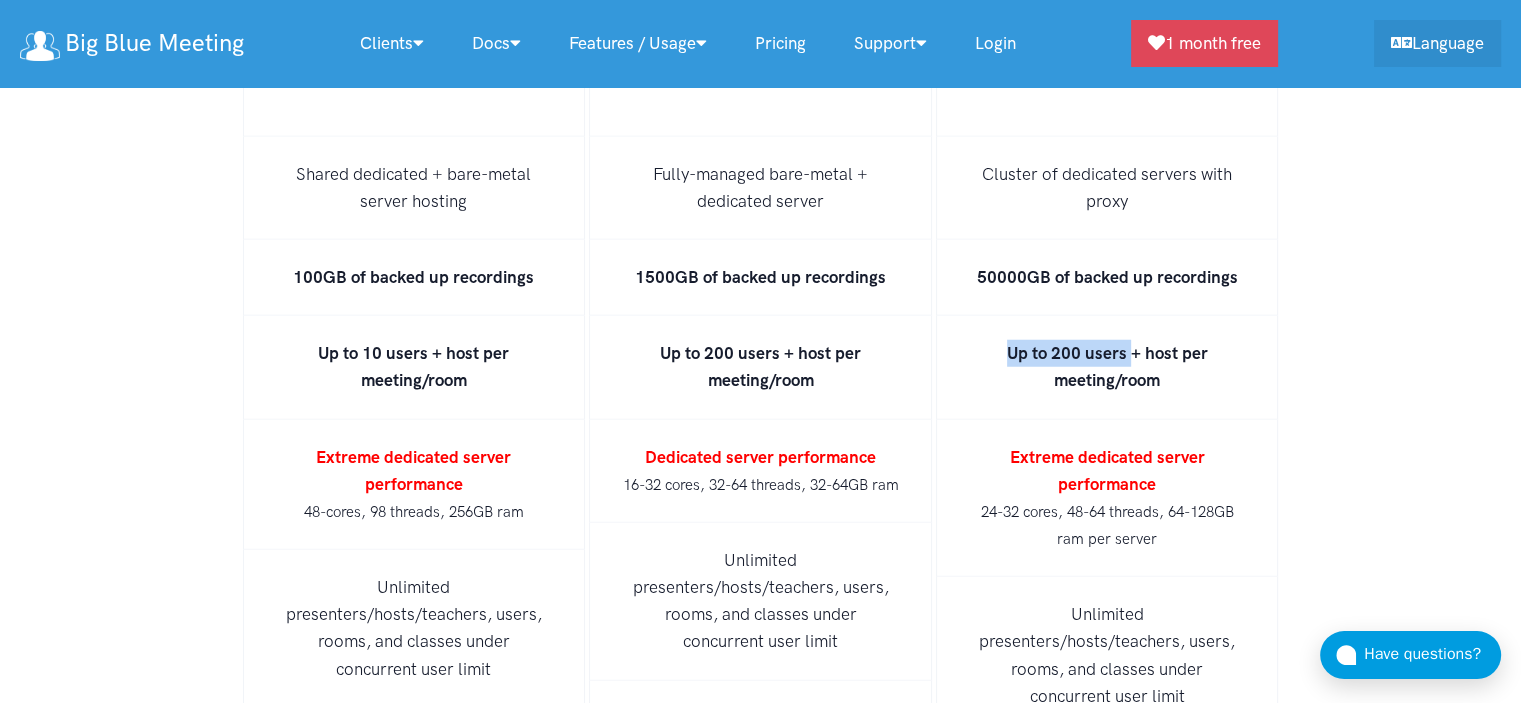 drag, startPoint x: 1129, startPoint y: 258, endPoint x: 995, endPoint y: 261, distance: 134.03358 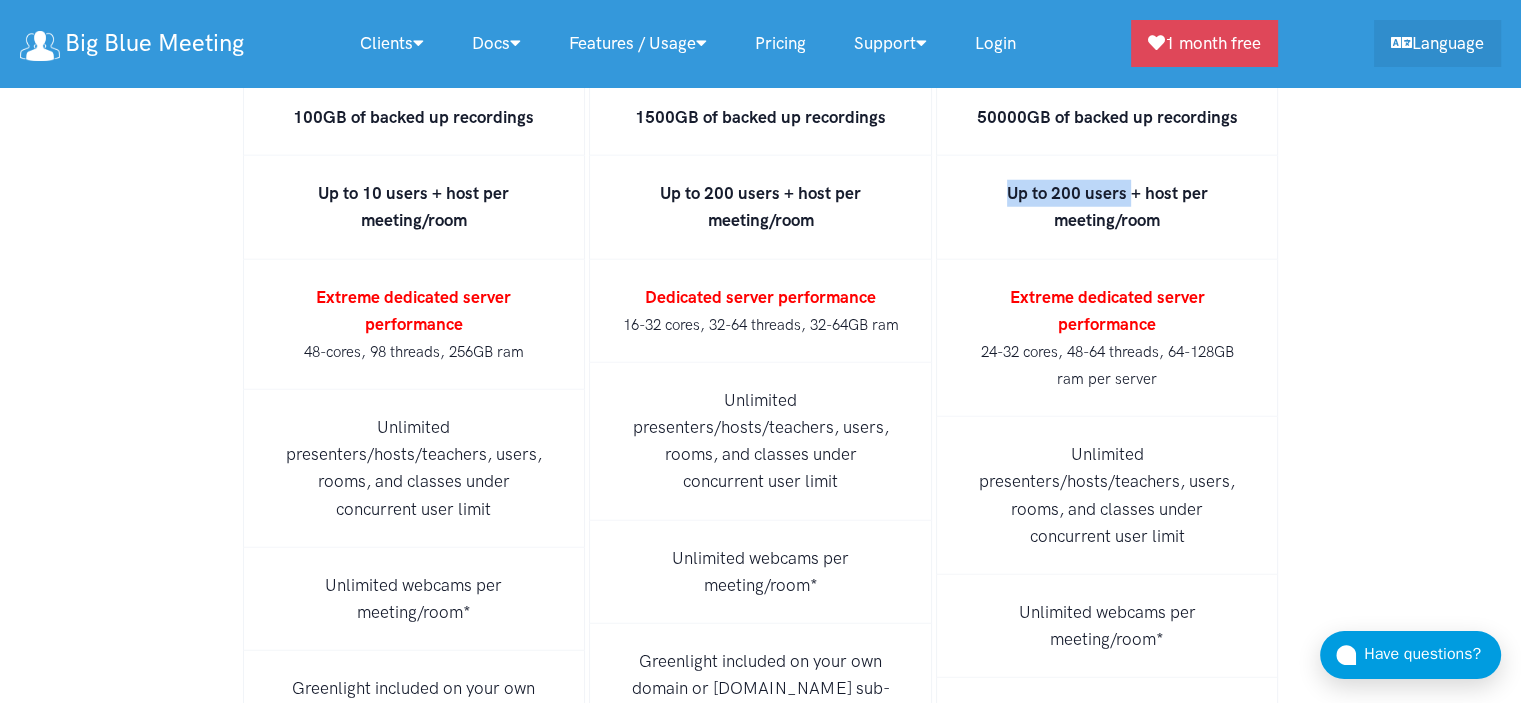scroll, scrollTop: 12979, scrollLeft: 0, axis: vertical 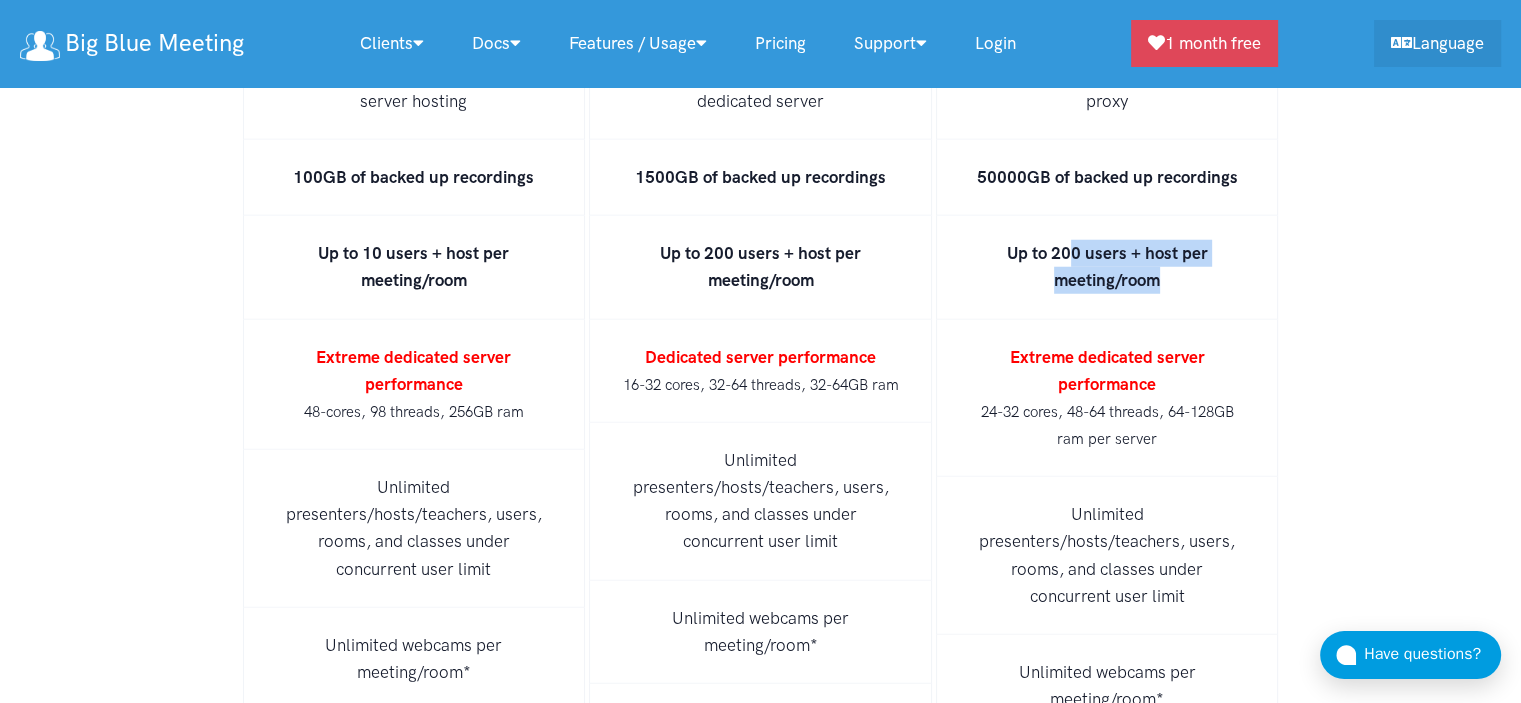 click on "Up to 200 users + host per meeting/room" at bounding box center (1107, 267) 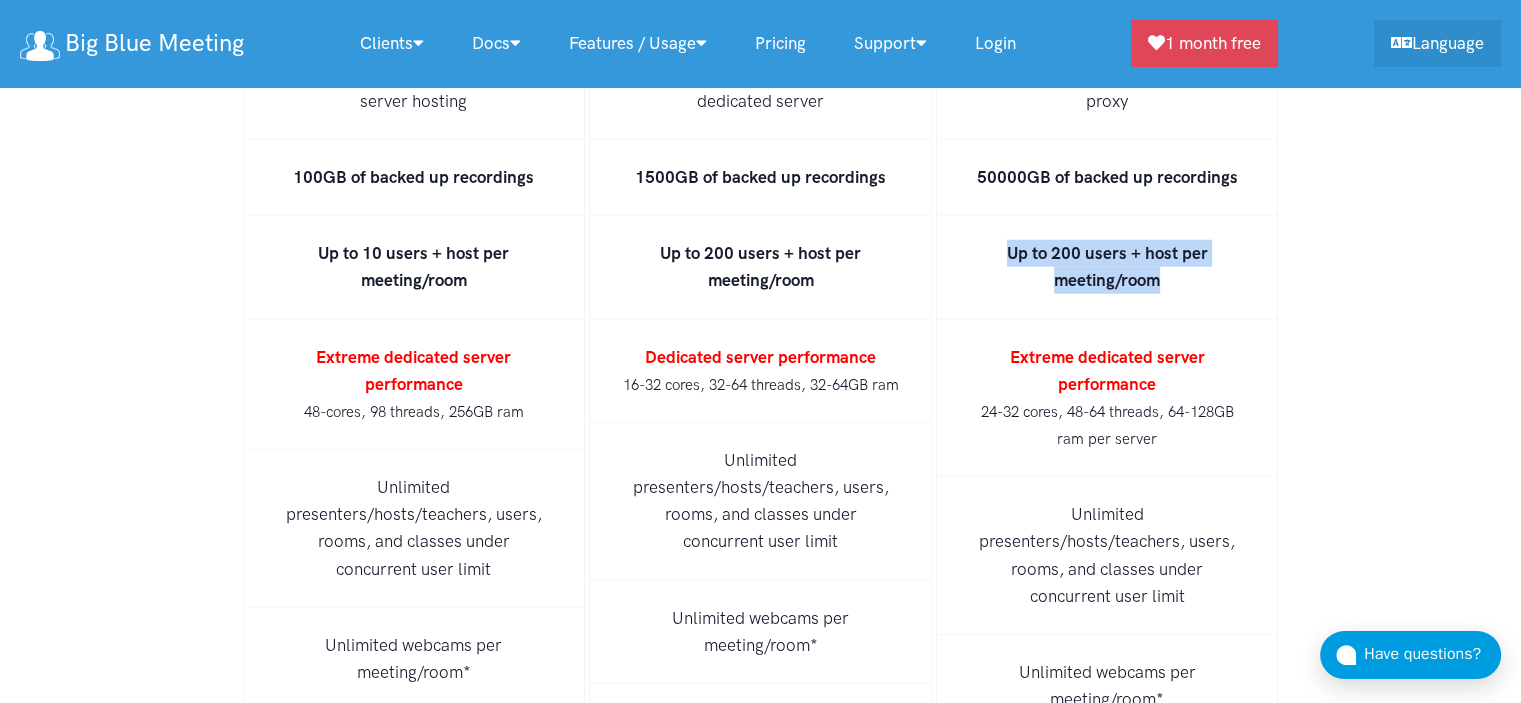 click on "Up to 200 users + host per meeting/room" at bounding box center (1107, 266) 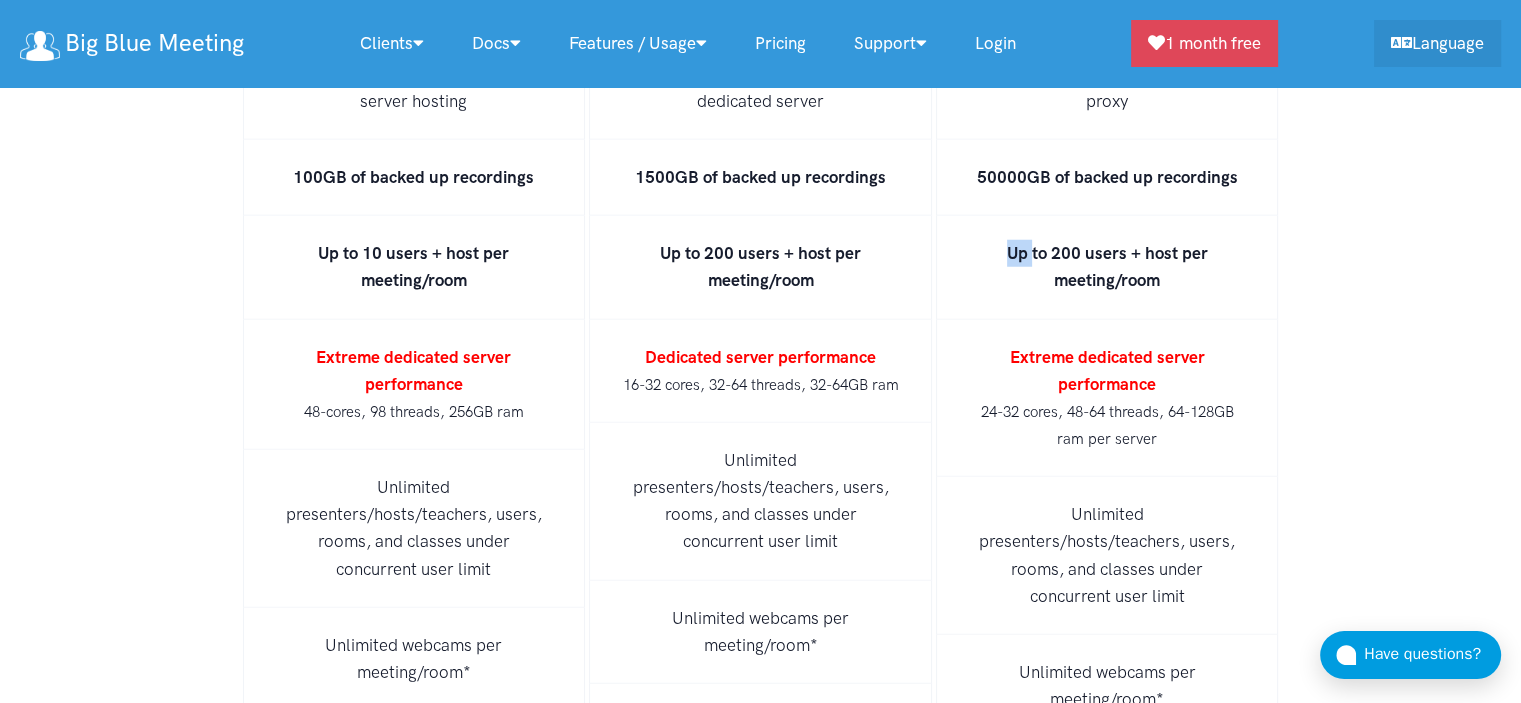 click on "Up to 200 users + host per meeting/room" at bounding box center [1107, 266] 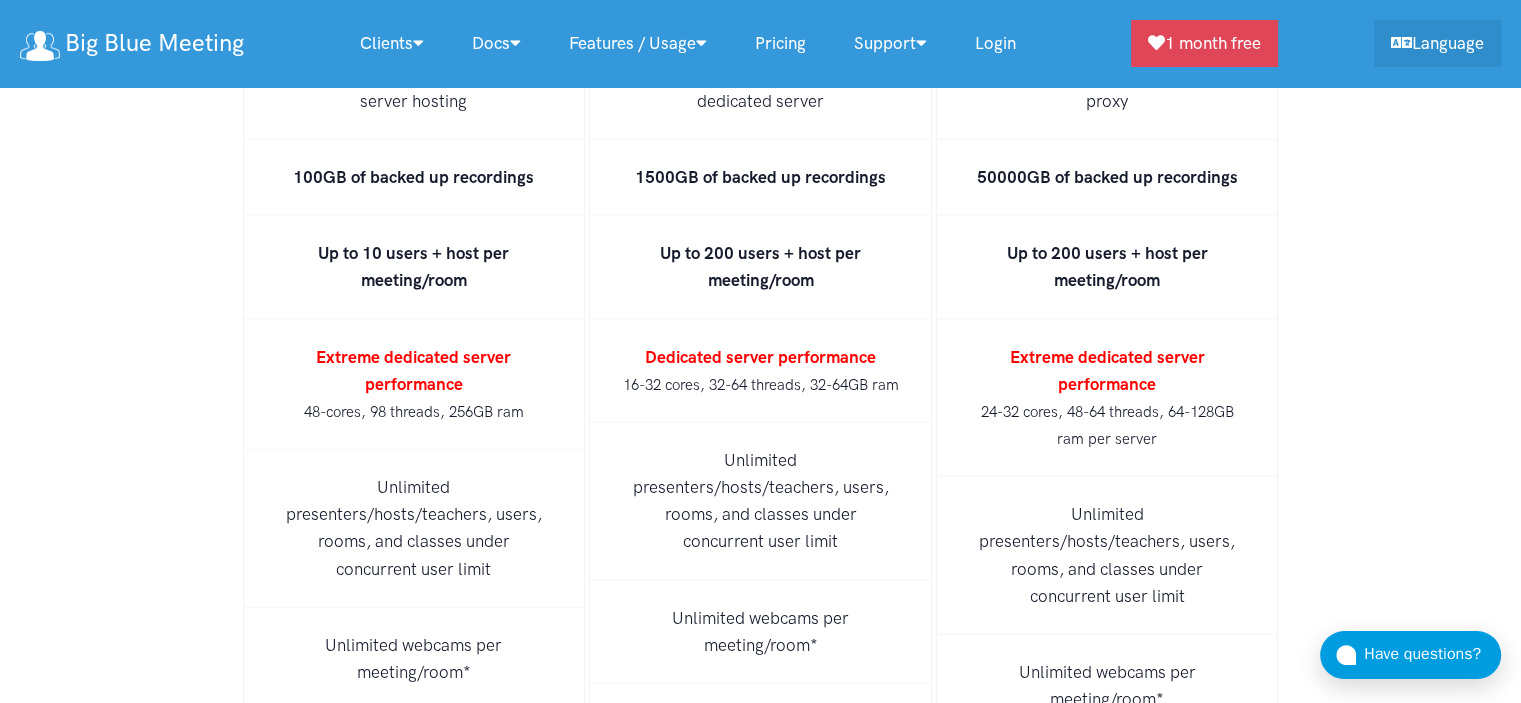click on "Up to 200 users + host per meeting/room" at bounding box center (1107, 266) 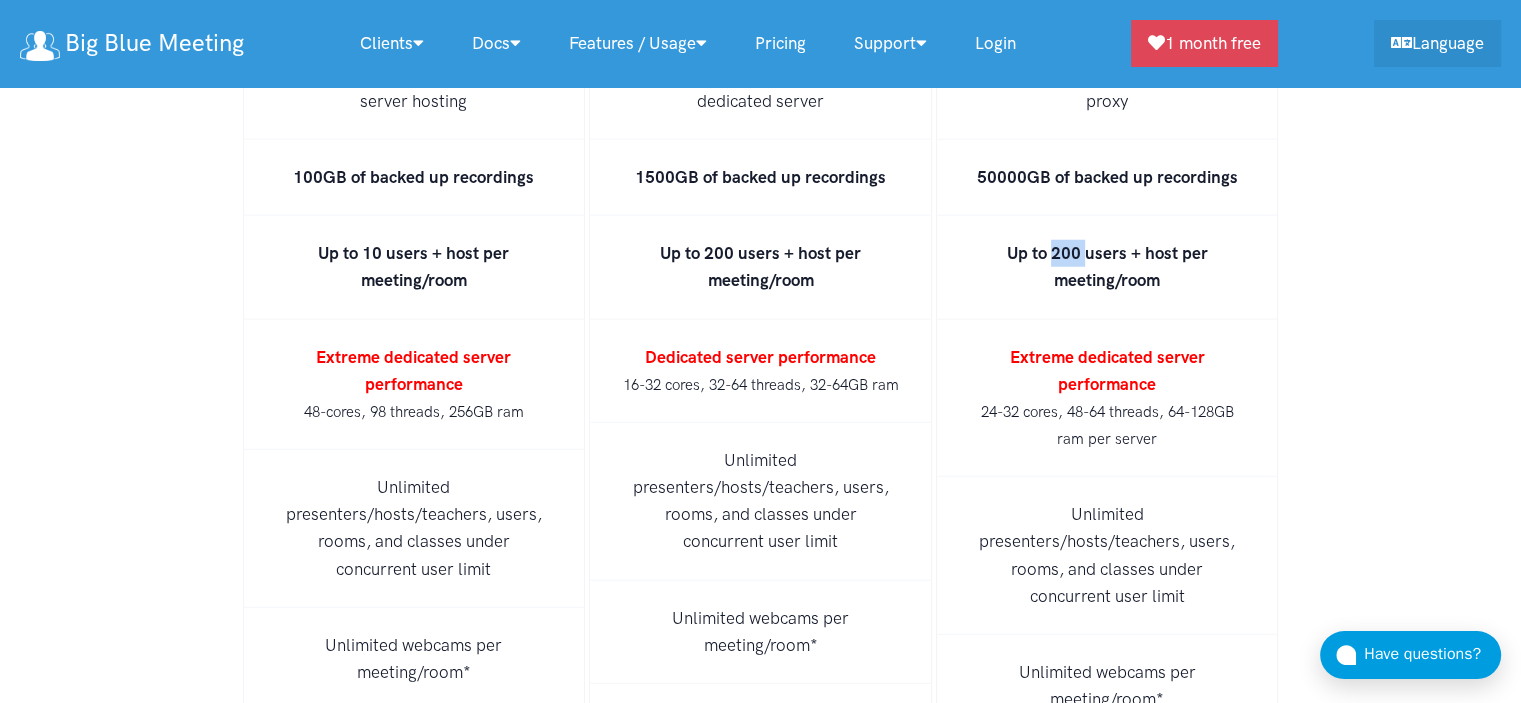 click on "Up to 200 users + host per meeting/room" at bounding box center (1107, 266) 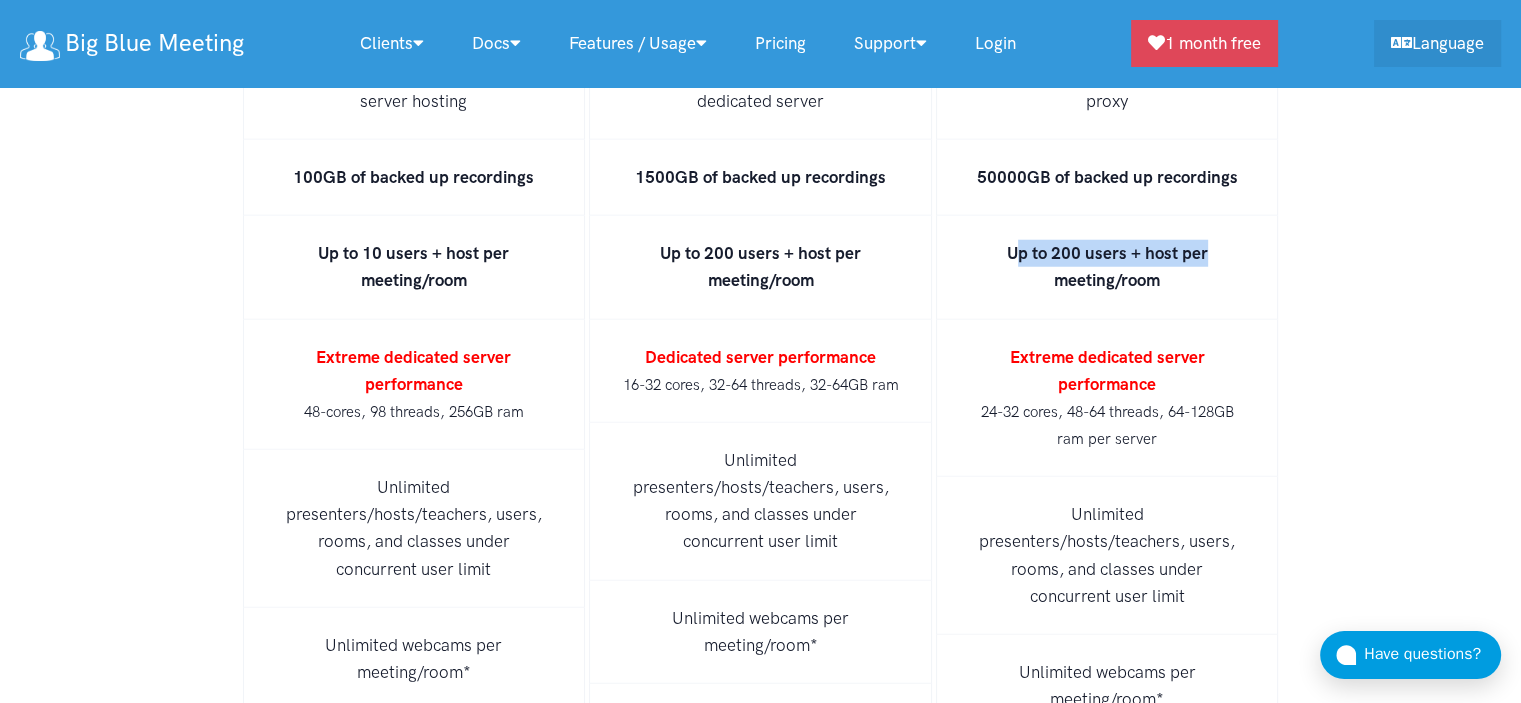 drag, startPoint x: 1218, startPoint y: 163, endPoint x: 1021, endPoint y: 147, distance: 197.64868 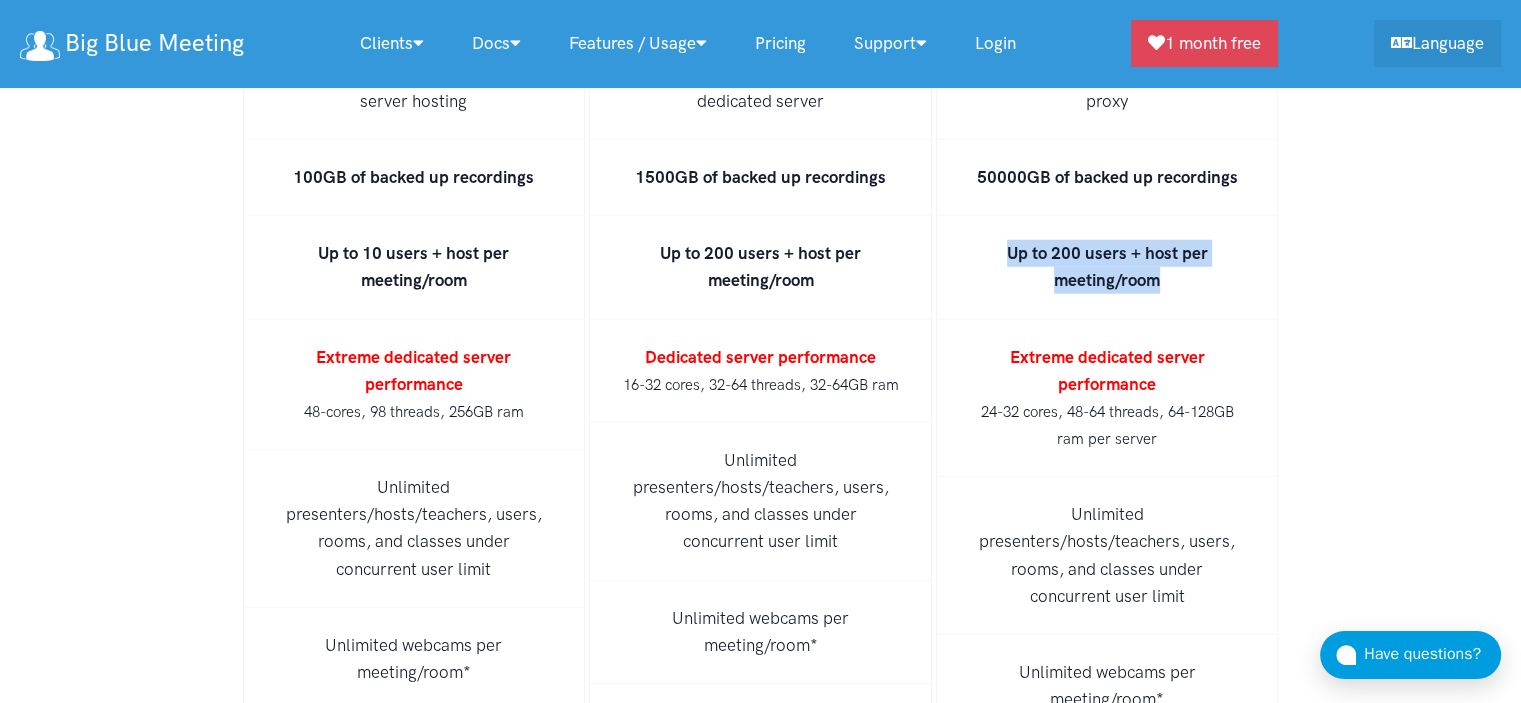 drag, startPoint x: 1058, startPoint y: 180, endPoint x: 1220, endPoint y: 222, distance: 167.35591 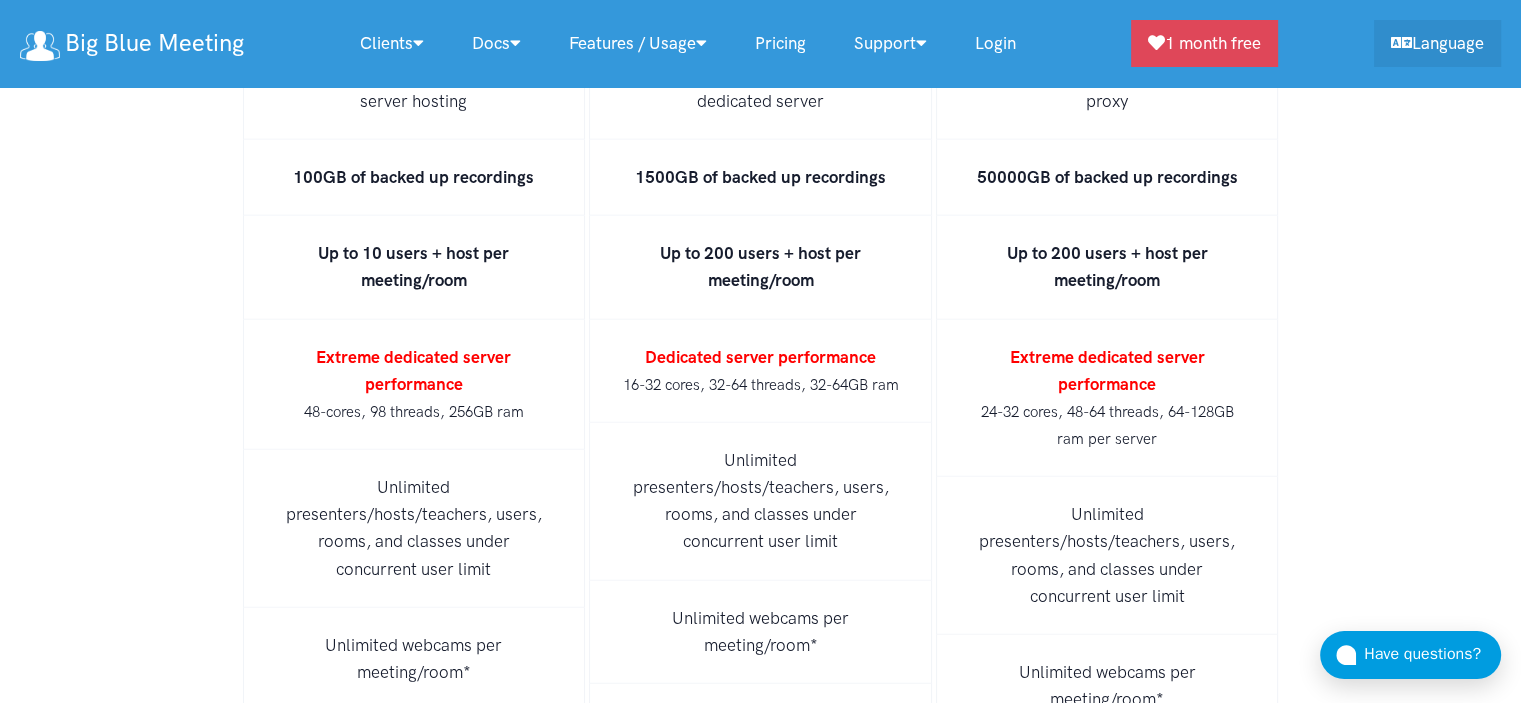 click on "Up to 200 users + host per meeting/room" at bounding box center (1107, 266) 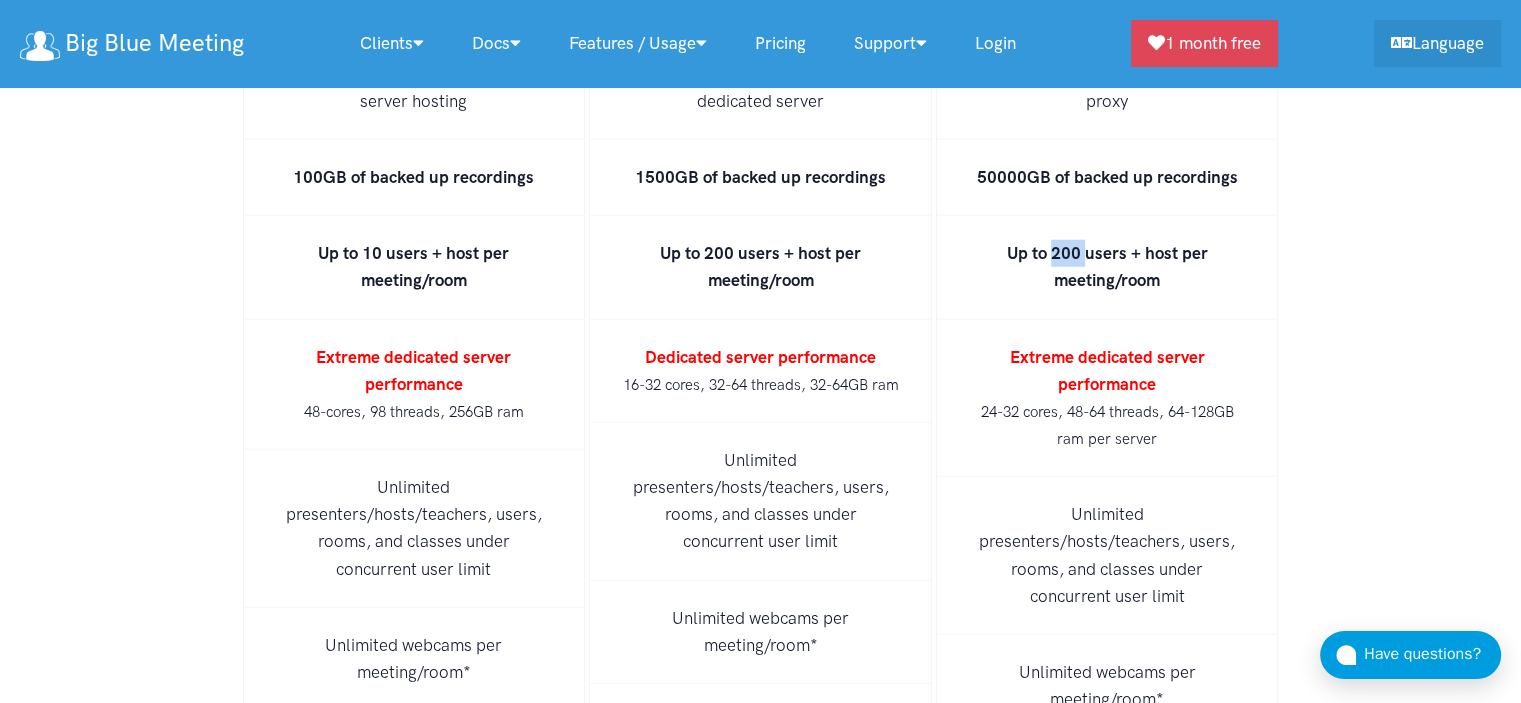 click on "Up to 200 users + host per meeting/room" at bounding box center (1107, 266) 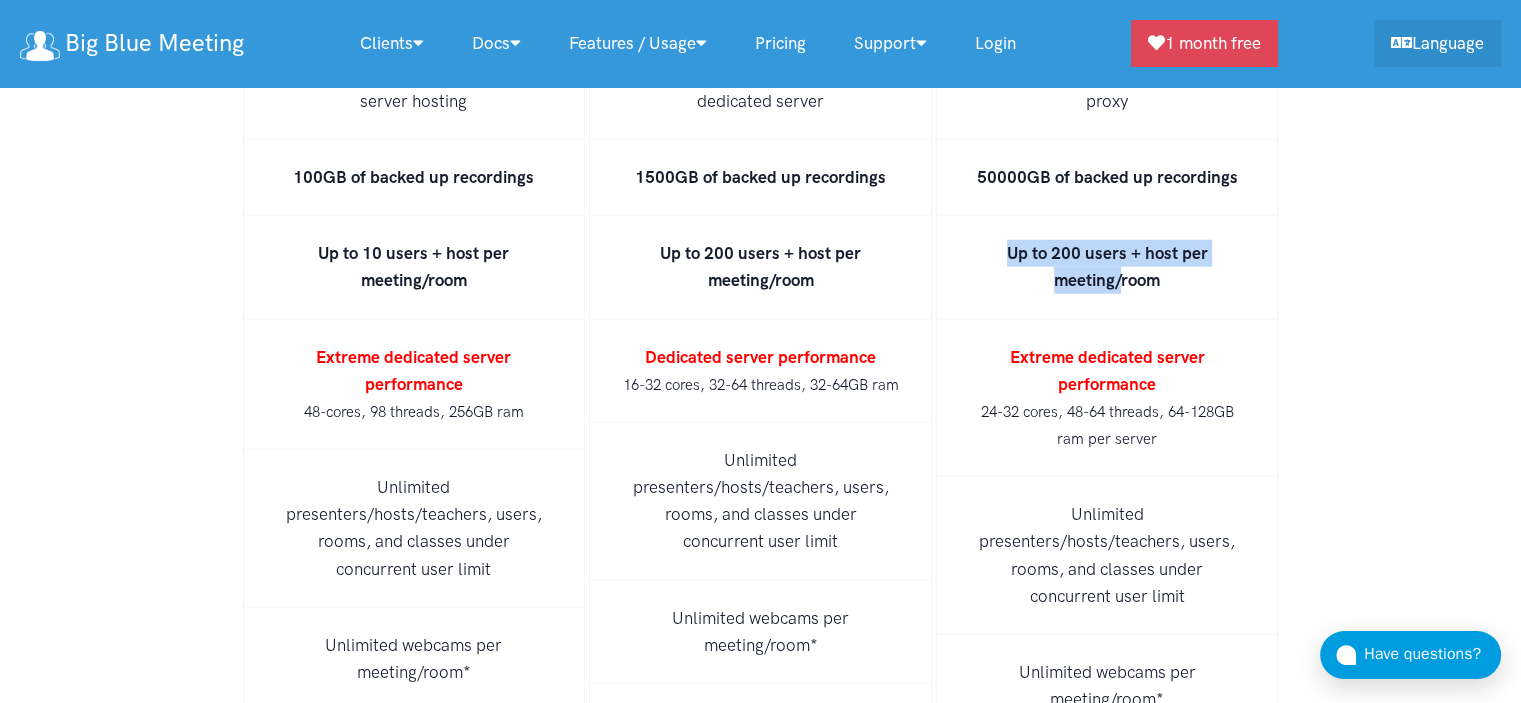 drag, startPoint x: 1121, startPoint y: 192, endPoint x: 988, endPoint y: 145, distance: 141.06027 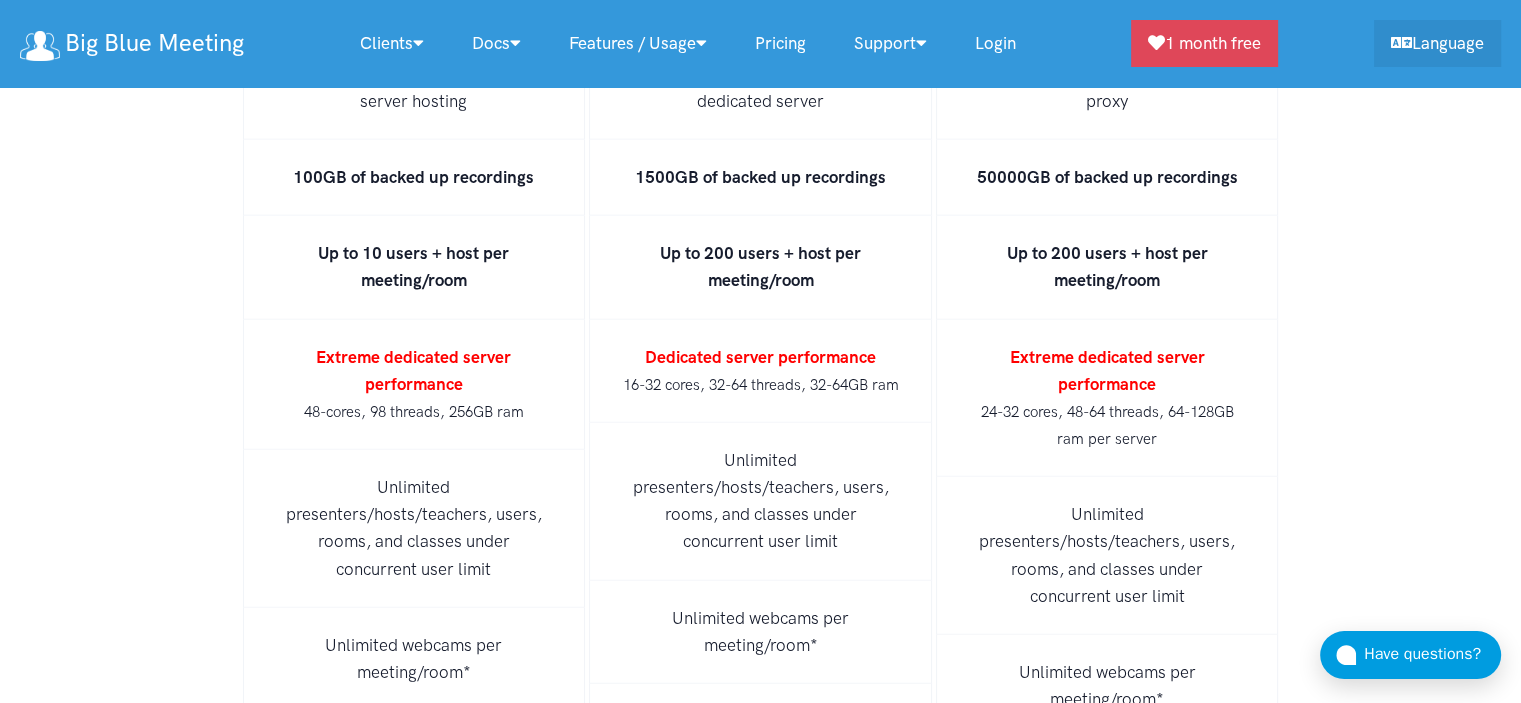 click on "Up to 200 users + host per meeting/room" at bounding box center [1107, 267] 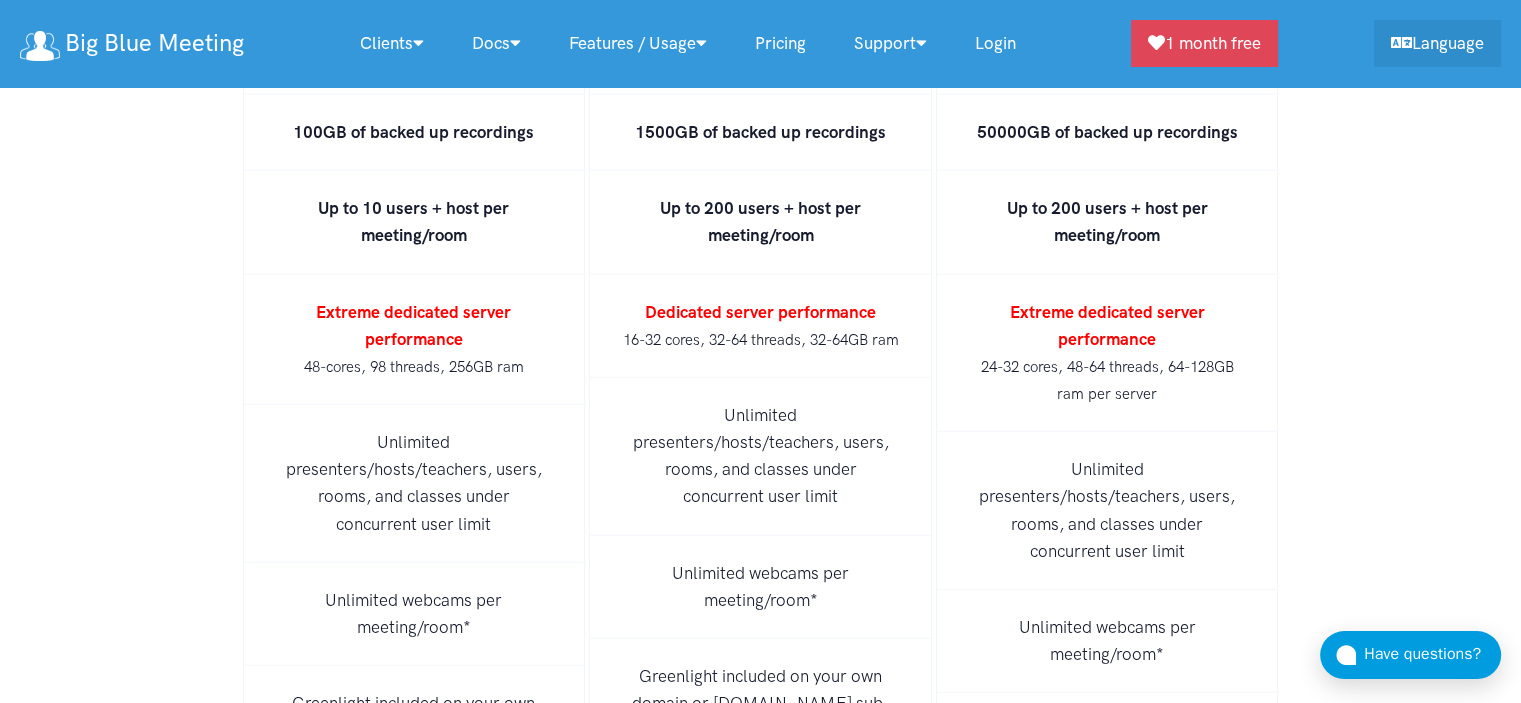 scroll, scrollTop: 12979, scrollLeft: 0, axis: vertical 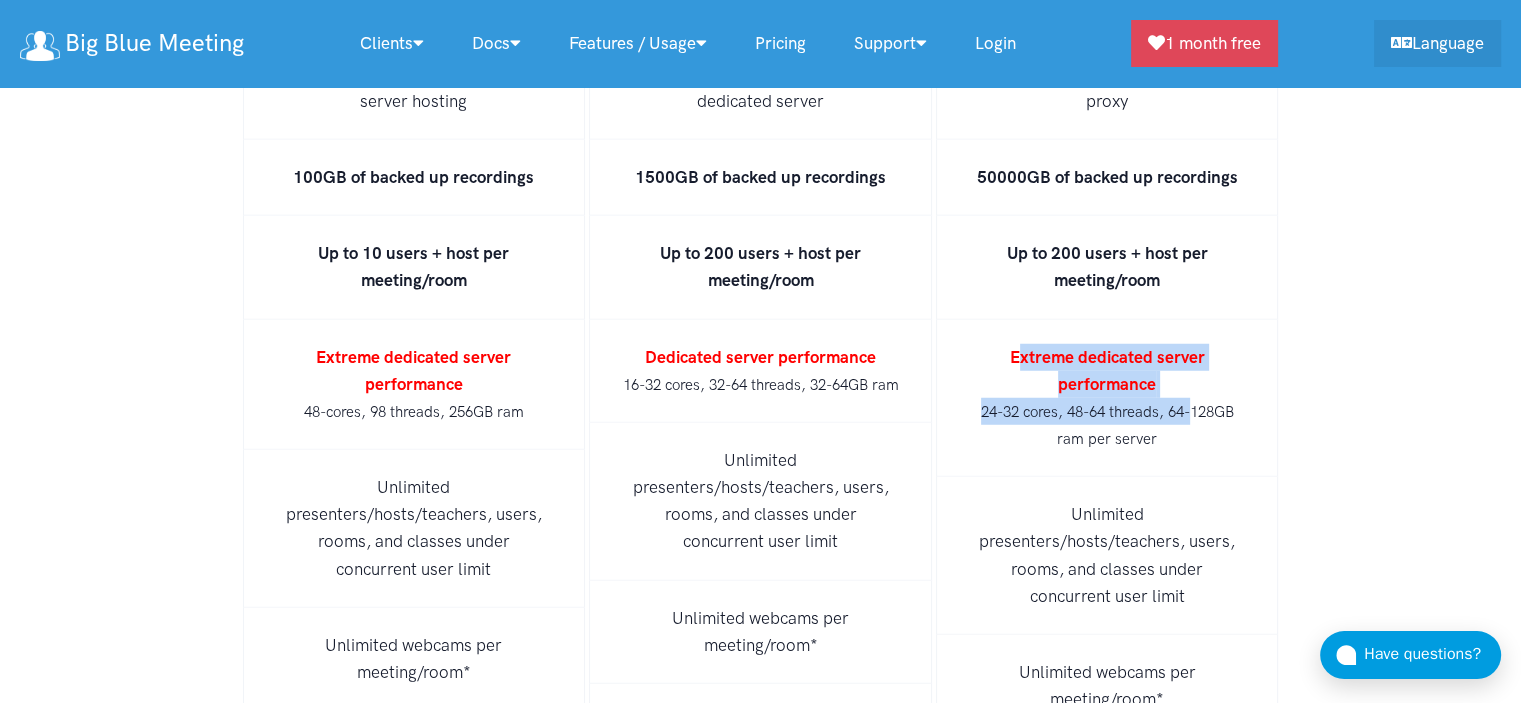 drag, startPoint x: 1040, startPoint y: 265, endPoint x: 1191, endPoint y: 311, distance: 157.8512 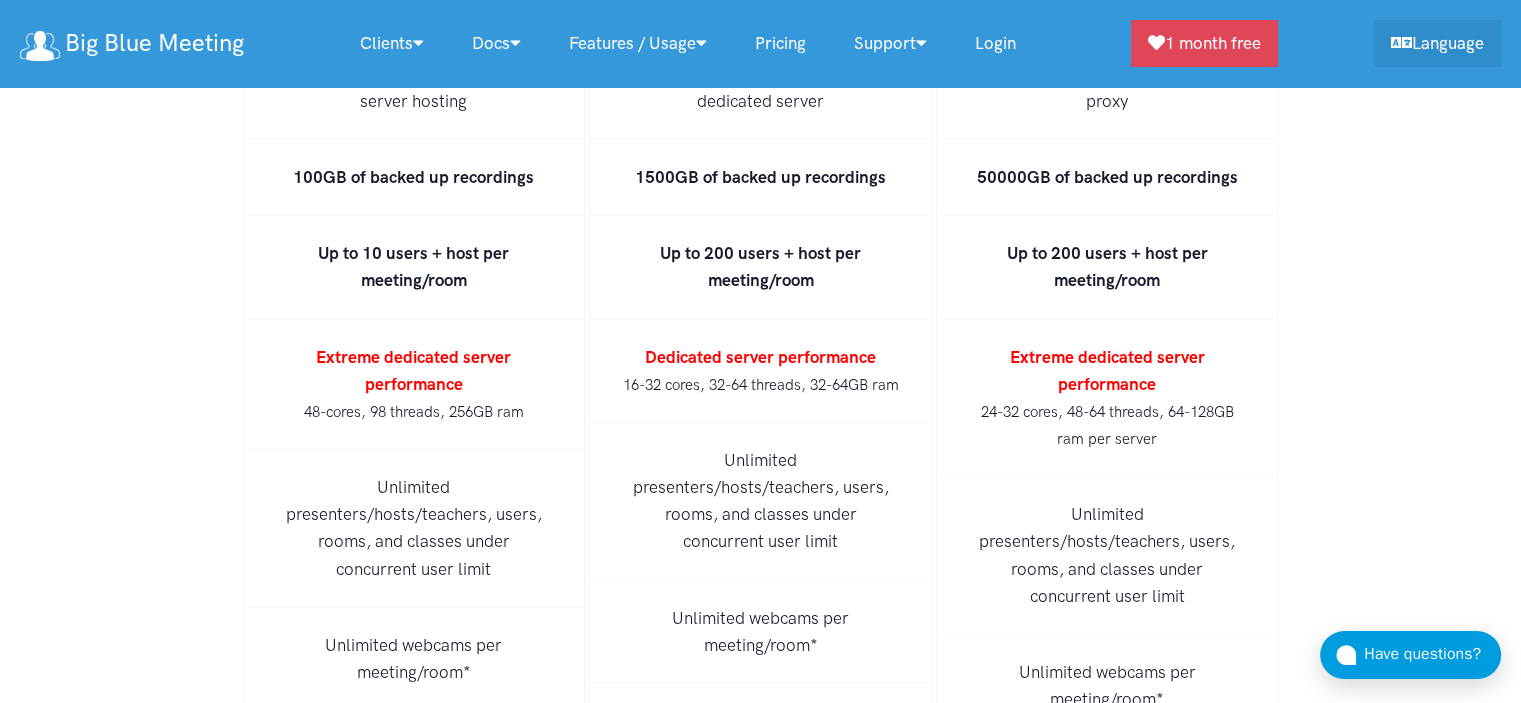 click on "BigBlueButton Managed Hosting Pricing   Premium high availability cloud, dedicated, and cluster hosting for BigBlueButton.    FULLY MANAGED AND SUPPORTED. 99.997% UPTIME.   Cloud hosting on shared hosting with powerful dedicated servers. Single dedicated server for privacy and customization. Private cloud on a set of dedicated servers along with a proxy which provides for dedicated server hosting for 500 or more users.    Servers will be located in a geographic area near you.
All offerings include services from high availability servers: (1) Global TURN server network in 5 regions, (2) MP4 conversion server (3) dedicated streaming server (4) monitoring server (5) high availability load balancer and proxy (6) high availability databases. Recordings all served via CDN and backed by high availability cloud provider for additional data security and loss prevention.   Cloud Hosting   $25   / Month        Buy / Subscribe Now   Monthly
Yearly  -50%       Concurrent users   ** ** ** **" at bounding box center [760, 287] 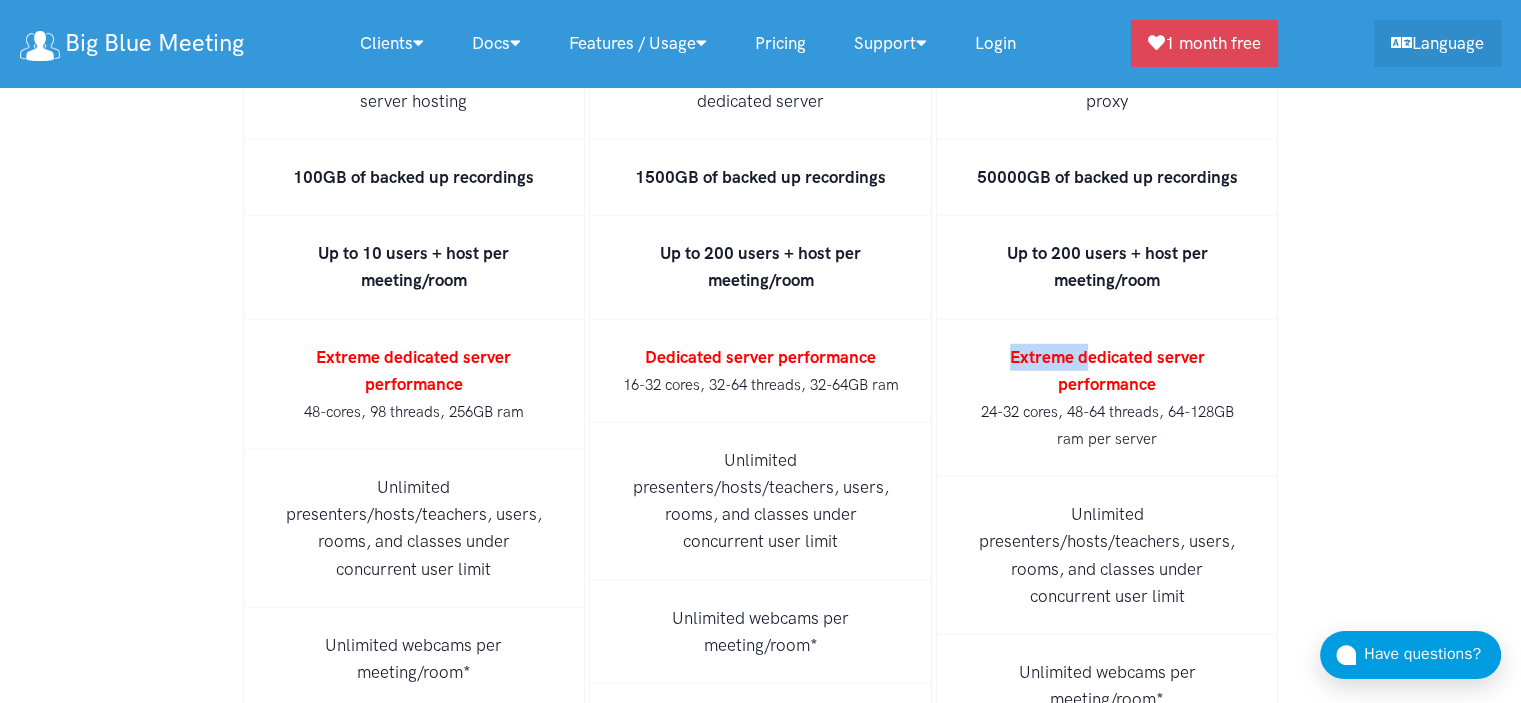 click on "Extreme dedicated server performance   24-32 cores, 48-64 threads, 64-128GB ram per server" at bounding box center (1107, 399) 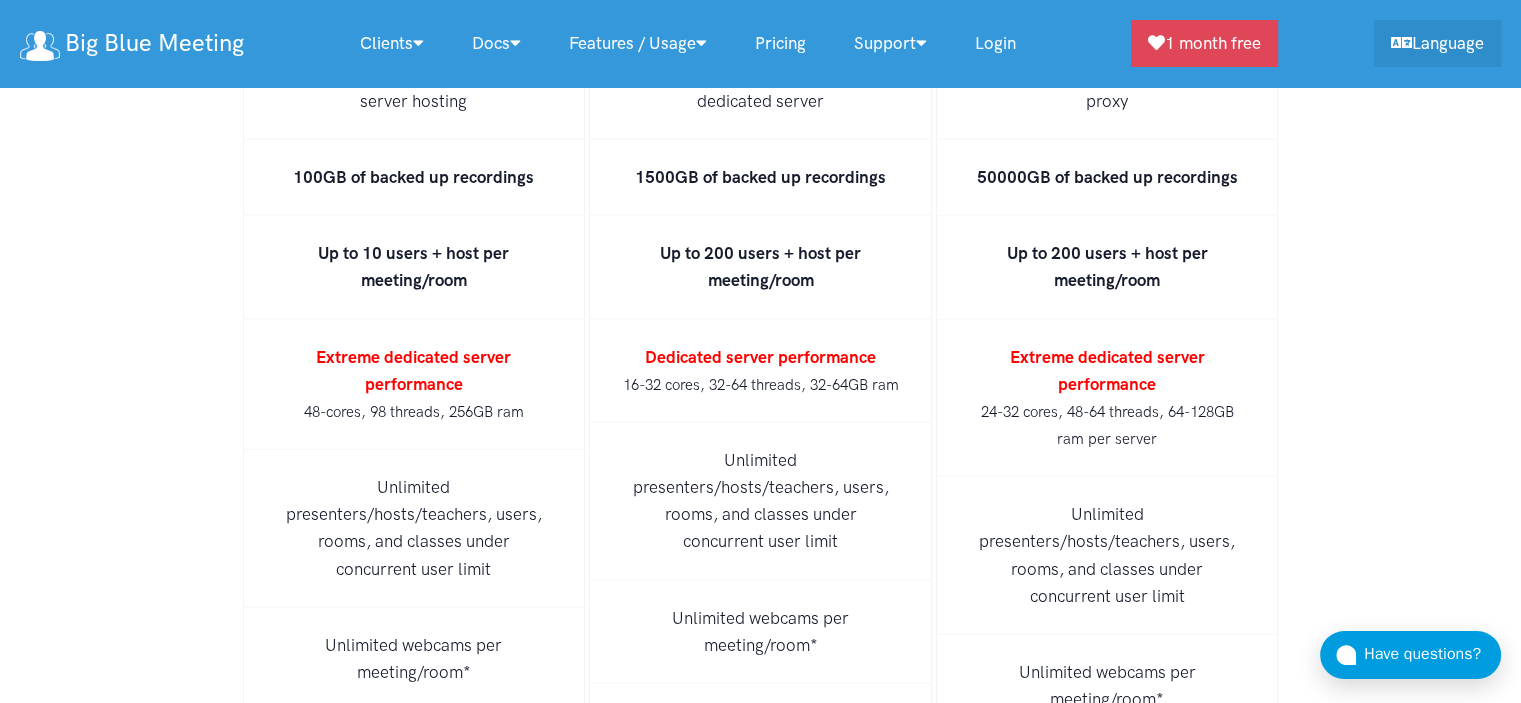 click on "Extreme dedicated server performance" at bounding box center (1107, 370) 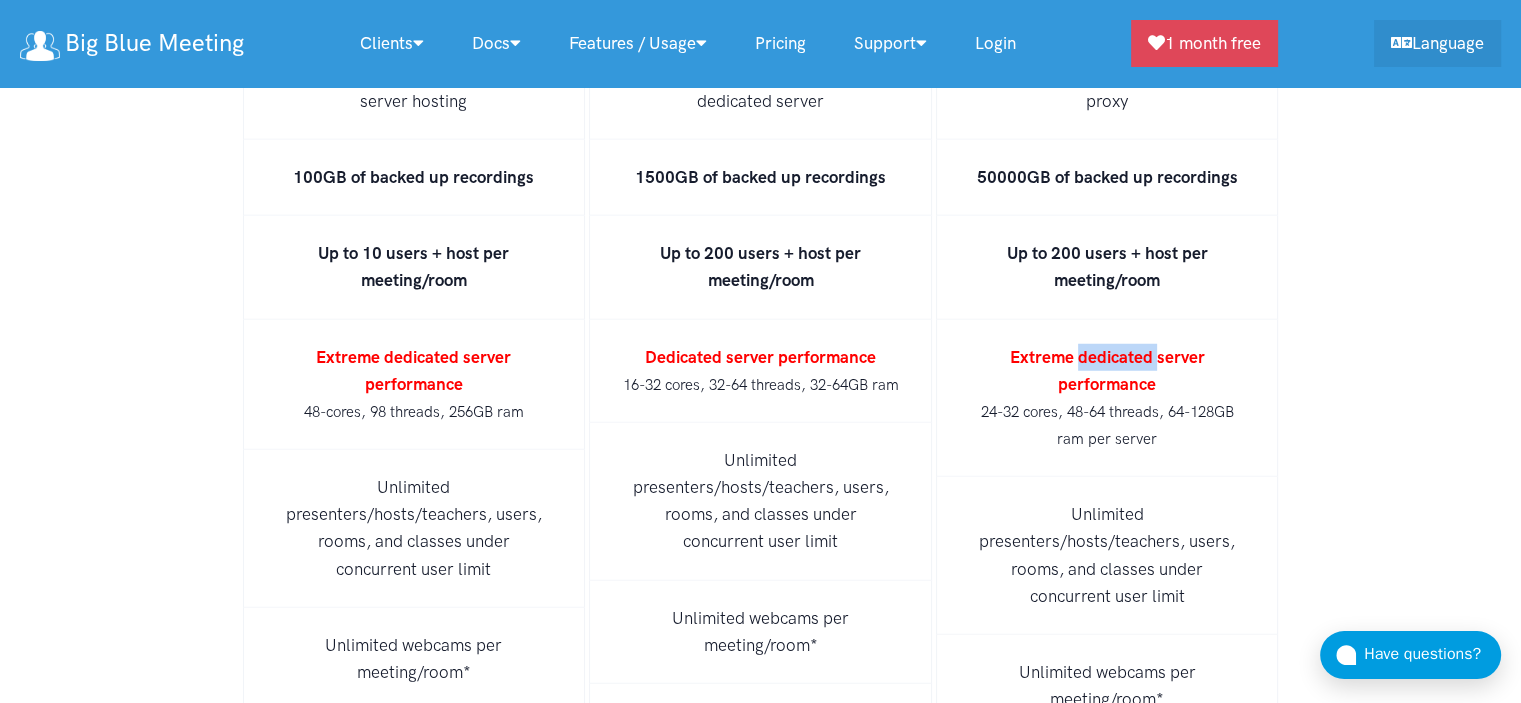 click on "Extreme dedicated server performance" at bounding box center [1107, 370] 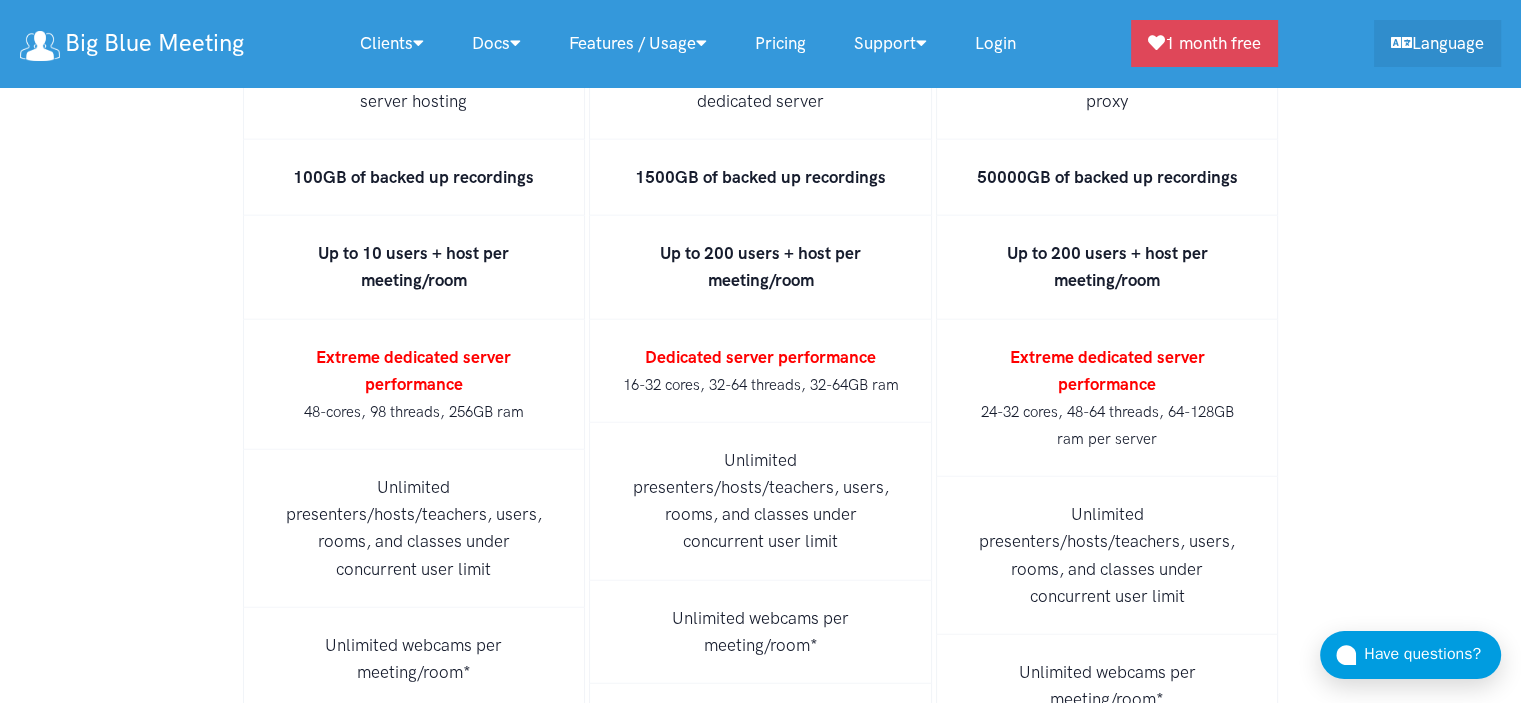 click on "Extreme dedicated server performance" at bounding box center (1107, 370) 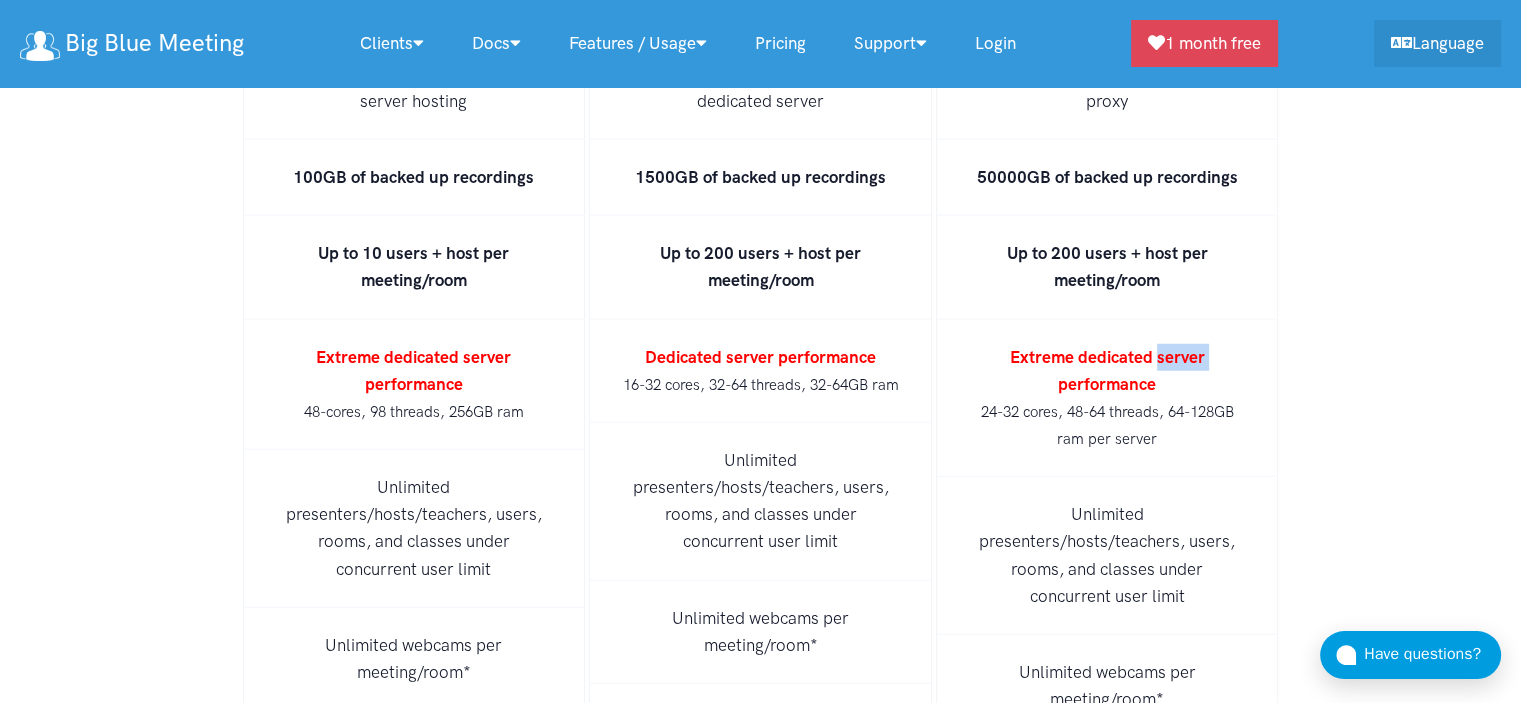 click on "Extreme dedicated server performance" at bounding box center [1107, 370] 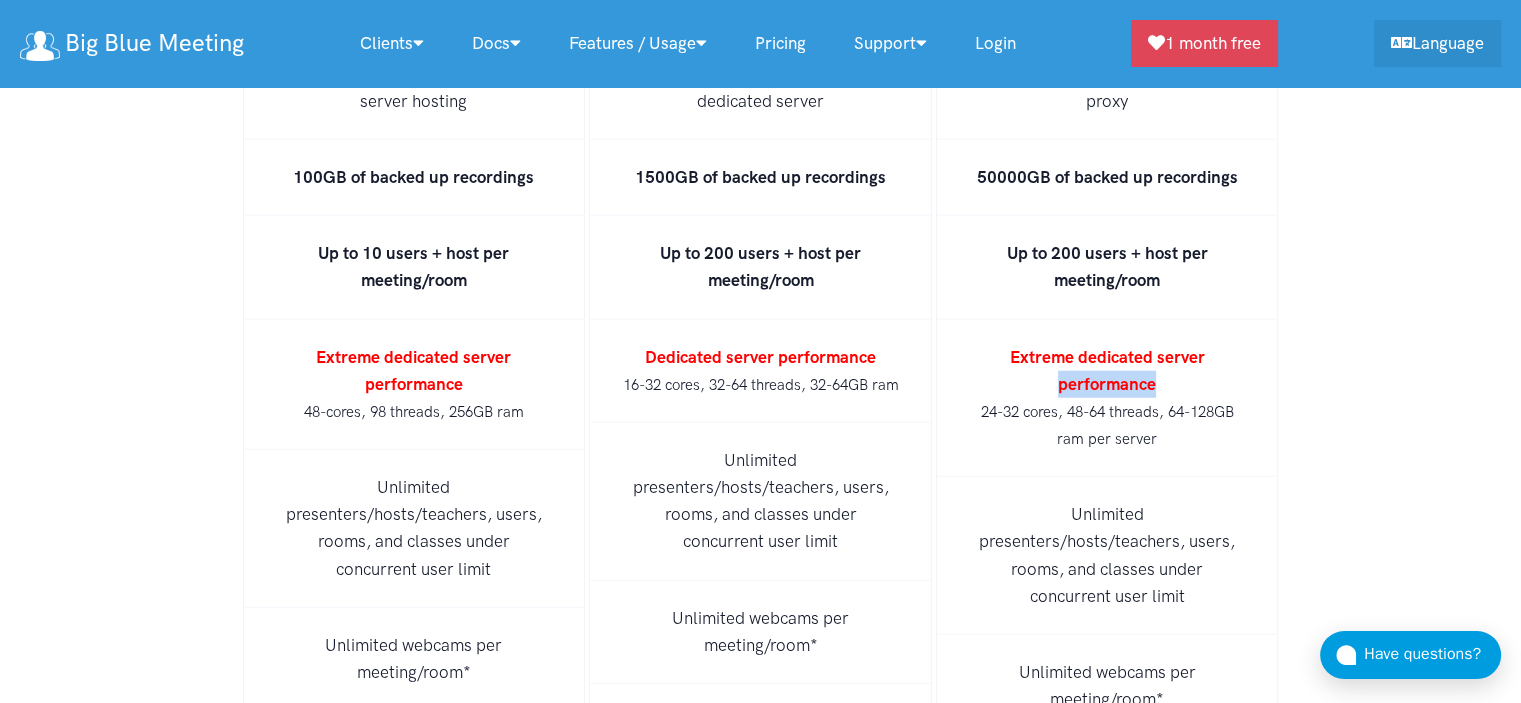 drag, startPoint x: 1119, startPoint y: 289, endPoint x: 1163, endPoint y: 302, distance: 45.88028 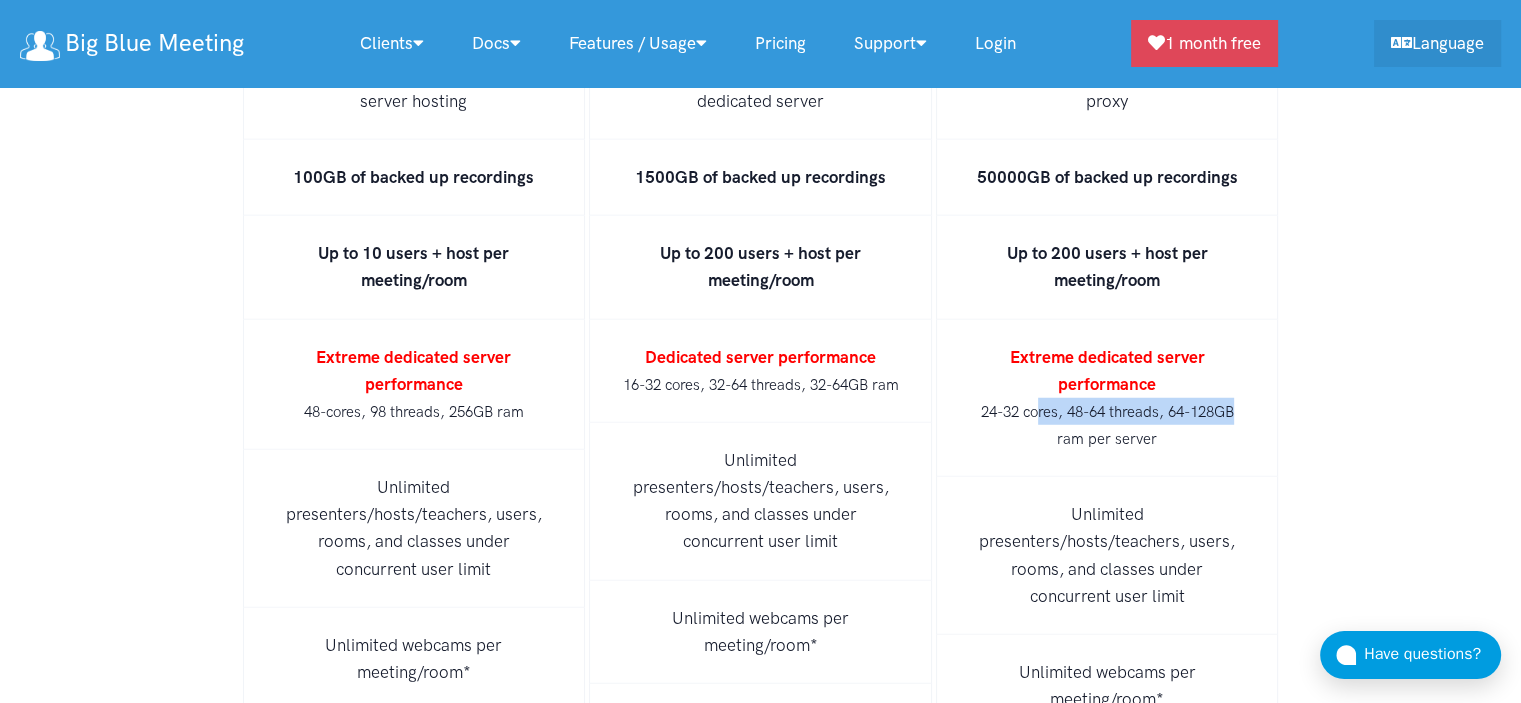 drag, startPoint x: 1086, startPoint y: 312, endPoint x: 1038, endPoint y: 307, distance: 48.259712 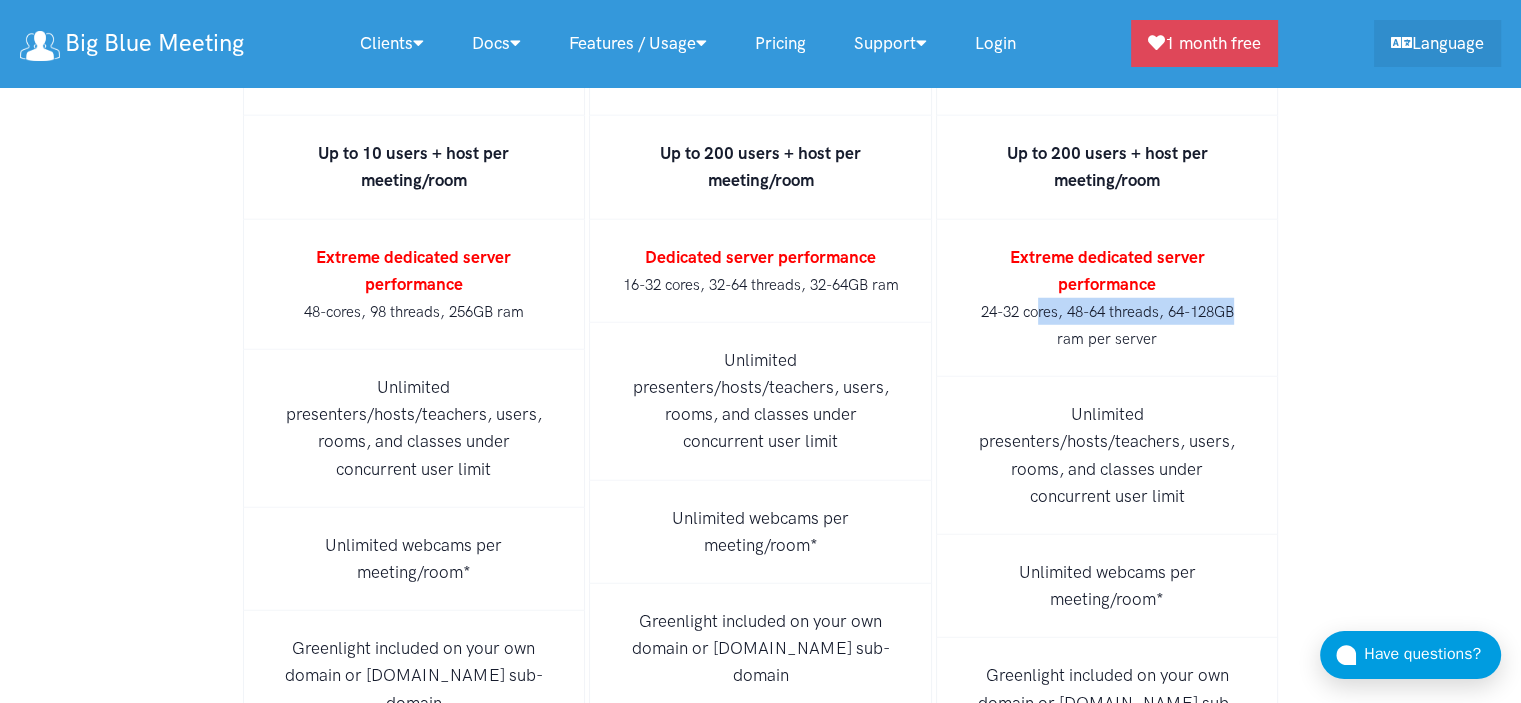 click on "Extreme dedicated server performance   24-32 cores, 48-64 threads, 64-128GB ram per server" at bounding box center [1107, 299] 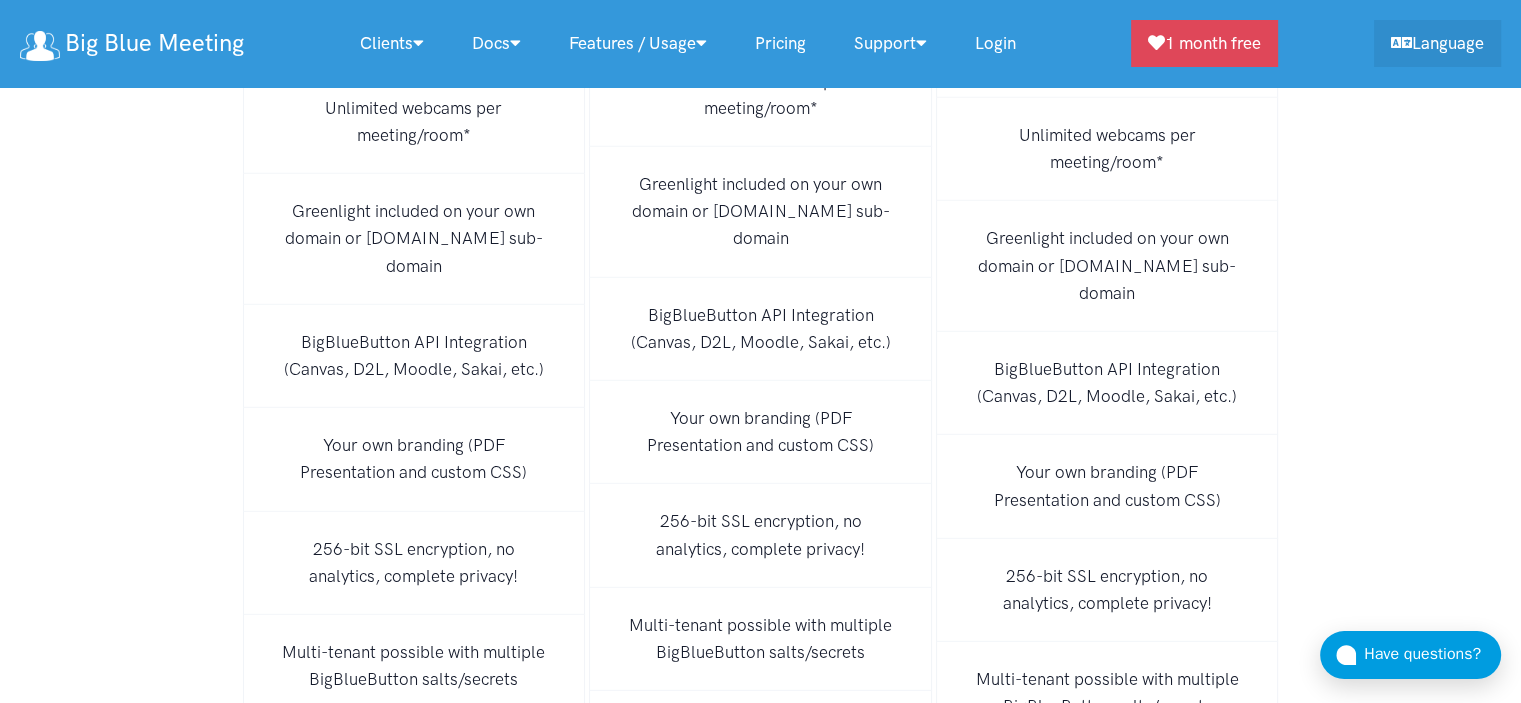 scroll, scrollTop: 13579, scrollLeft: 0, axis: vertical 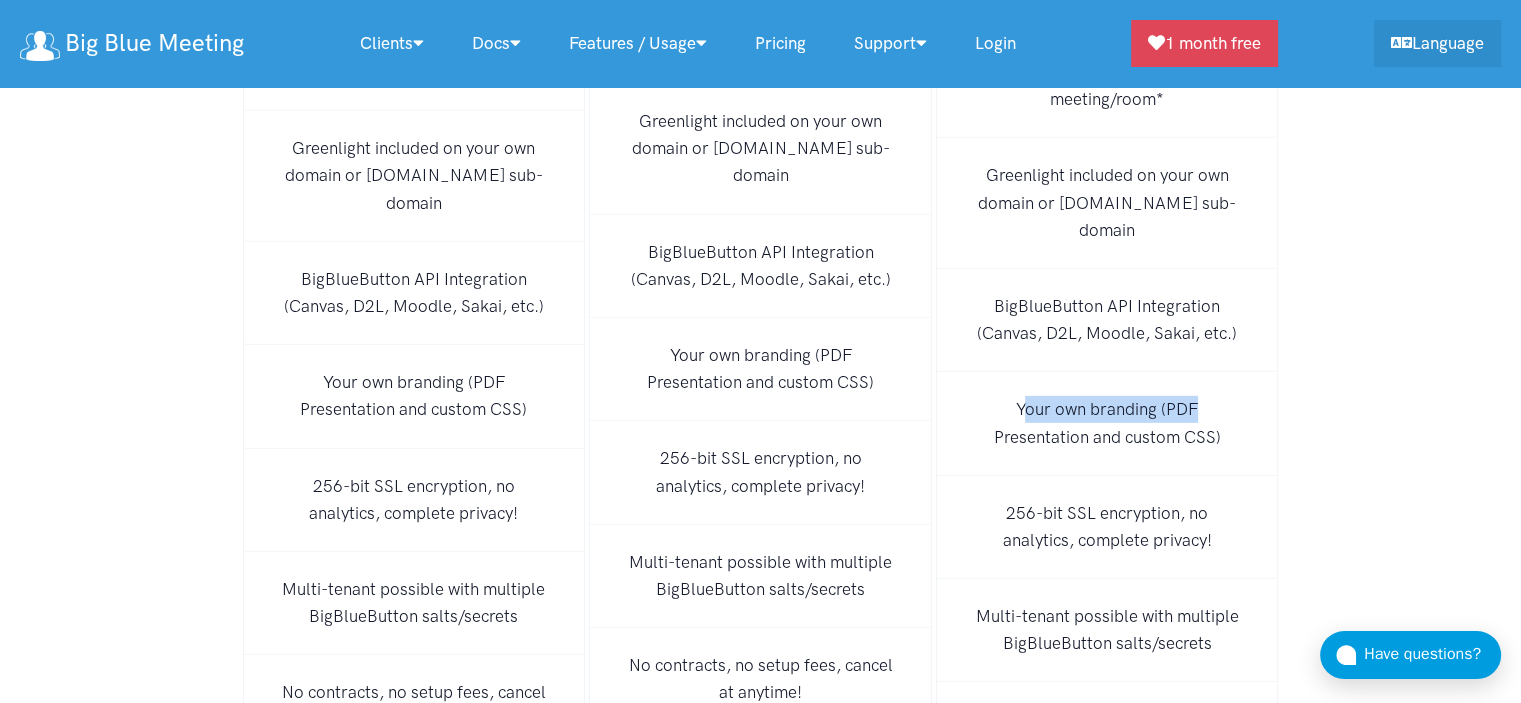 drag, startPoint x: 1027, startPoint y: 311, endPoint x: 1256, endPoint y: 333, distance: 230.05434 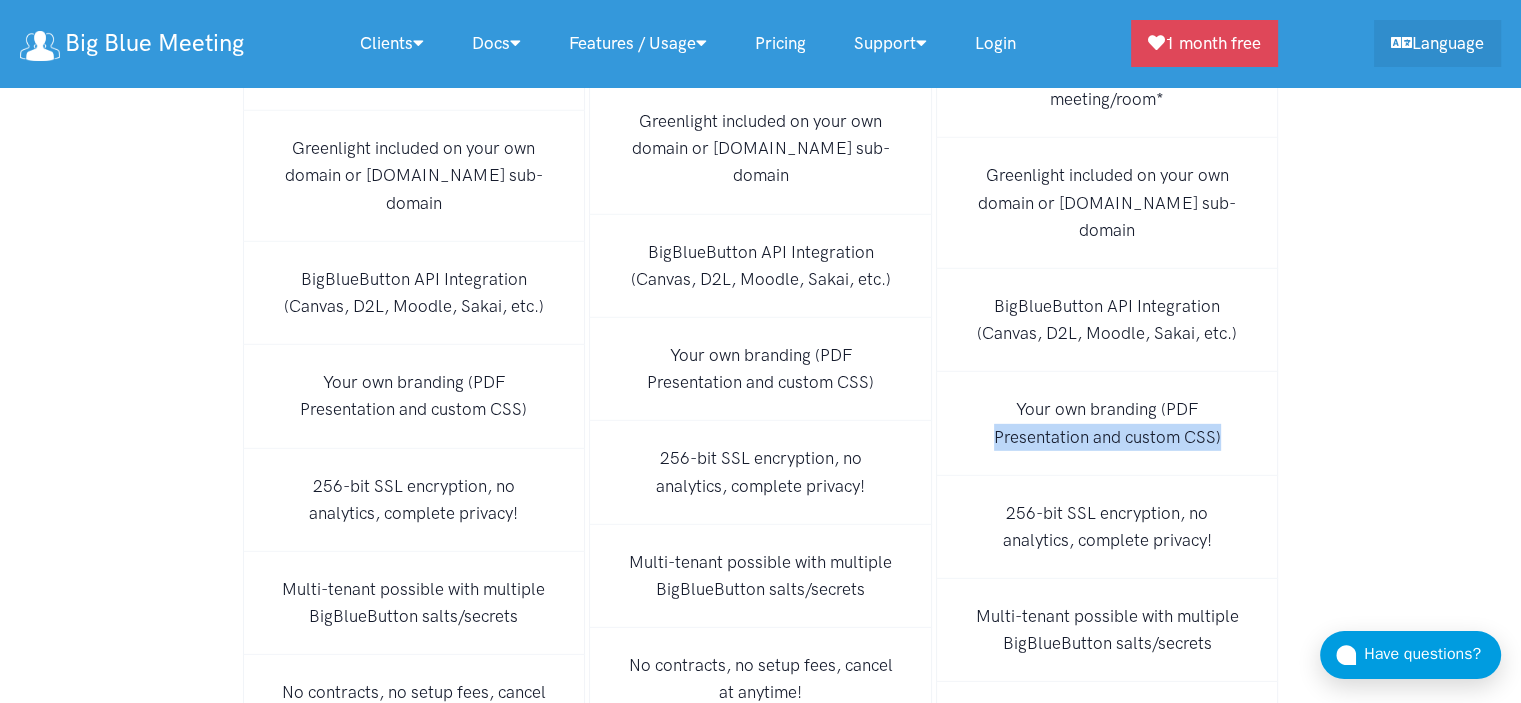 drag, startPoint x: 996, startPoint y: 352, endPoint x: 1292, endPoint y: 359, distance: 296.08276 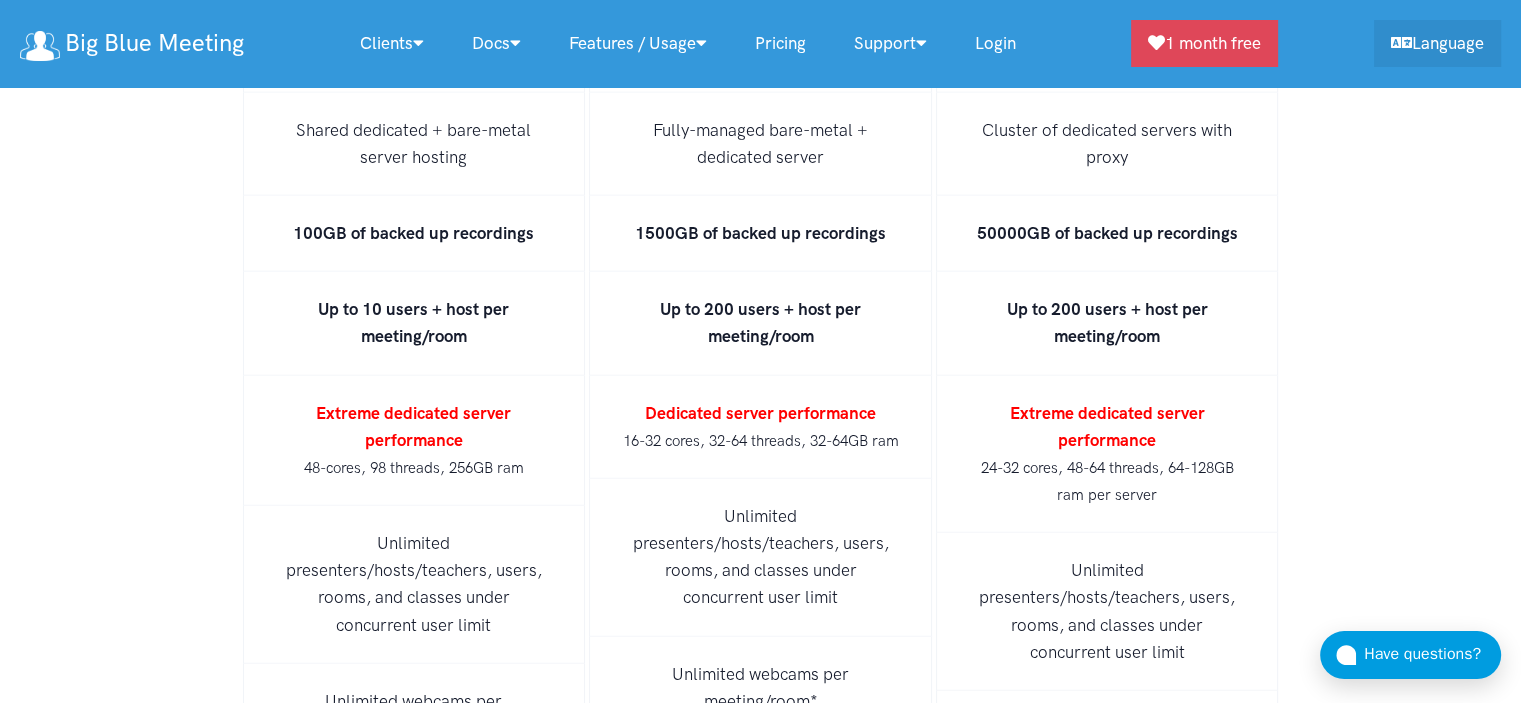 scroll, scrollTop: 12879, scrollLeft: 0, axis: vertical 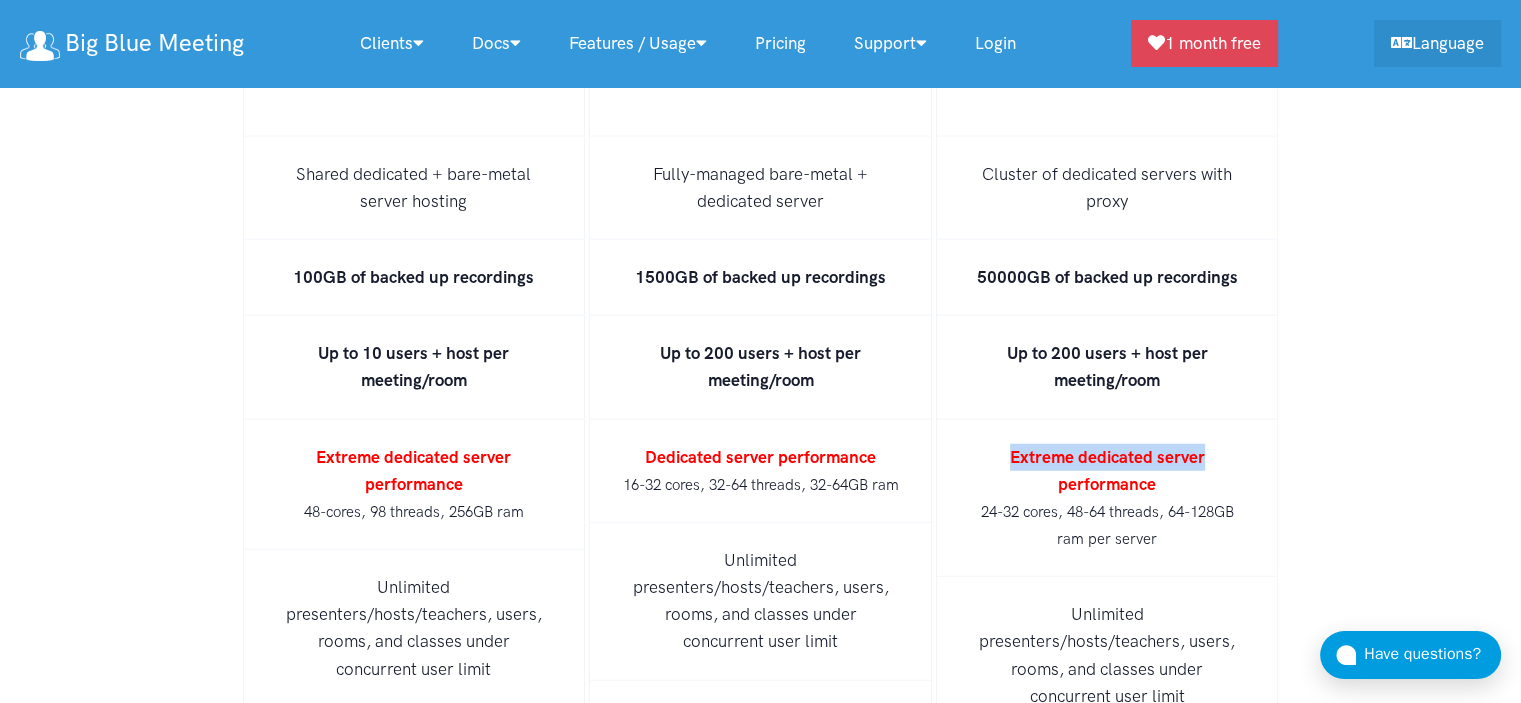 drag, startPoint x: 1008, startPoint y: 368, endPoint x: 1209, endPoint y: 367, distance: 201.00249 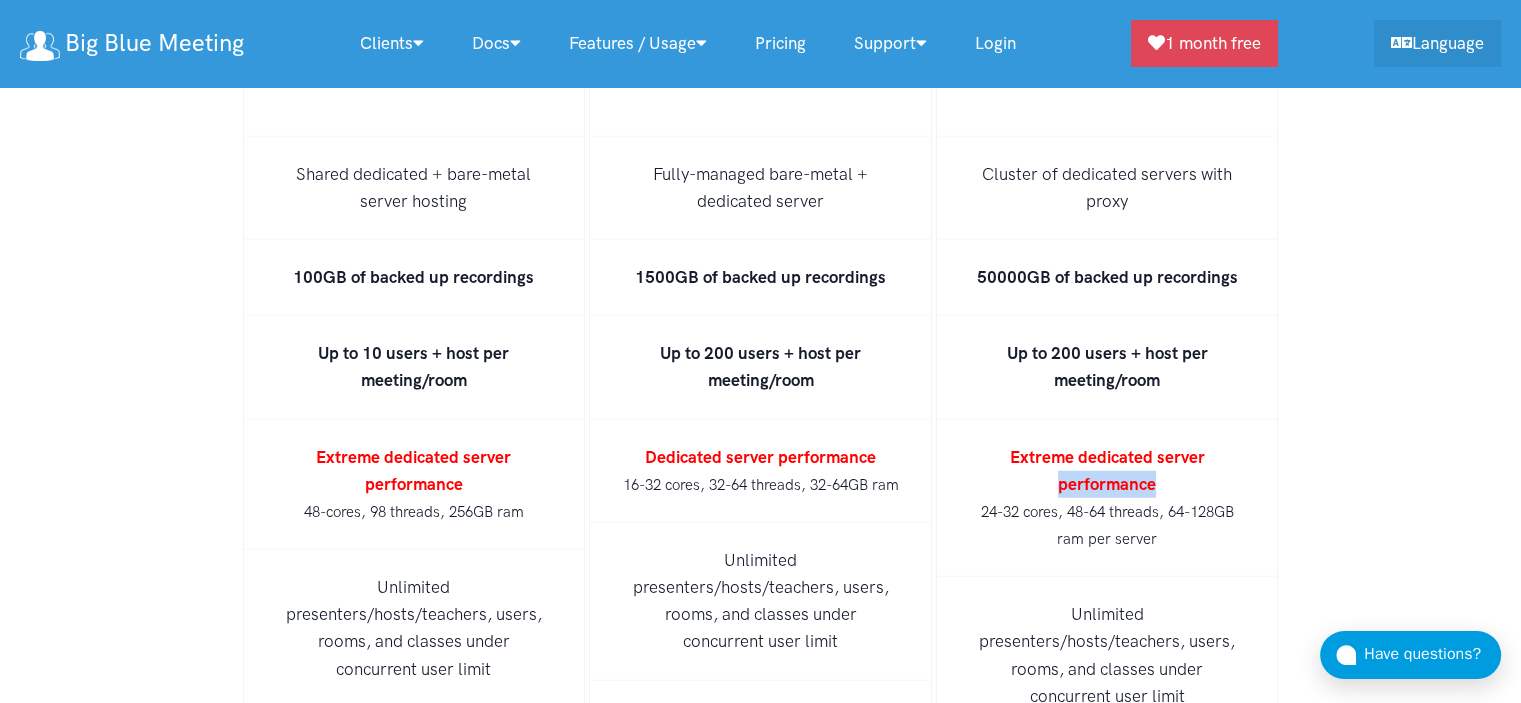 click on "Extreme dedicated server performance   24-32 cores, 48-64 threads, 64-128GB ram per server" at bounding box center (1107, 499) 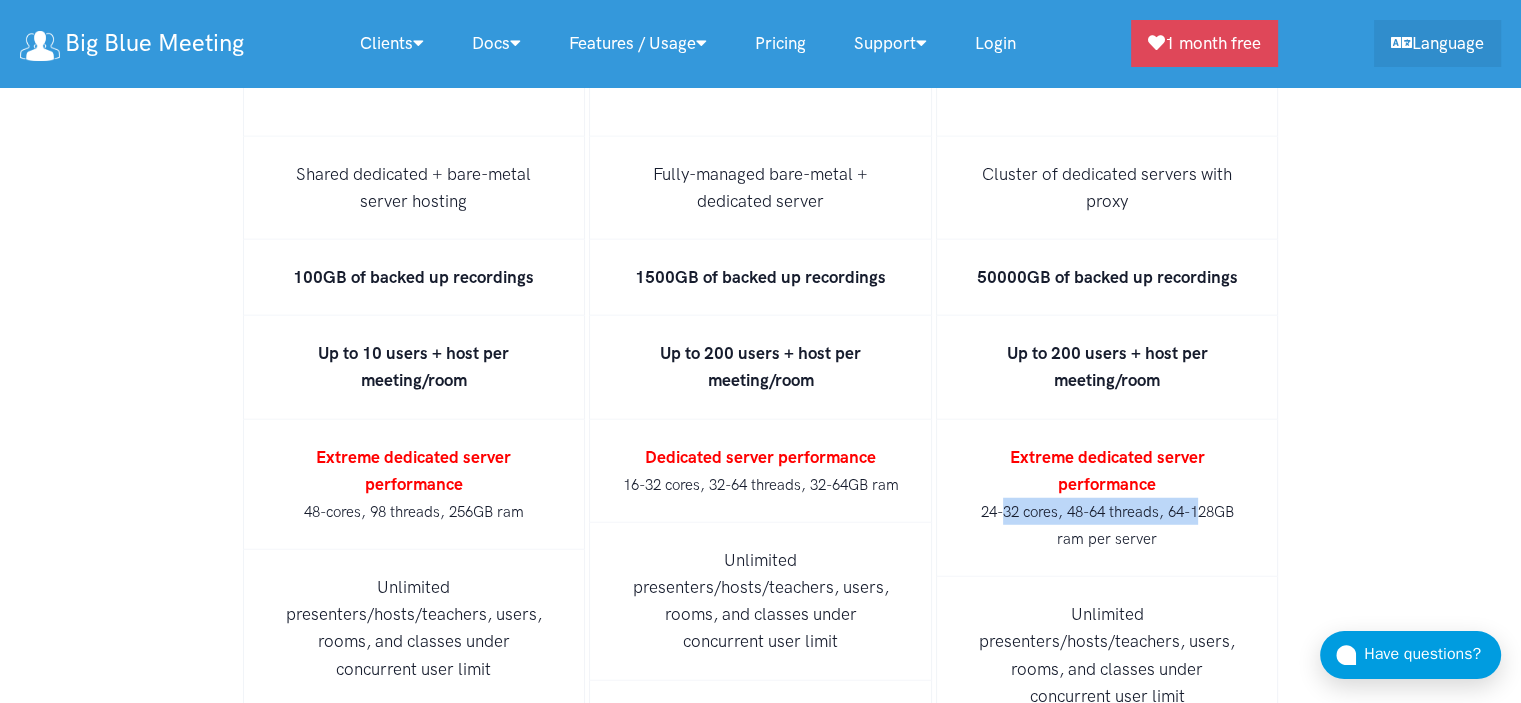 drag, startPoint x: 1084, startPoint y: 422, endPoint x: 1170, endPoint y: 439, distance: 87.66413 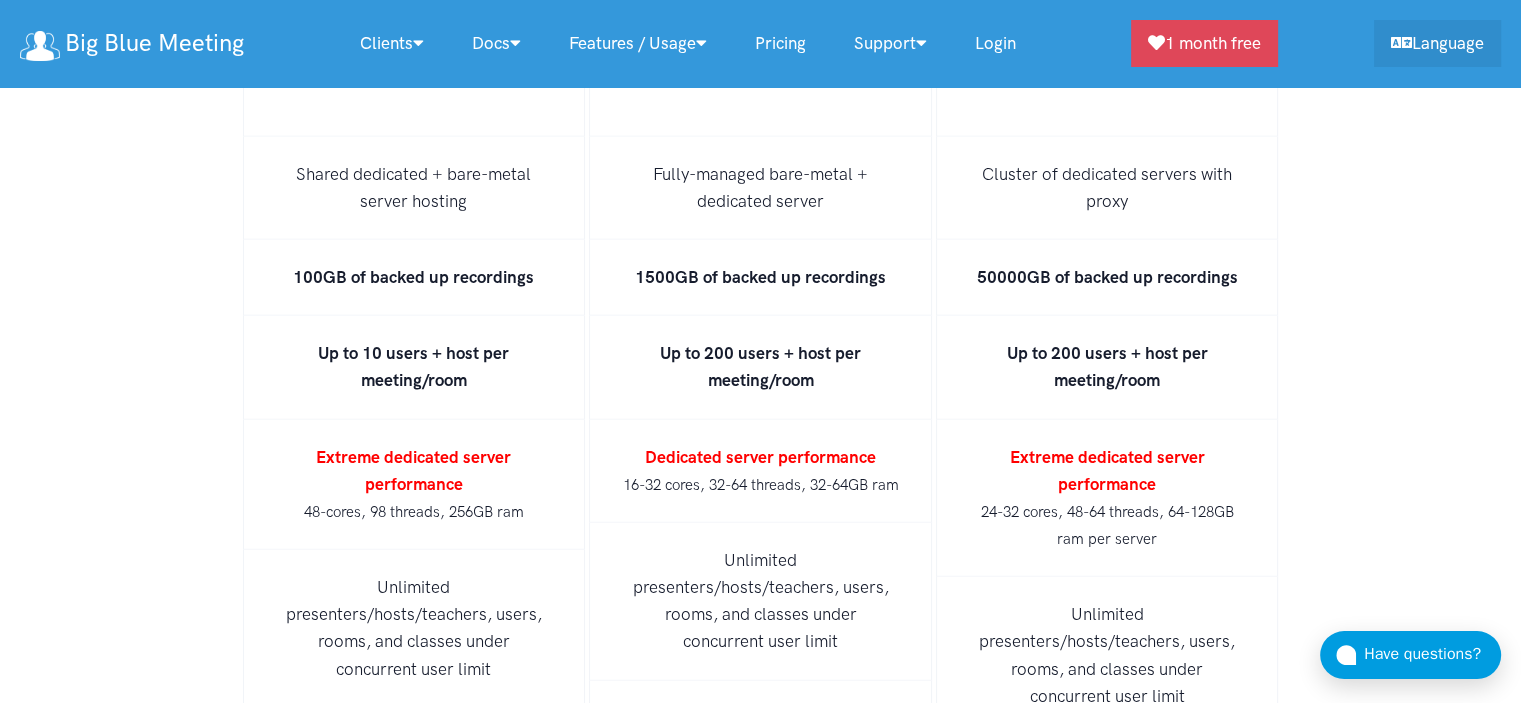 click on "24-32 cores, 48-64 threads, 64-128GB ram per server" at bounding box center (1107, 525) 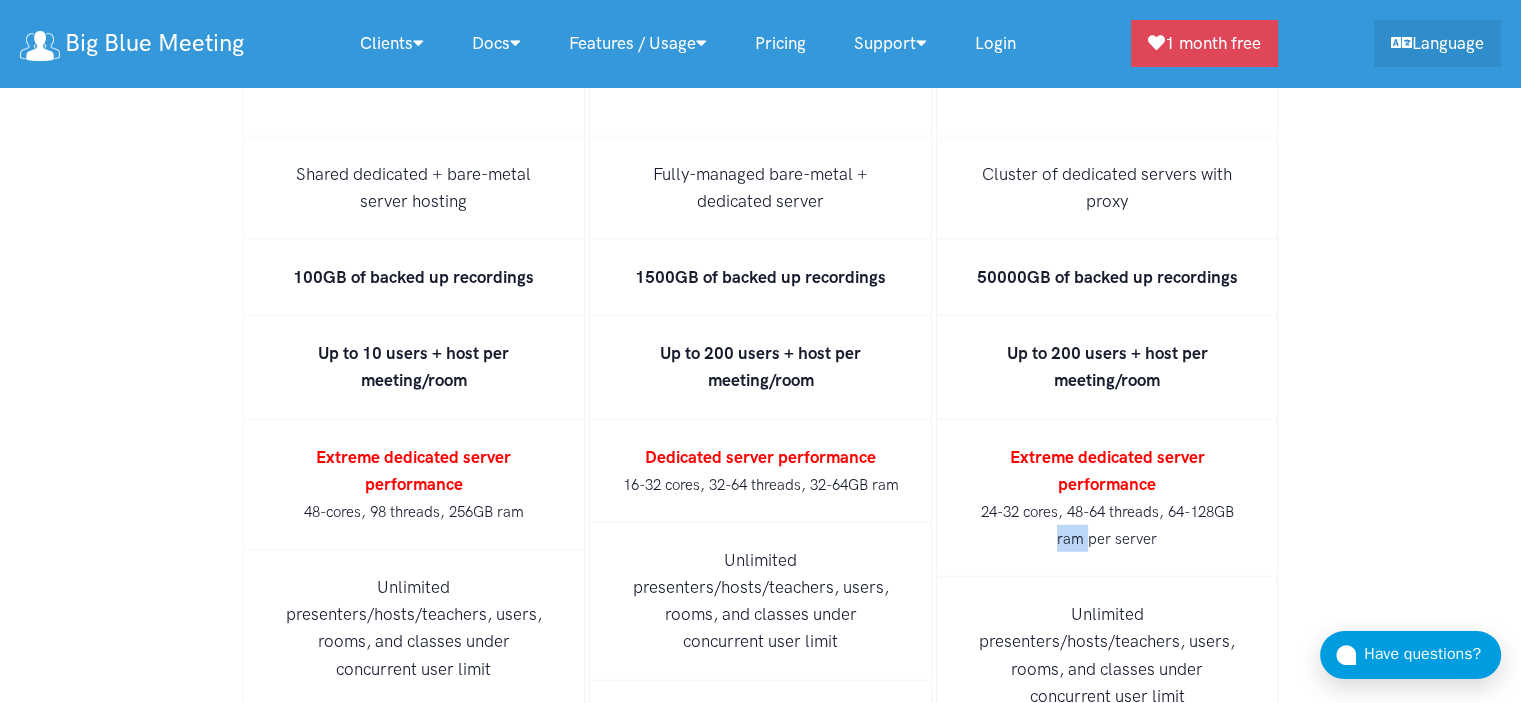 click on "24-32 cores, 48-64 threads, 64-128GB ram per server" at bounding box center (1107, 525) 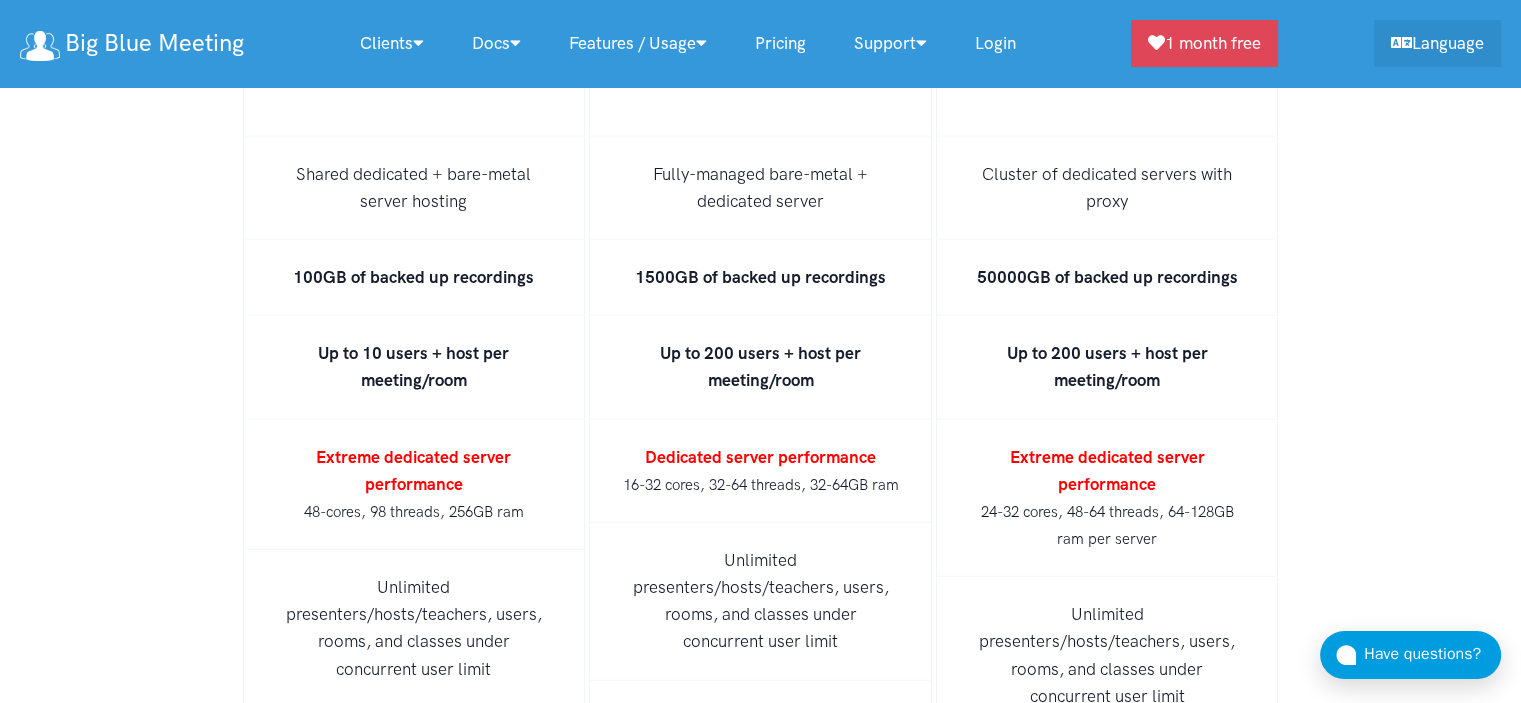 click on "24-32 cores, 48-64 threads, 64-128GB ram per server" at bounding box center (1107, 525) 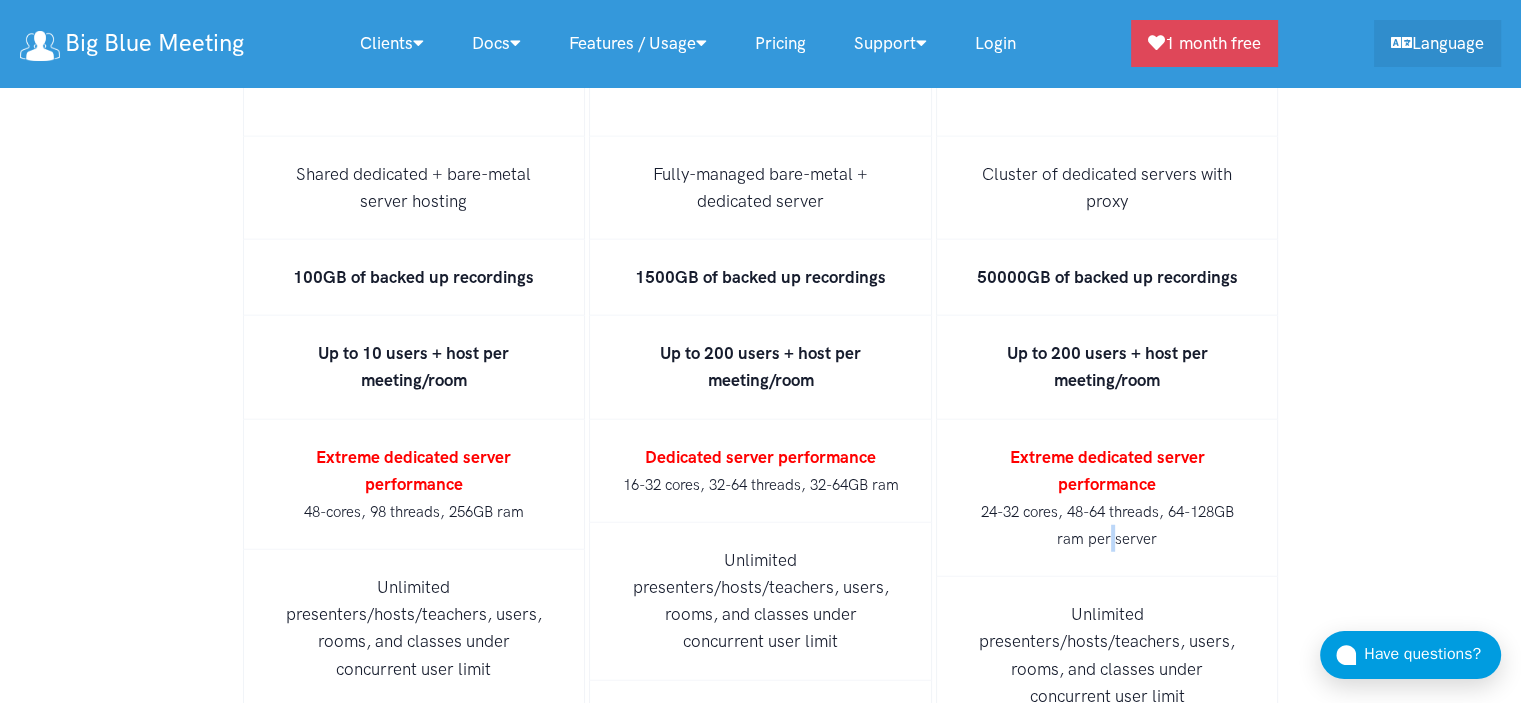 click on "24-32 cores, 48-64 threads, 64-128GB ram per server" at bounding box center [1107, 525] 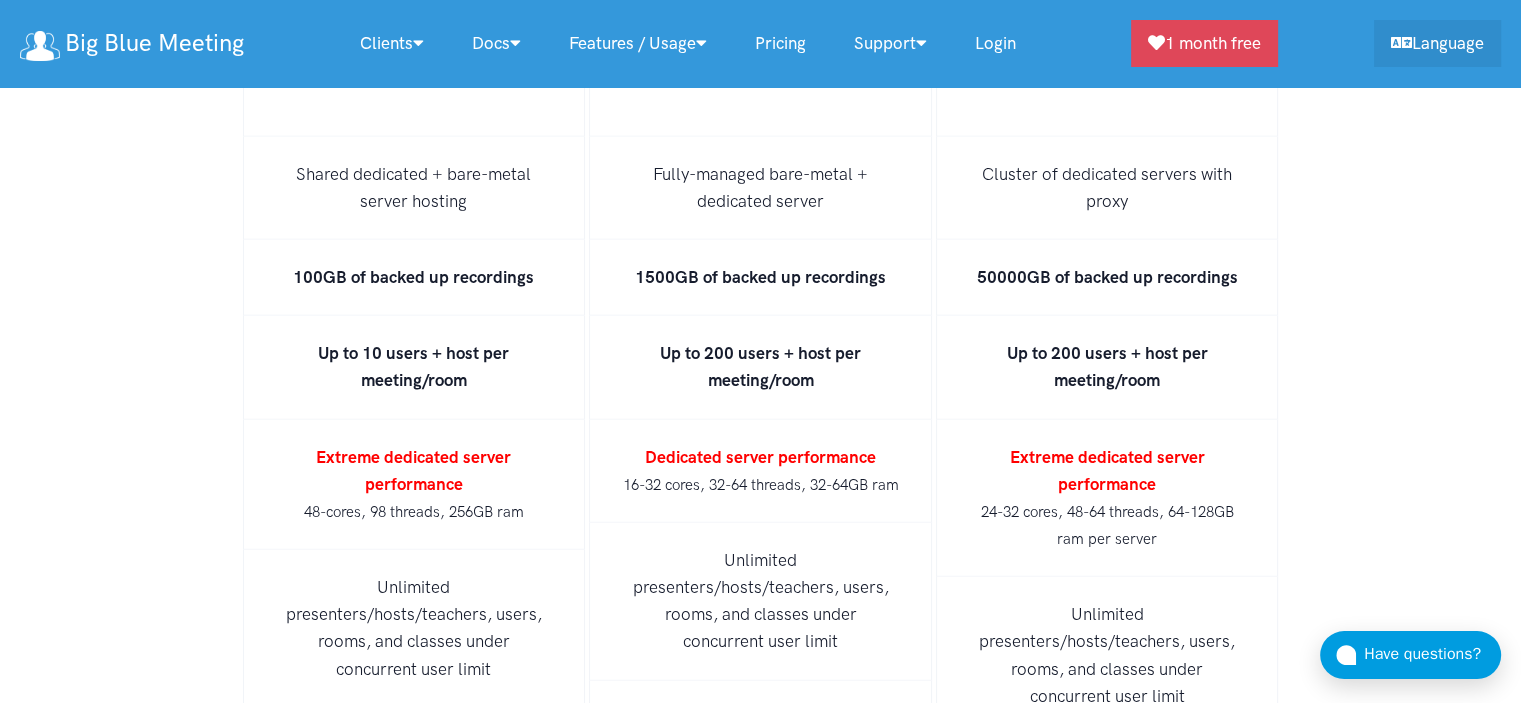 click on "24-32 cores, 48-64 threads, 64-128GB ram per server" at bounding box center [1107, 525] 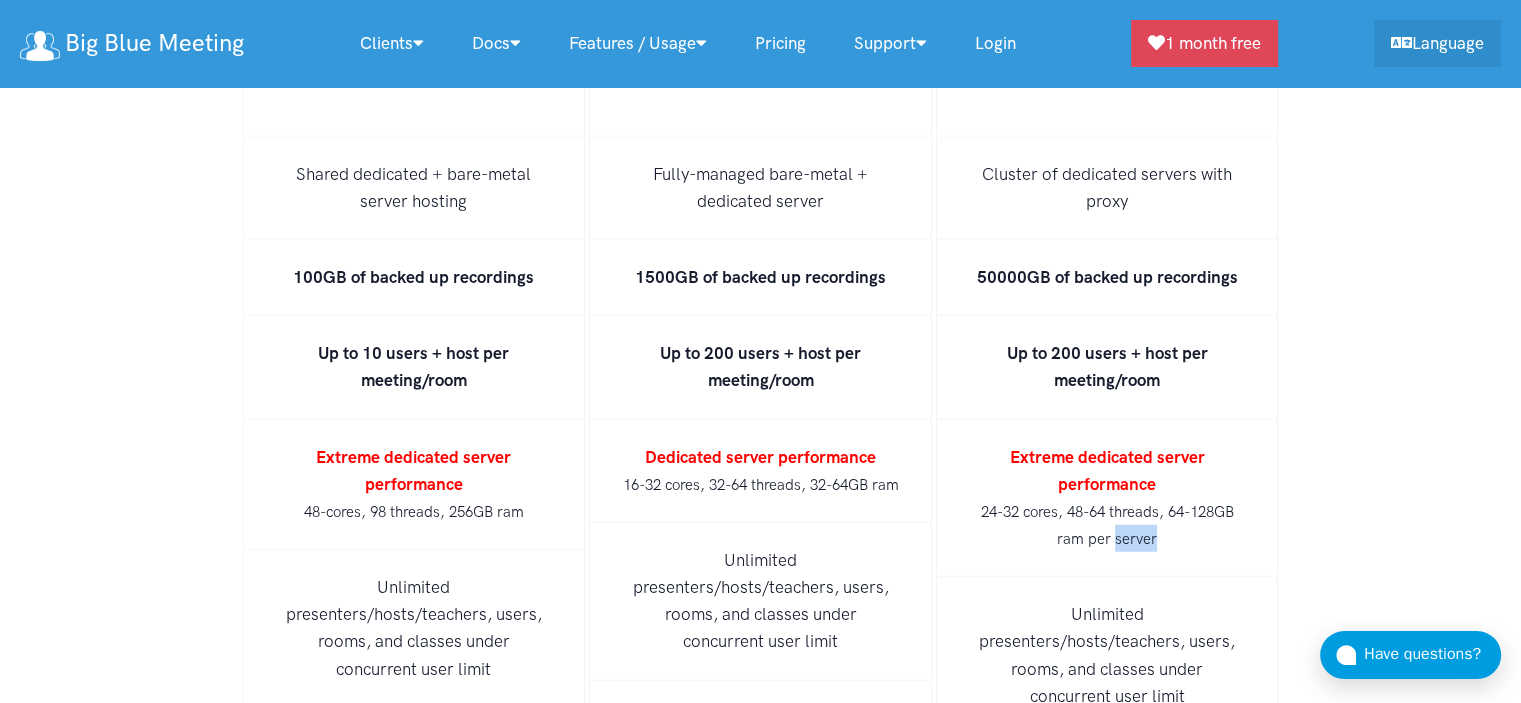 click on "24-32 cores, 48-64 threads, 64-128GB ram per server" at bounding box center (1107, 525) 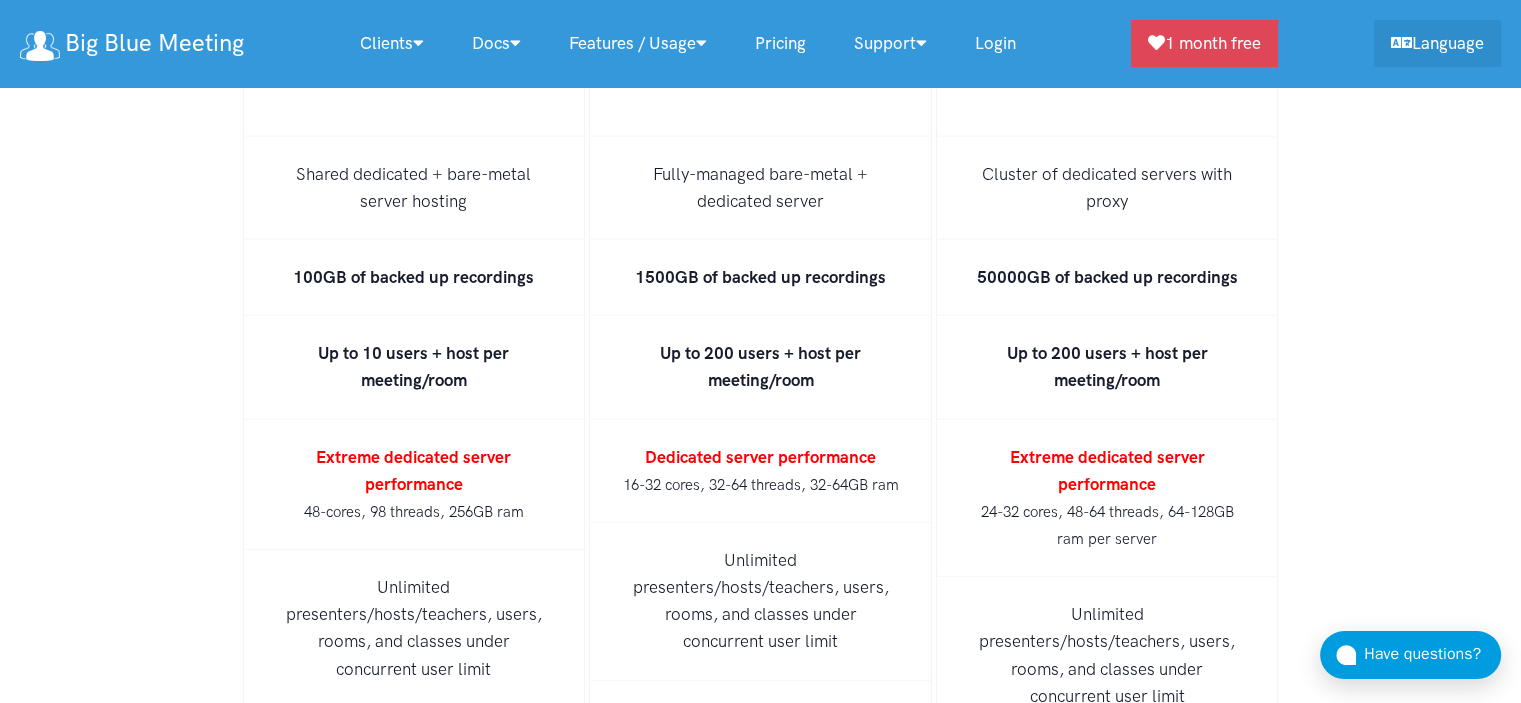 click on "24-32 cores, 48-64 threads, 64-128GB ram per server" at bounding box center [1107, 525] 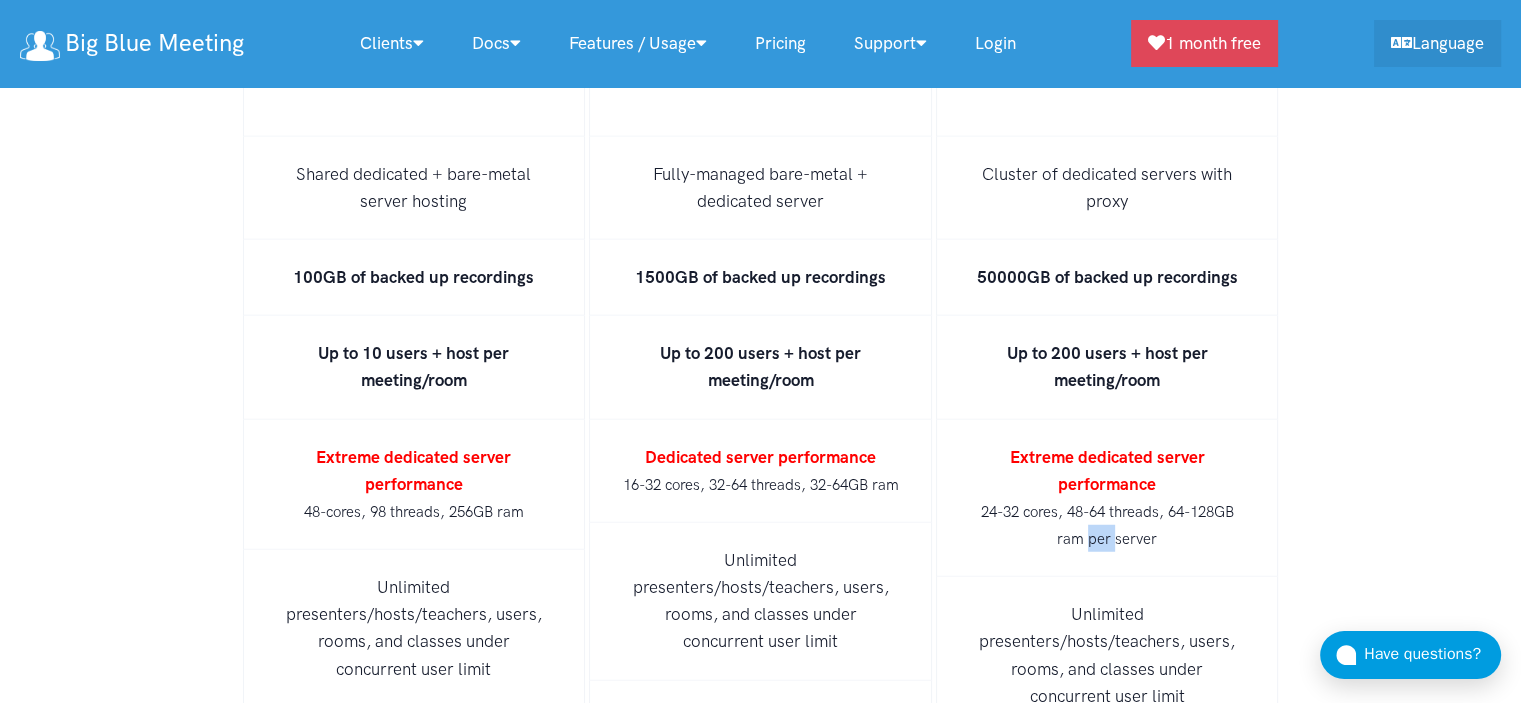 click on "24-32 cores, 48-64 threads, 64-128GB ram per server" at bounding box center [1107, 525] 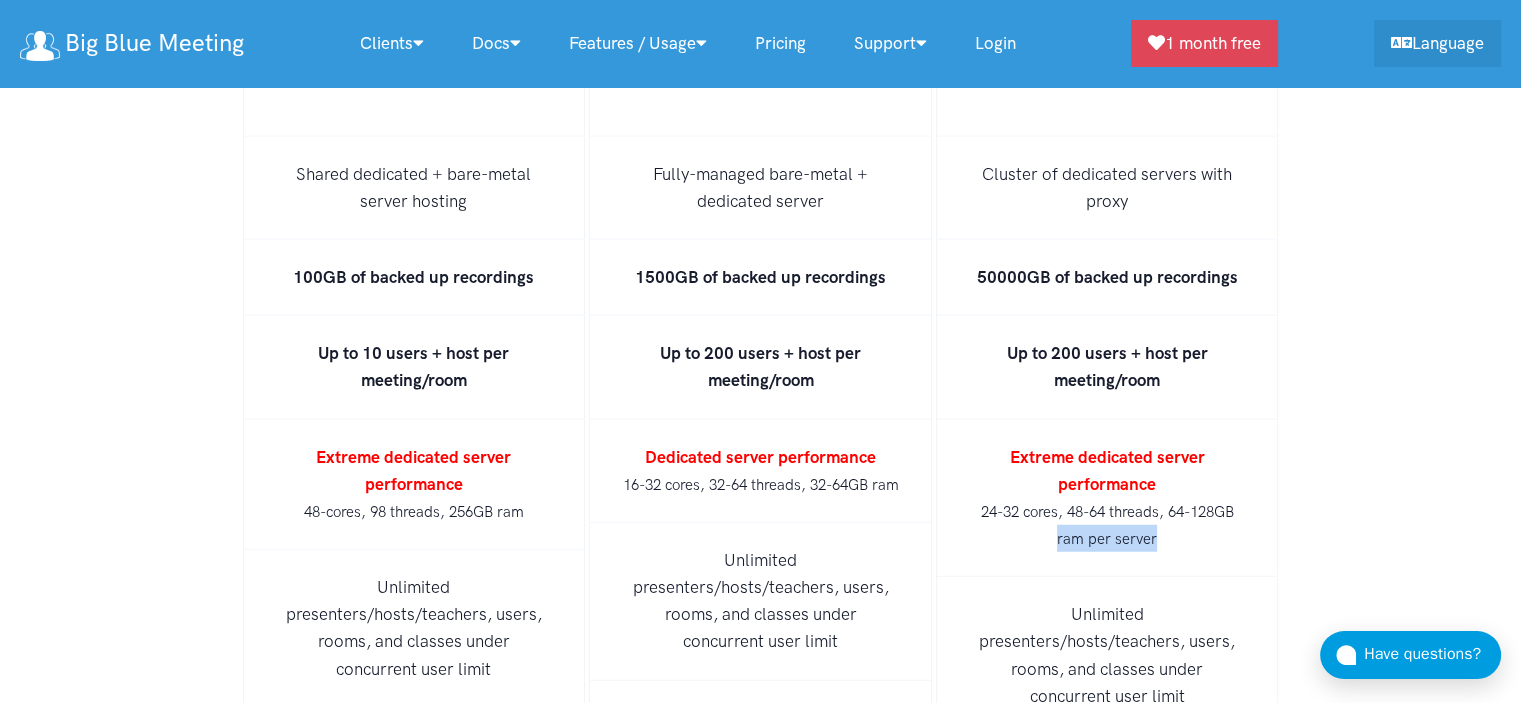 click on "Extreme dedicated server performance   24-32 cores, 48-64 threads, 64-128GB ram per server" at bounding box center (1107, 499) 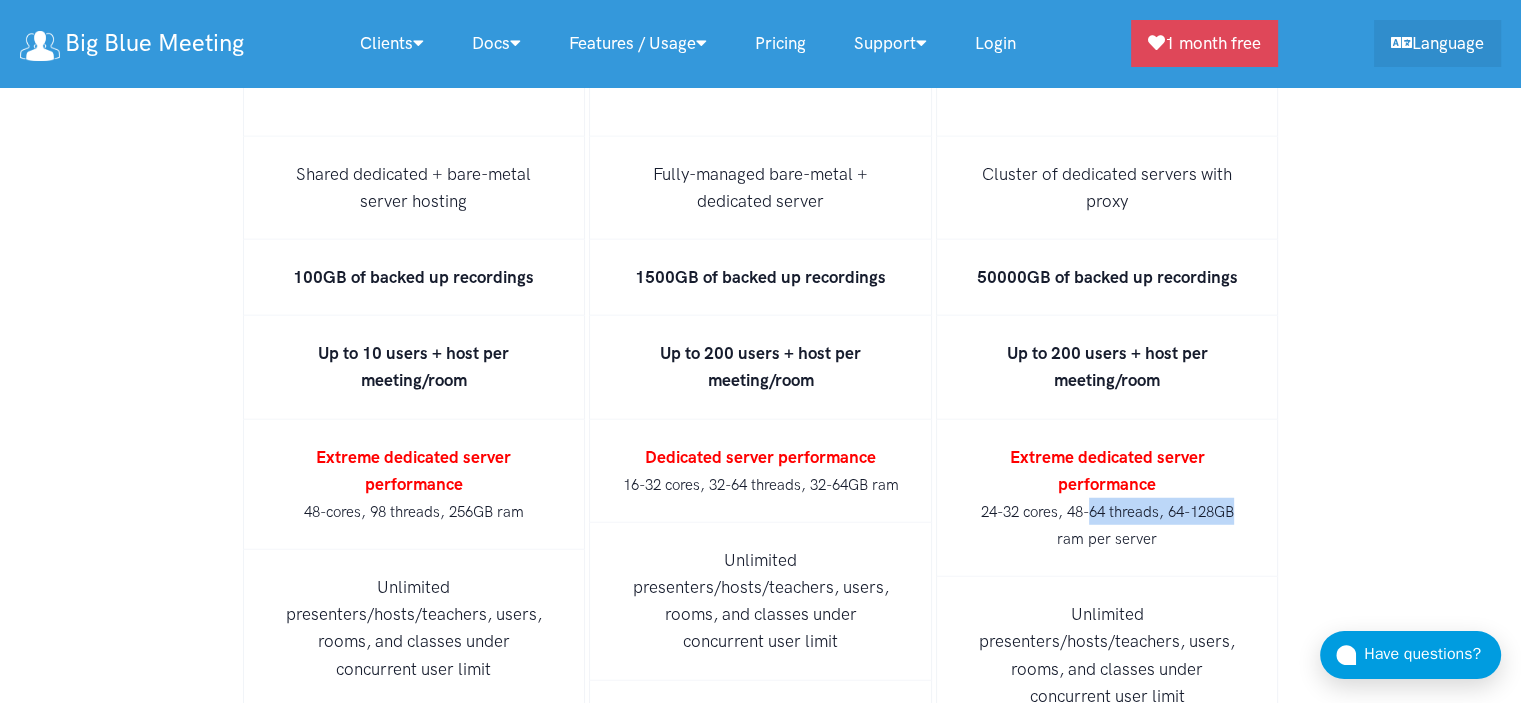 drag, startPoint x: 1254, startPoint y: 417, endPoint x: 1088, endPoint y: 411, distance: 166.1084 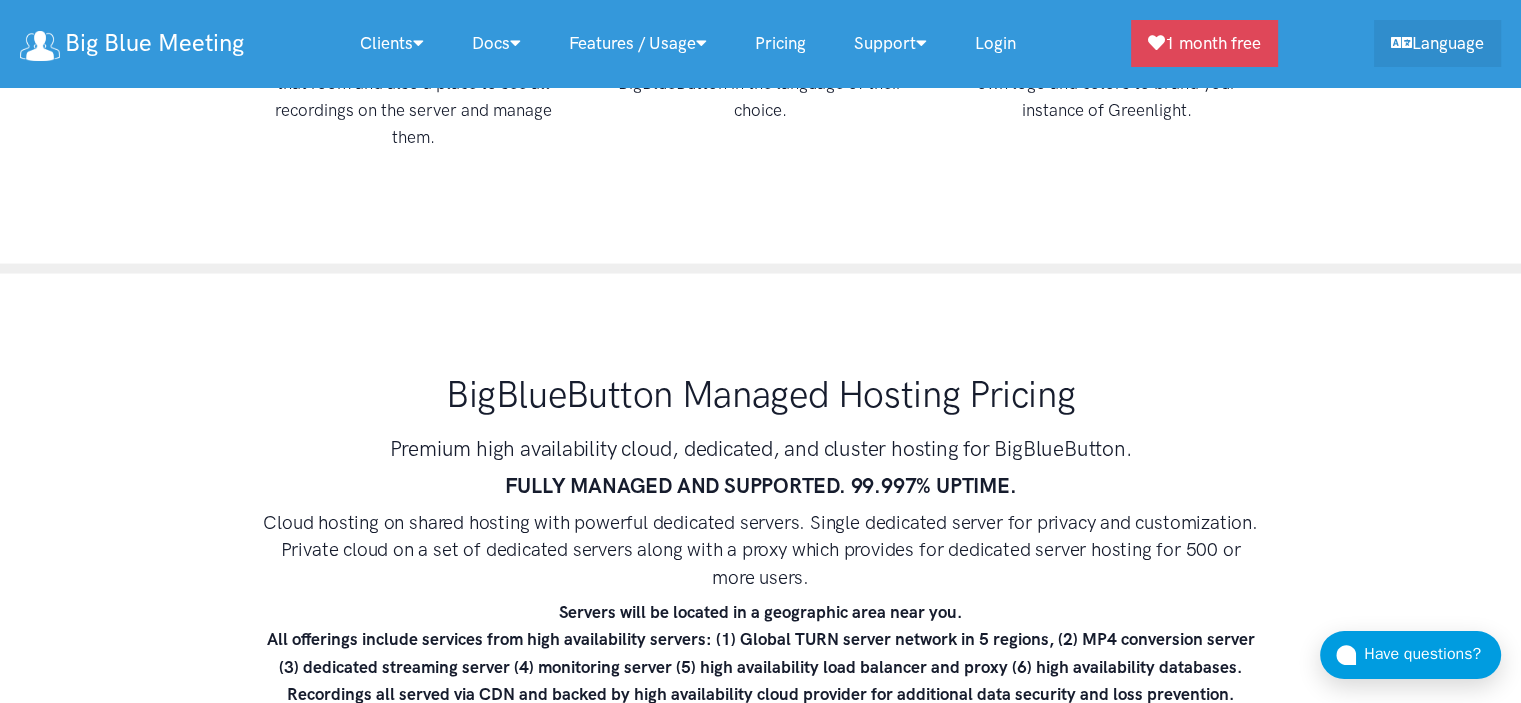 scroll, scrollTop: 11479, scrollLeft: 0, axis: vertical 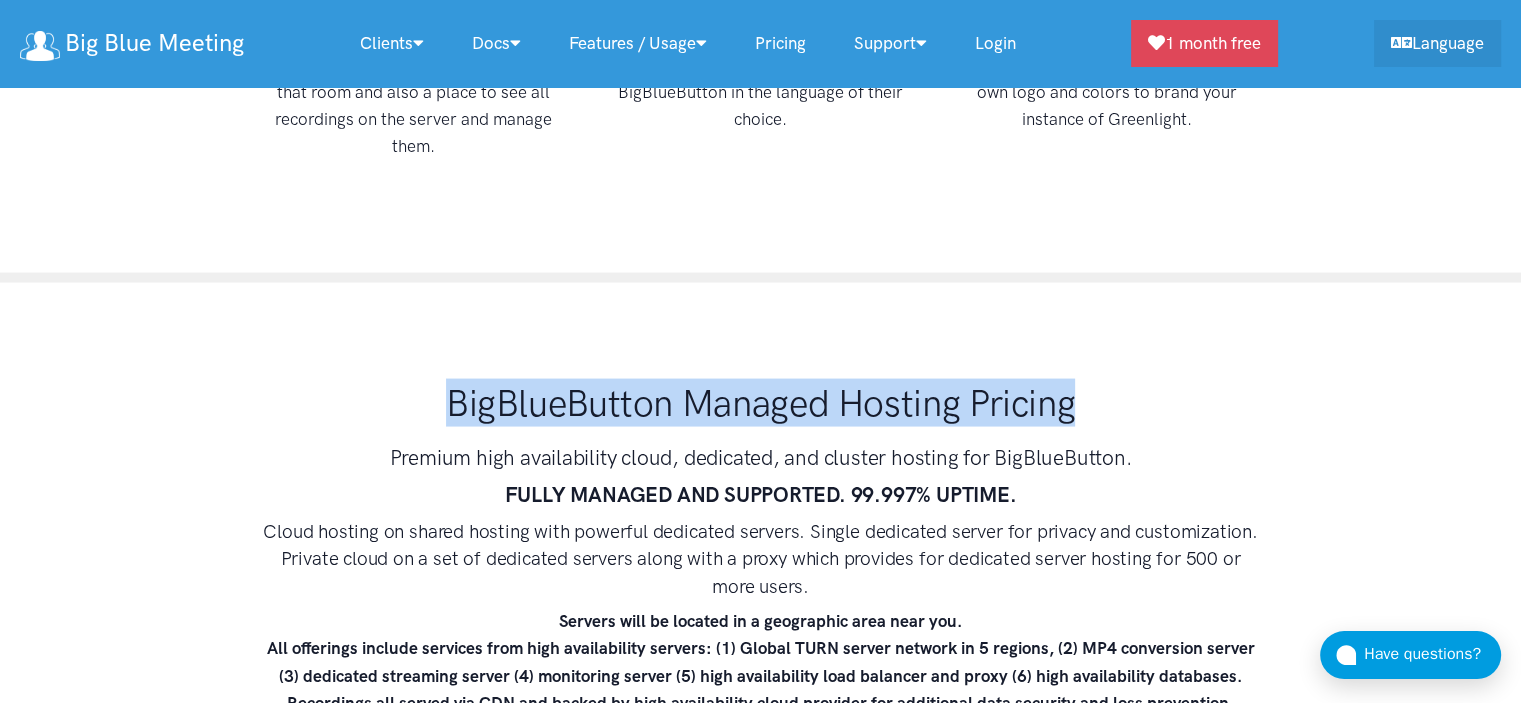 drag, startPoint x: 1019, startPoint y: 311, endPoint x: 417, endPoint y: 302, distance: 602.06726 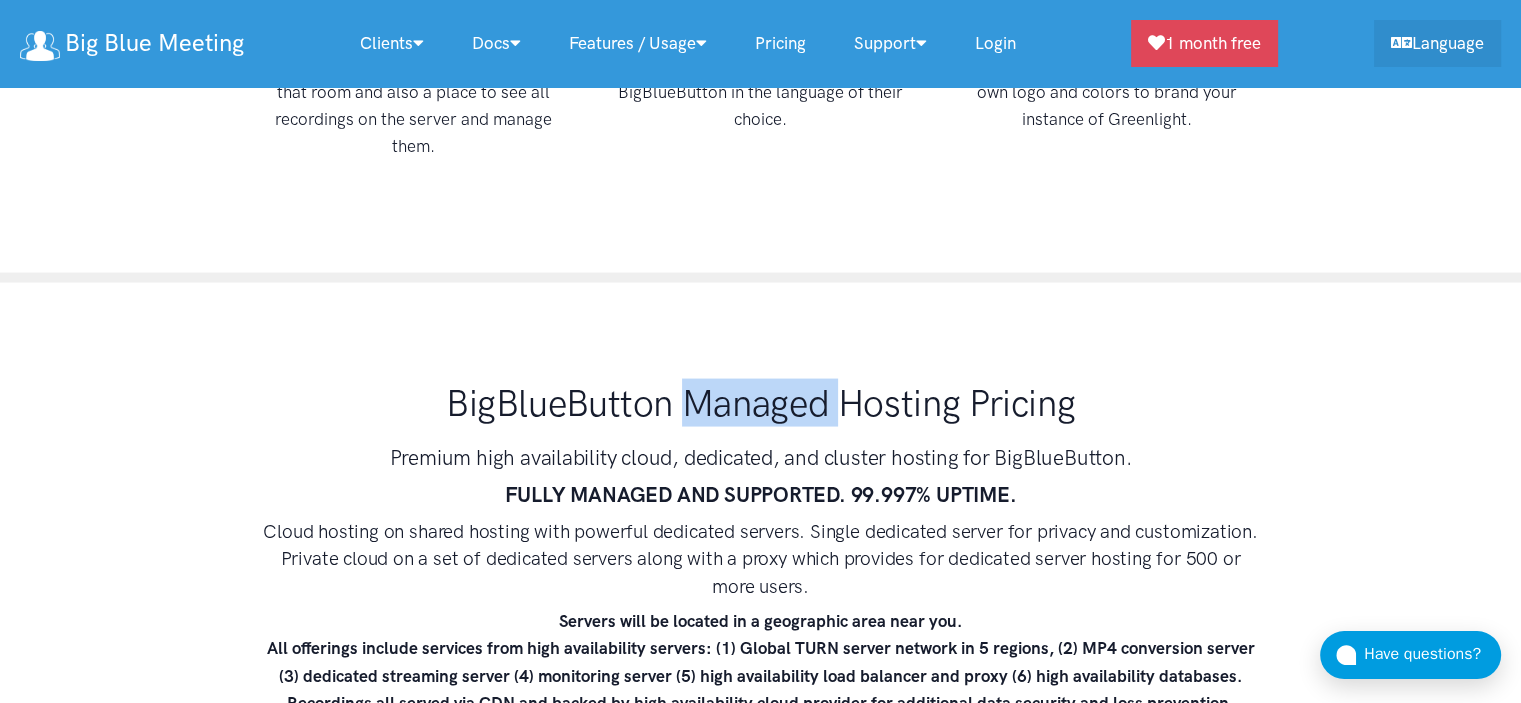 click on "BigBlueButton Managed Hosting Pricing" at bounding box center (761, 403) 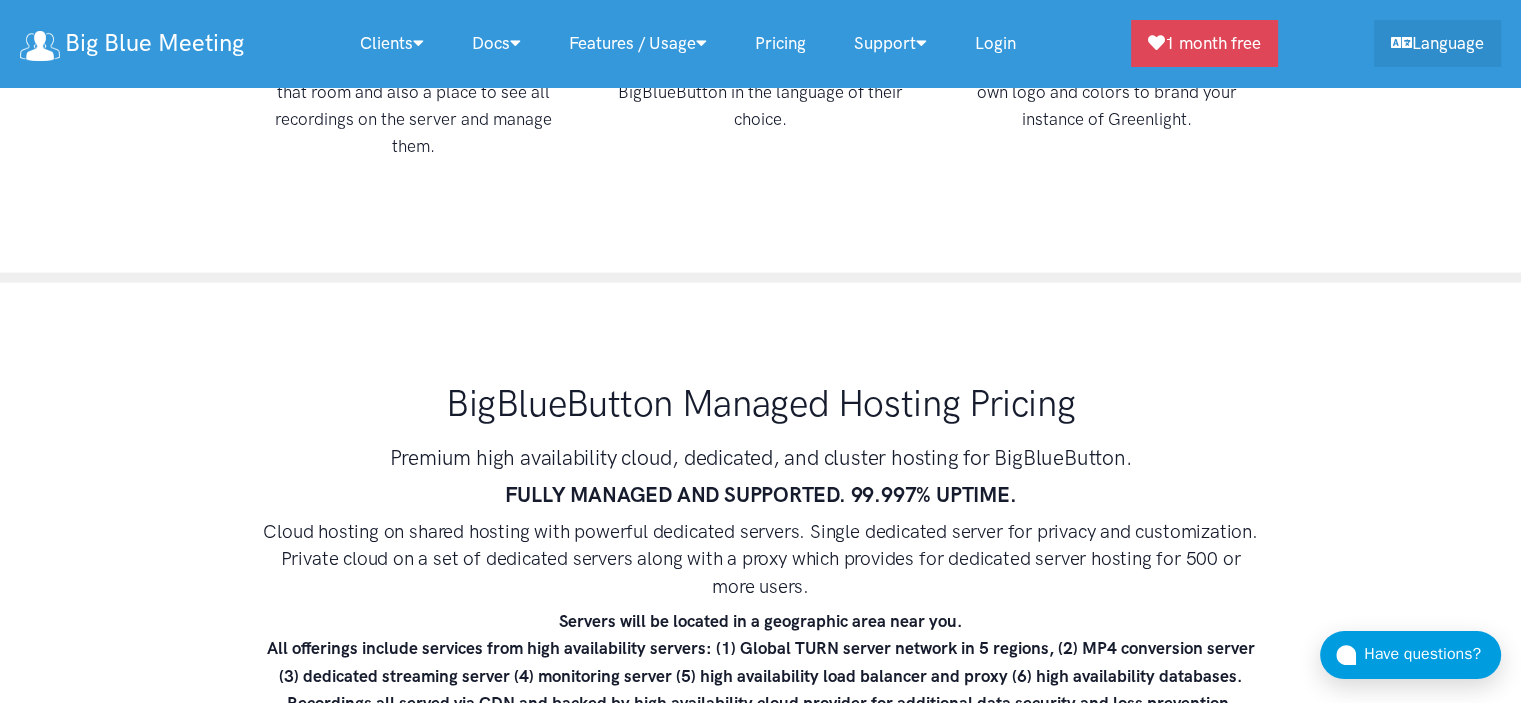 click on "BigBlueButton Managed Hosting Pricing" at bounding box center (761, 403) 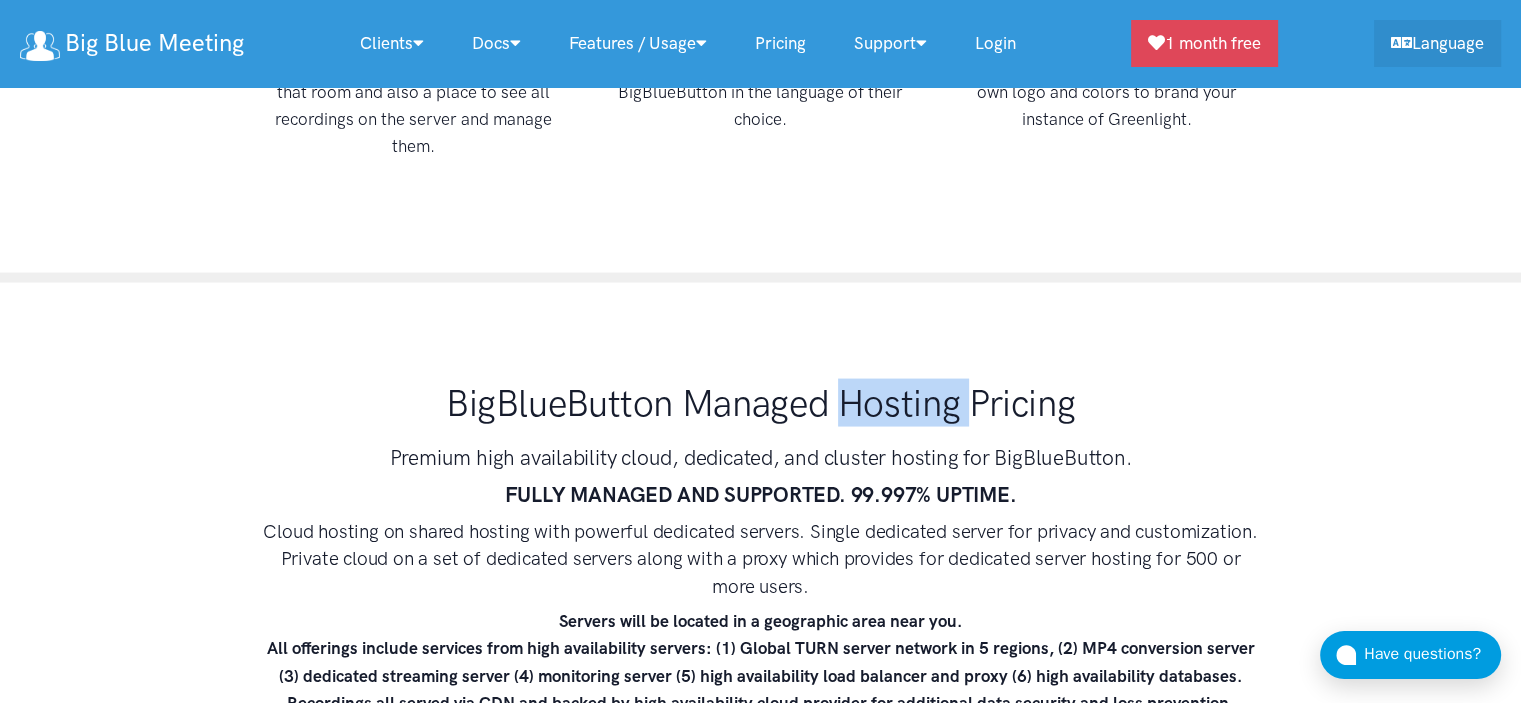 click on "BigBlueButton Managed Hosting Pricing" at bounding box center (761, 403) 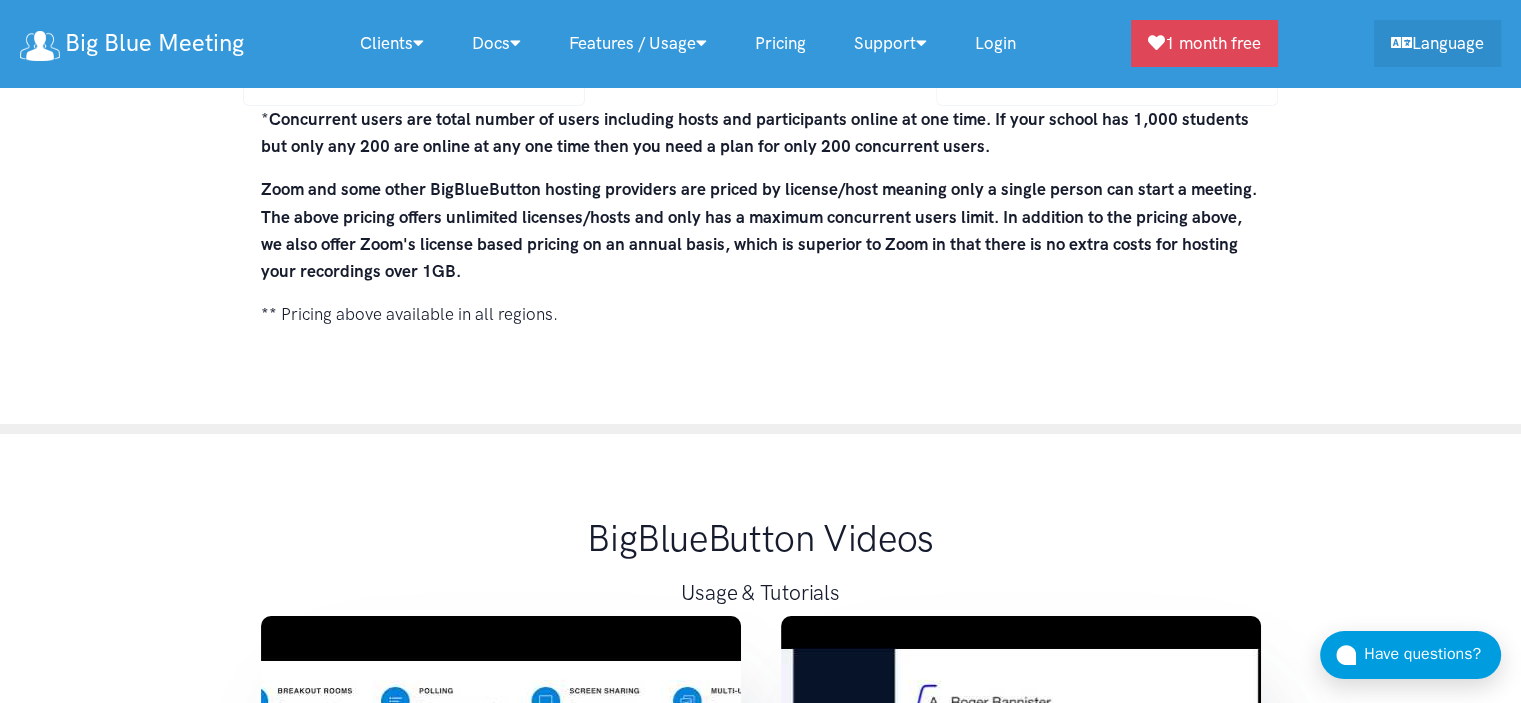 scroll, scrollTop: 14379, scrollLeft: 0, axis: vertical 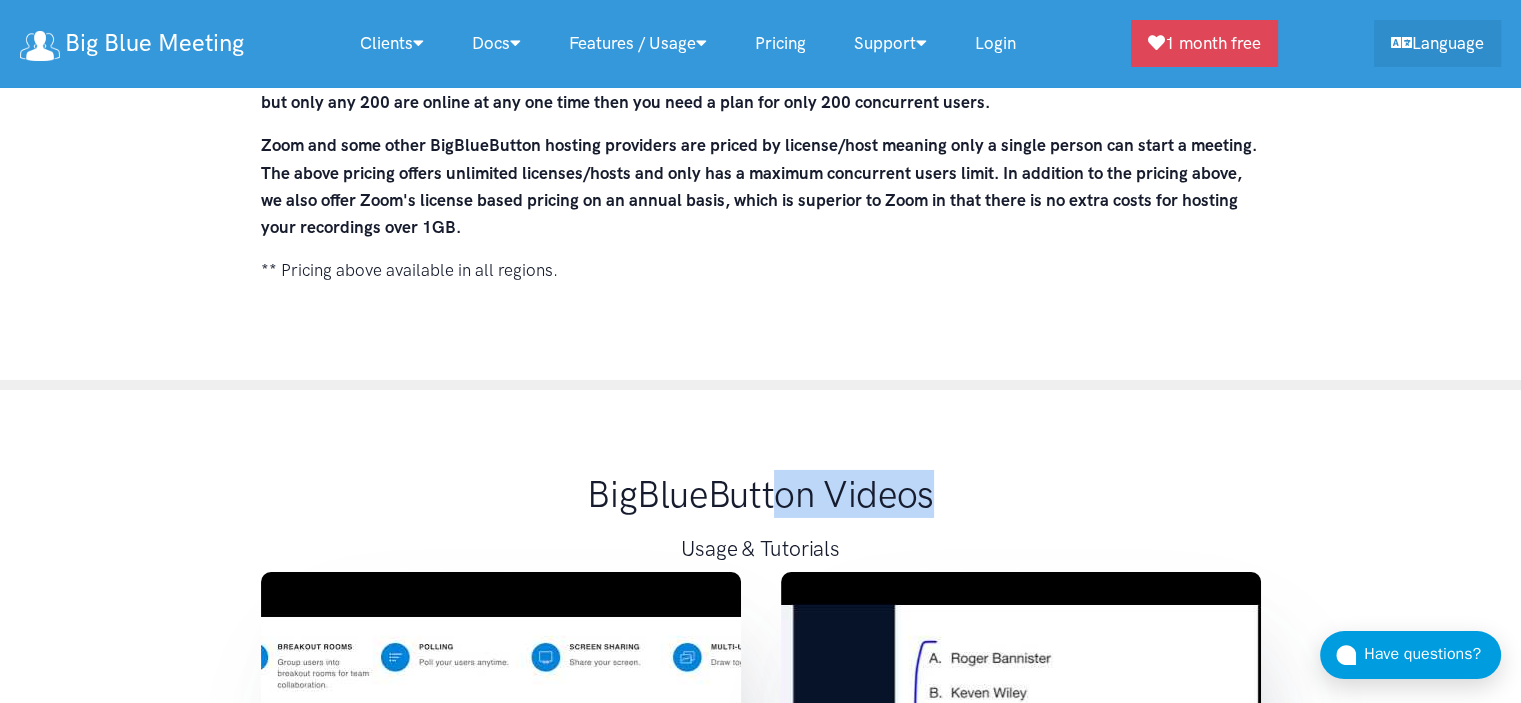 drag, startPoint x: 913, startPoint y: 387, endPoint x: 752, endPoint y: 377, distance: 161.31026 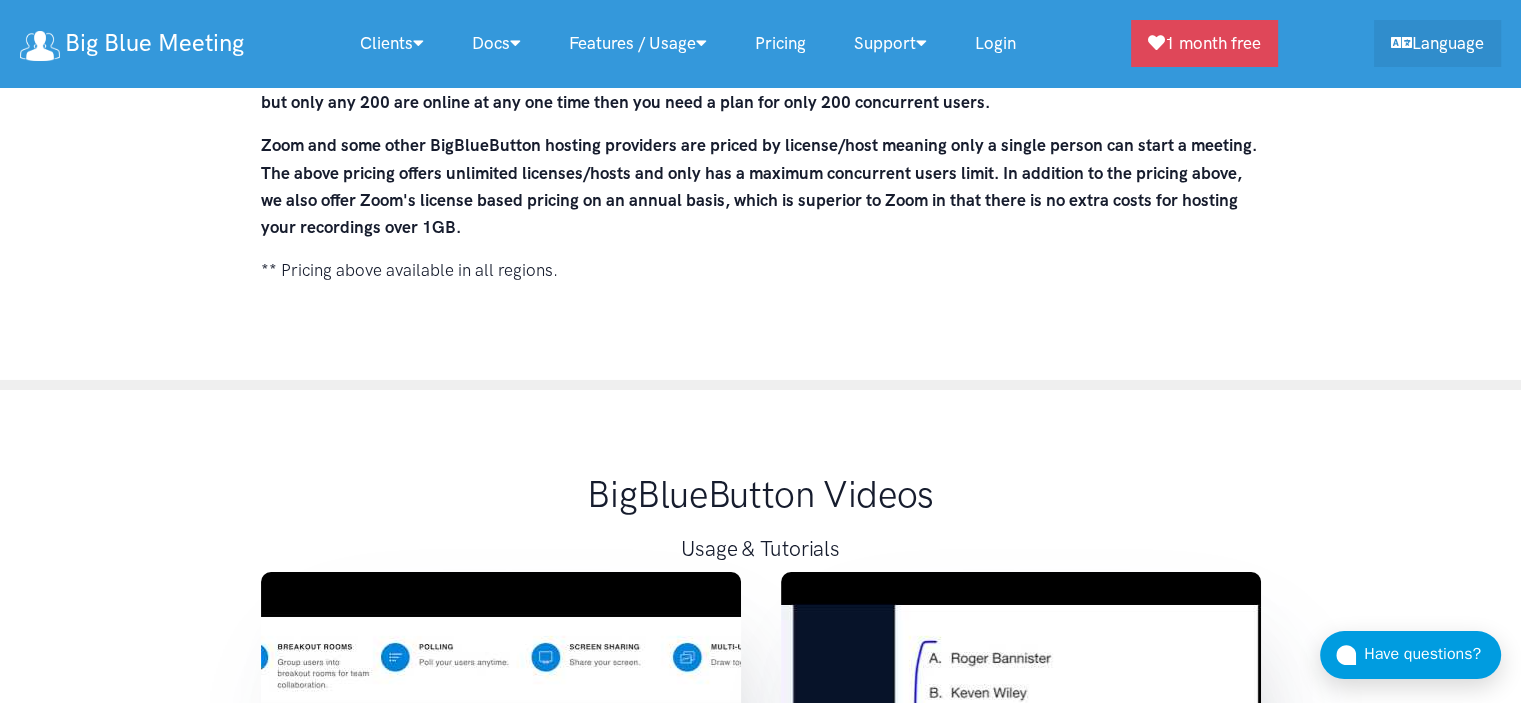 click on "BigBlueButton Videos" at bounding box center [761, 494] 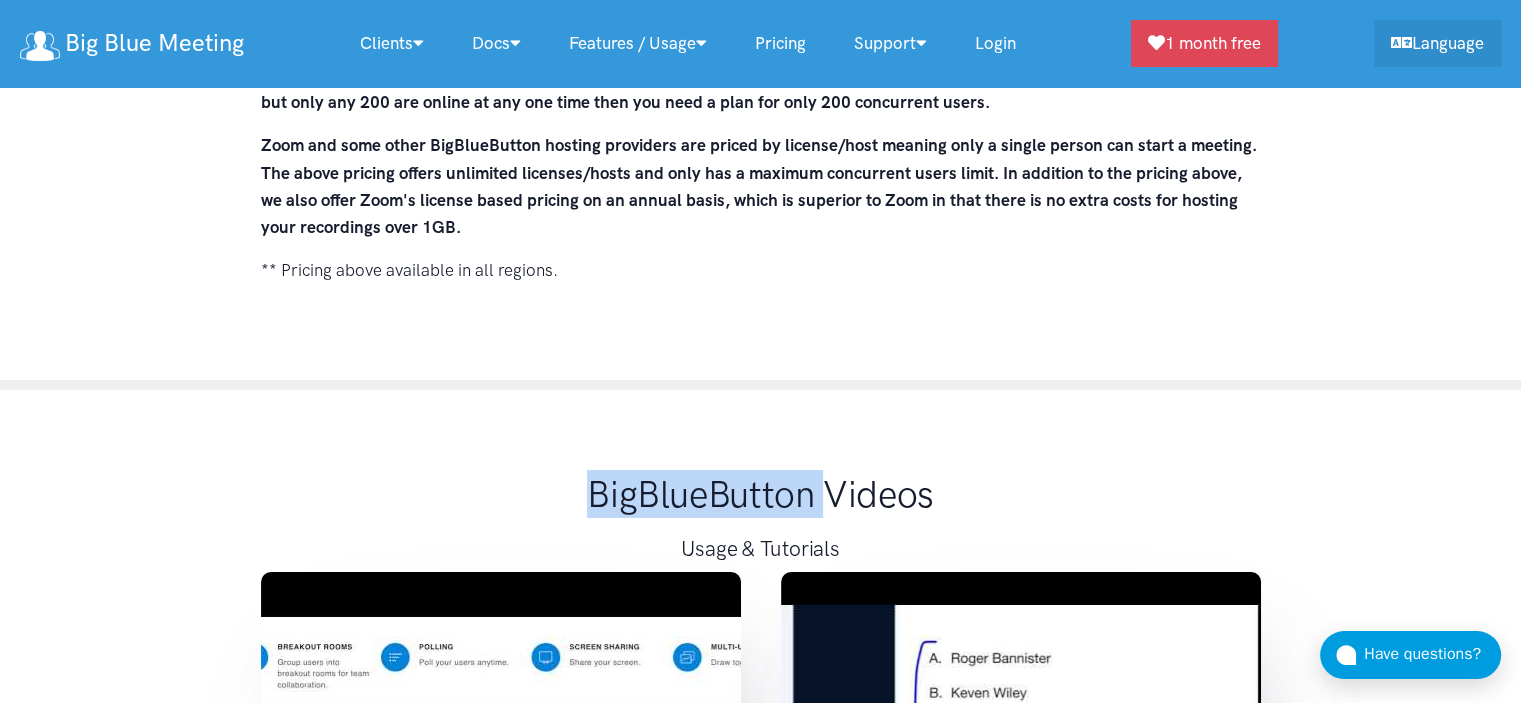 click on "BigBlueButton Videos" at bounding box center [761, 494] 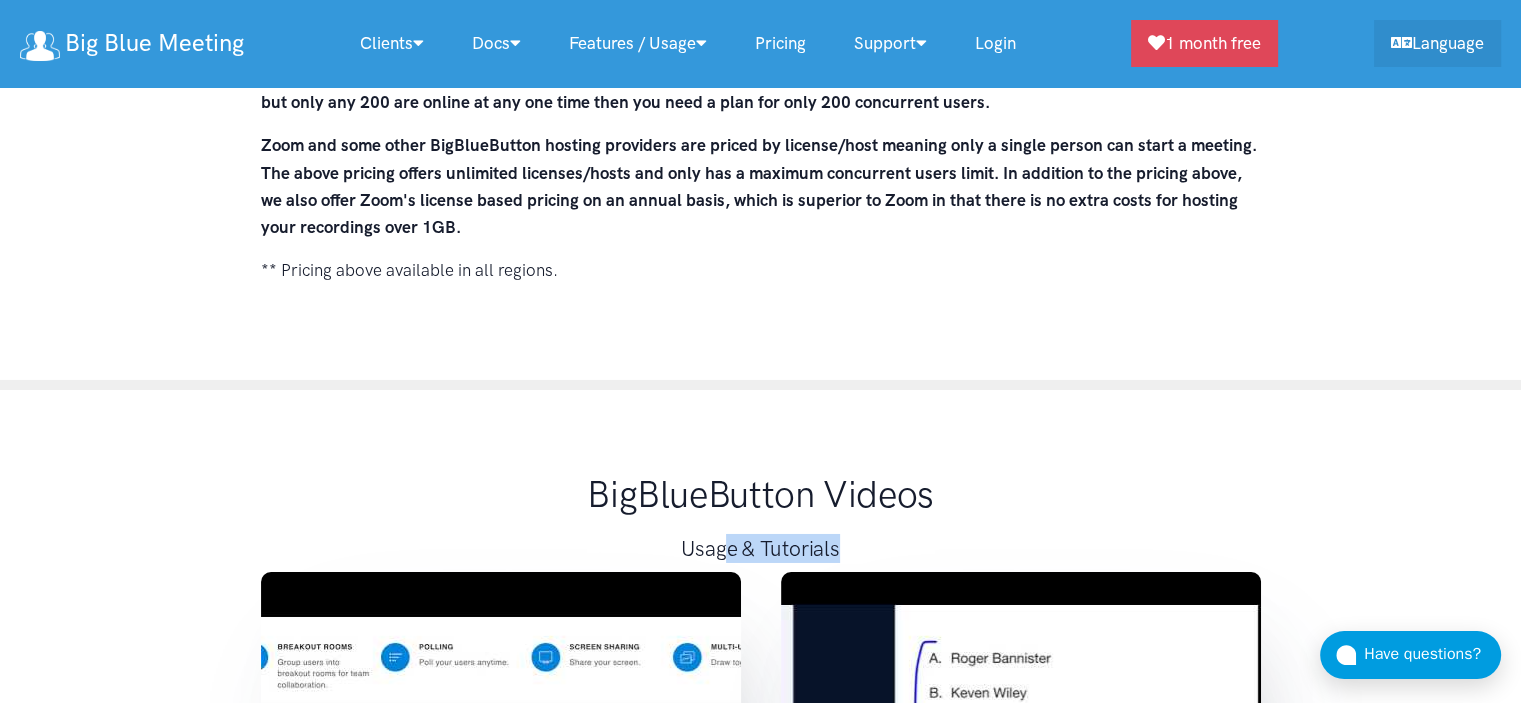 drag, startPoint x: 825, startPoint y: 459, endPoint x: 723, endPoint y: 450, distance: 102.396286 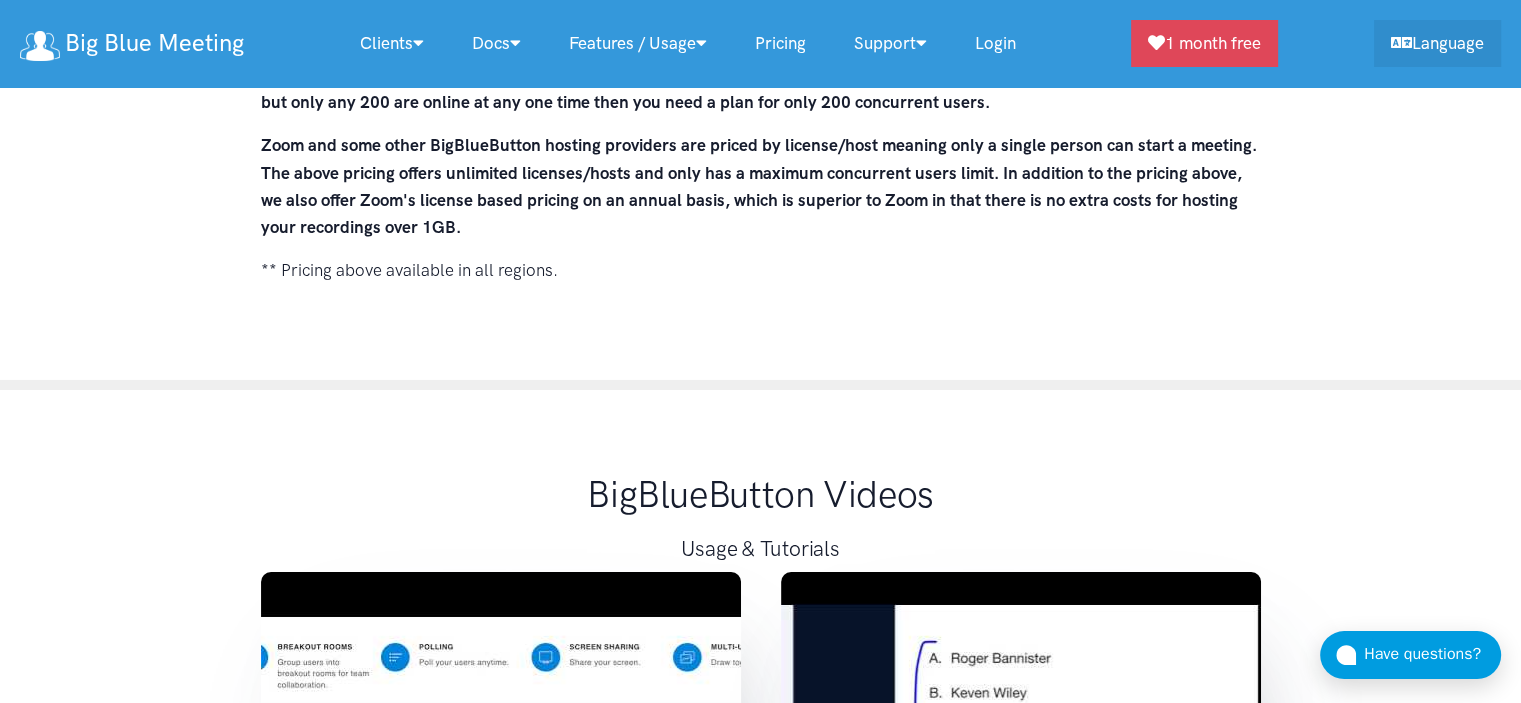 click on "Usage & Tutorials" at bounding box center (761, 548) 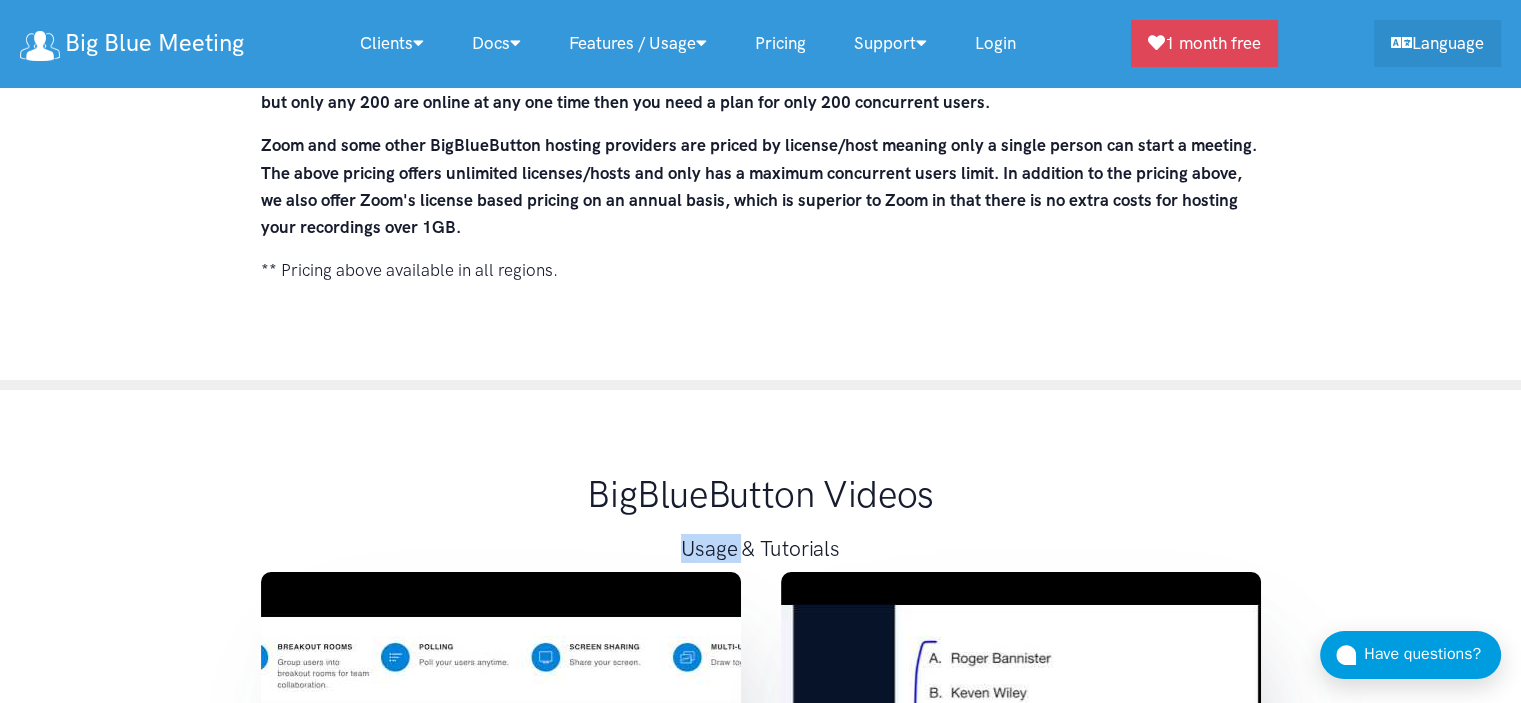 click on "Usage & Tutorials" at bounding box center [761, 548] 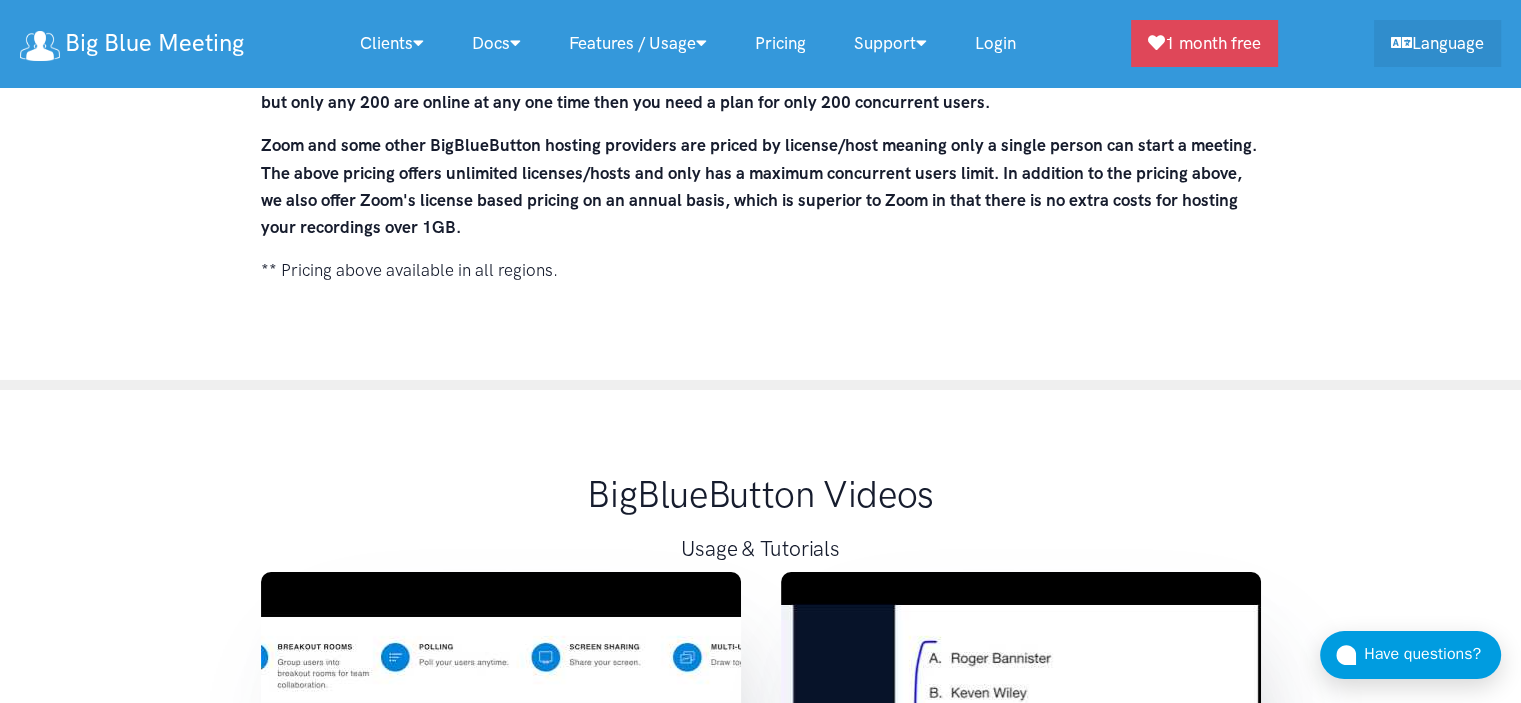 click on "Usage & Tutorials" at bounding box center [761, 548] 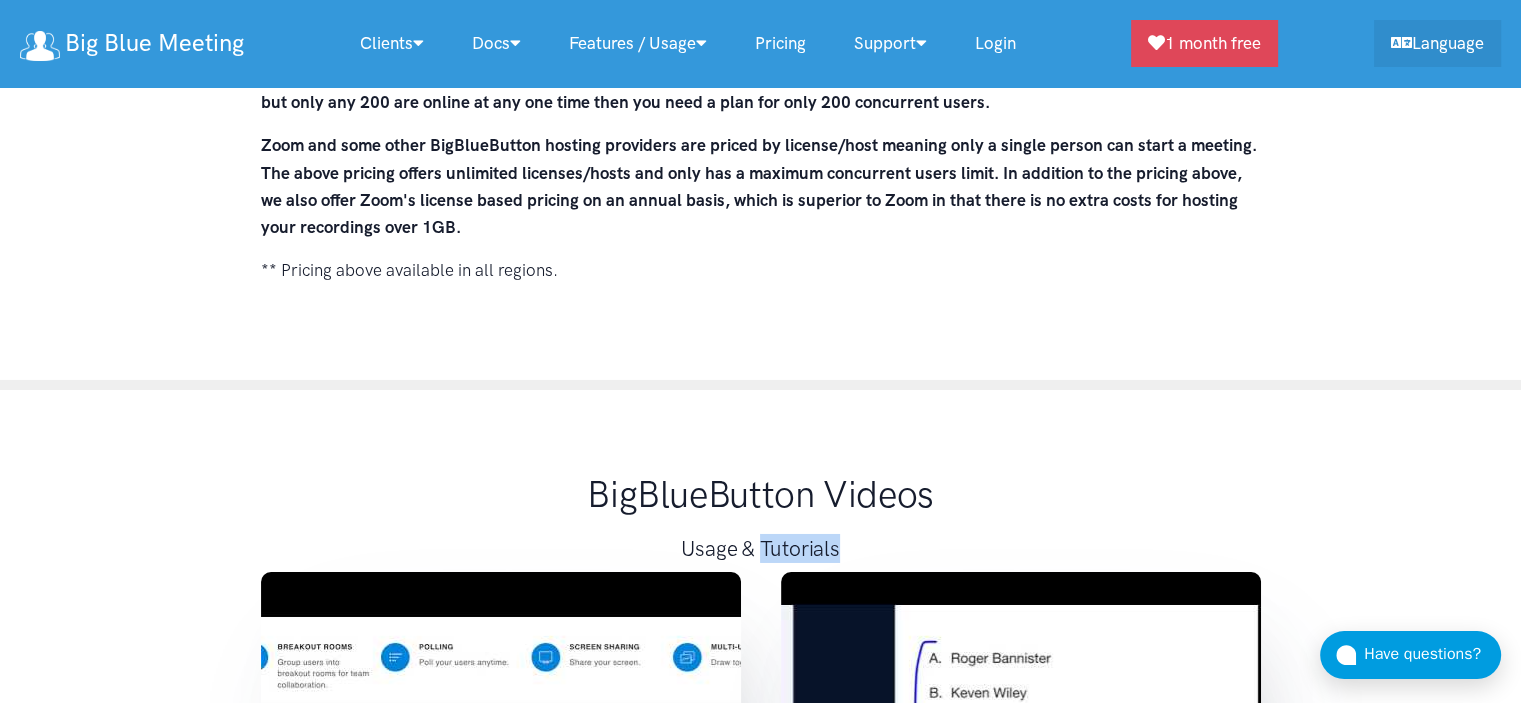 click on "Usage & Tutorials" at bounding box center (761, 548) 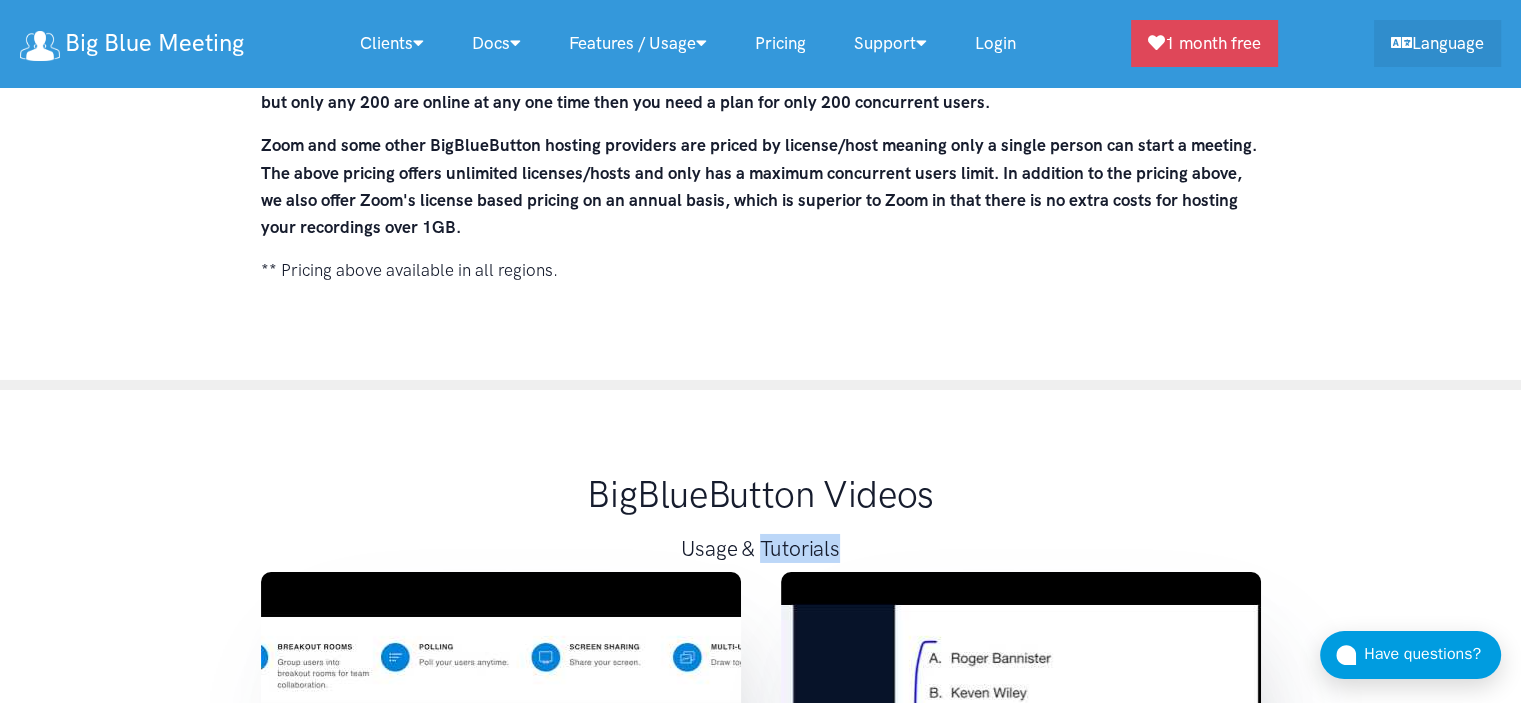 scroll, scrollTop: 14779, scrollLeft: 0, axis: vertical 